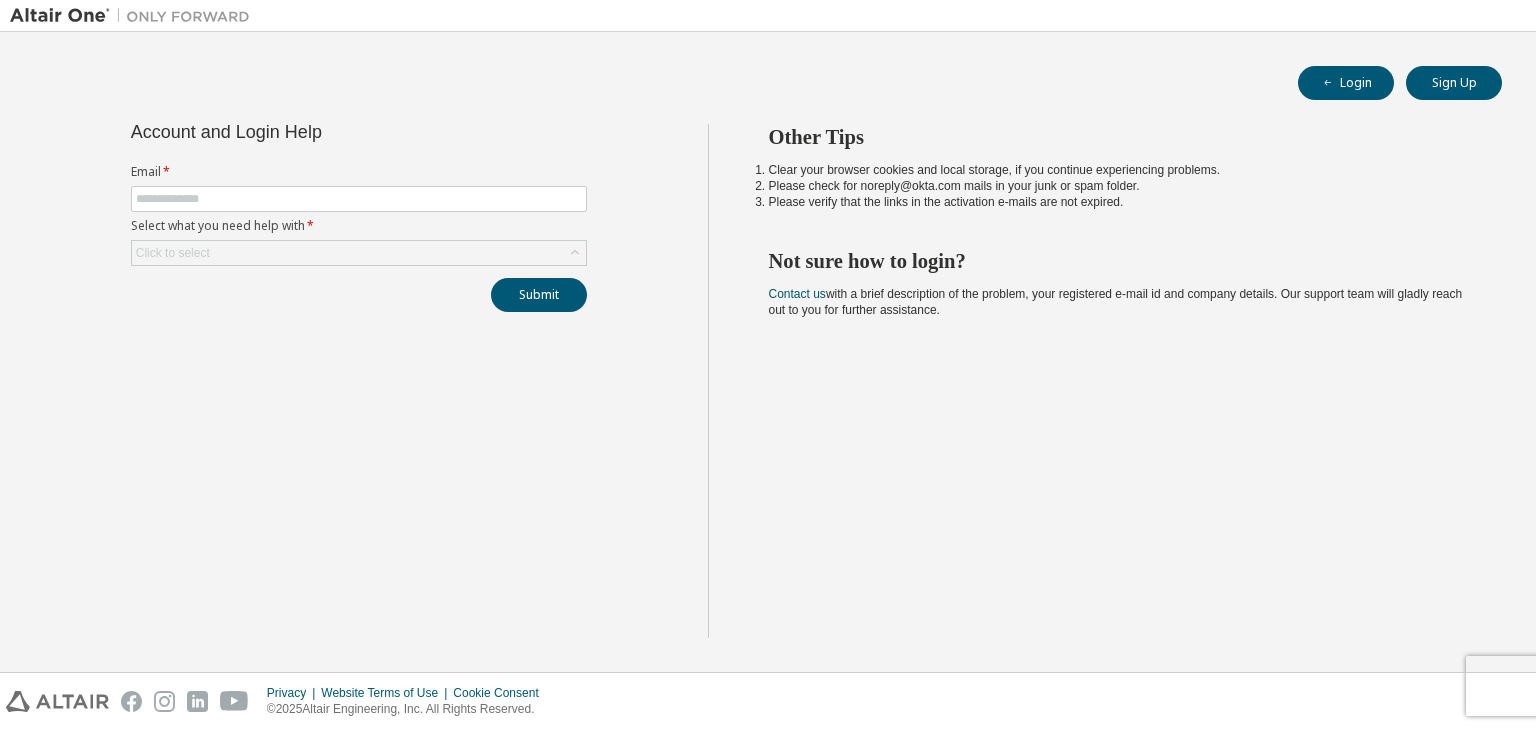 scroll, scrollTop: 0, scrollLeft: 0, axis: both 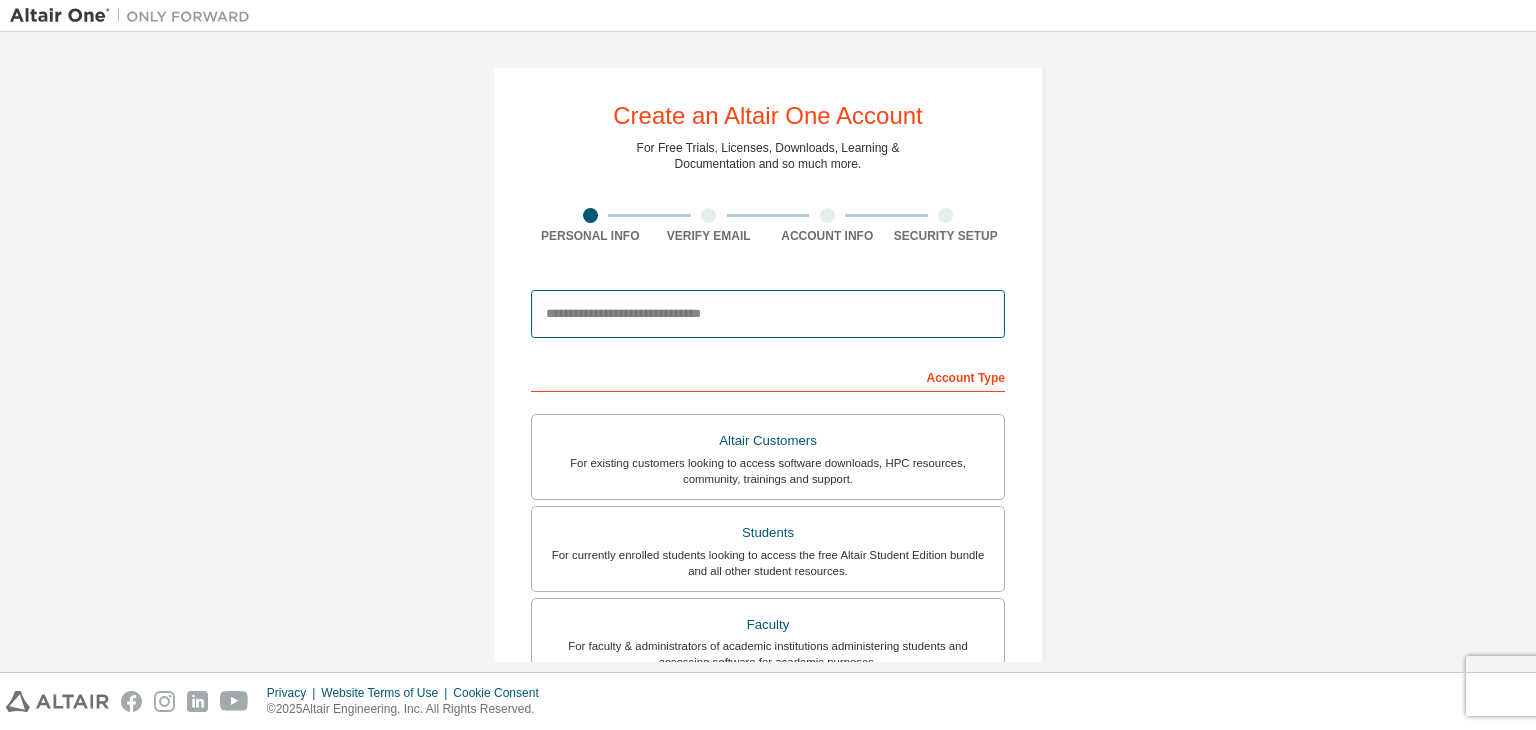 click at bounding box center (768, 314) 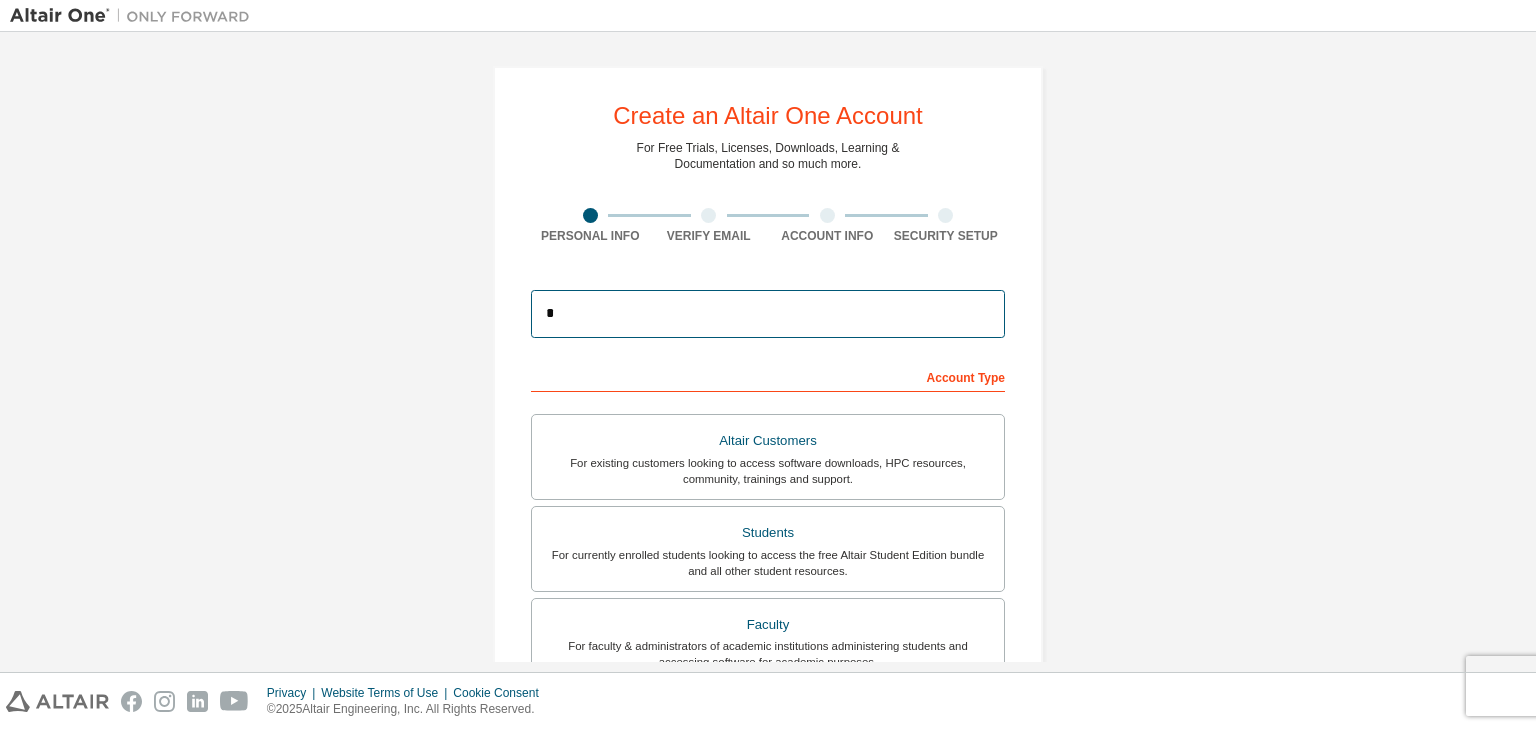 type on "**********" 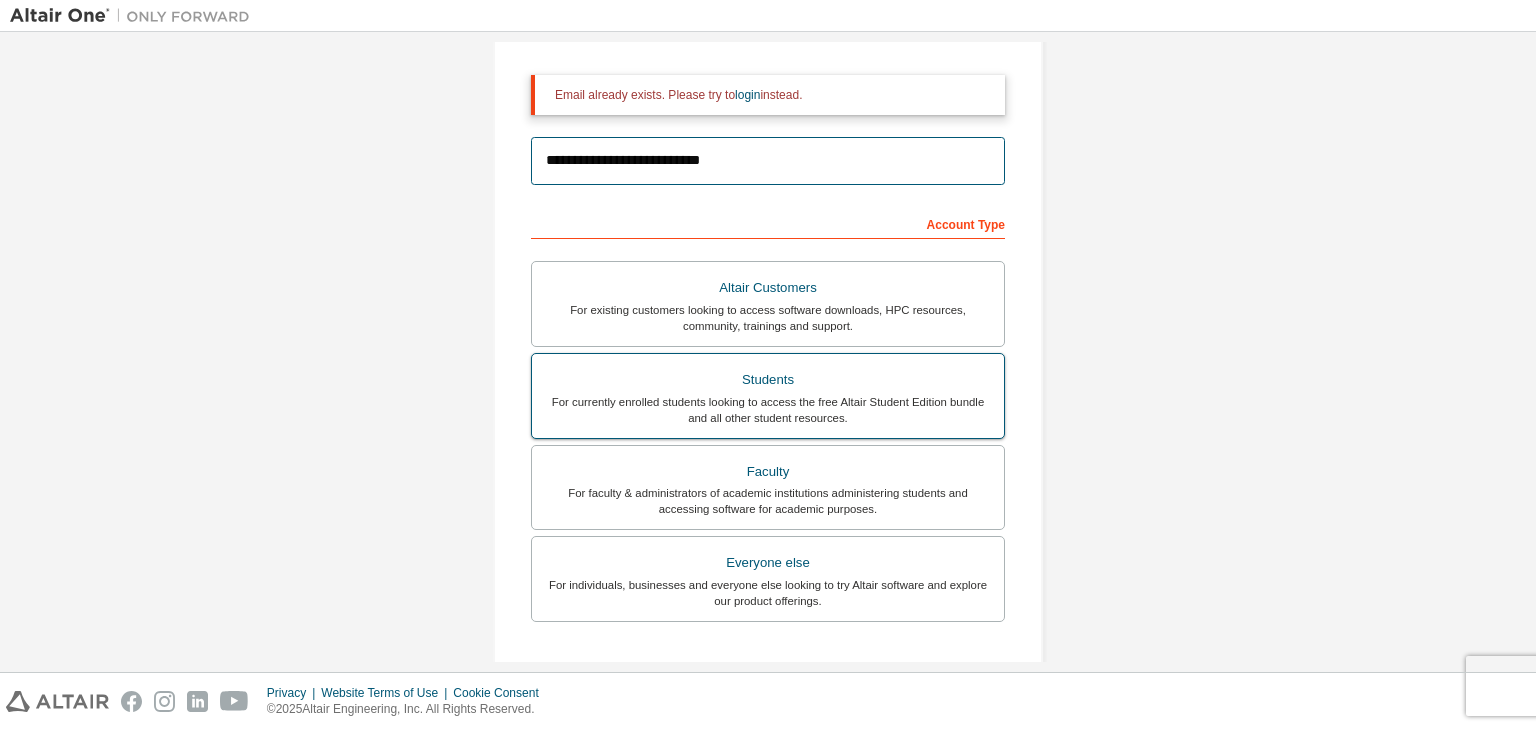 scroll, scrollTop: 216, scrollLeft: 0, axis: vertical 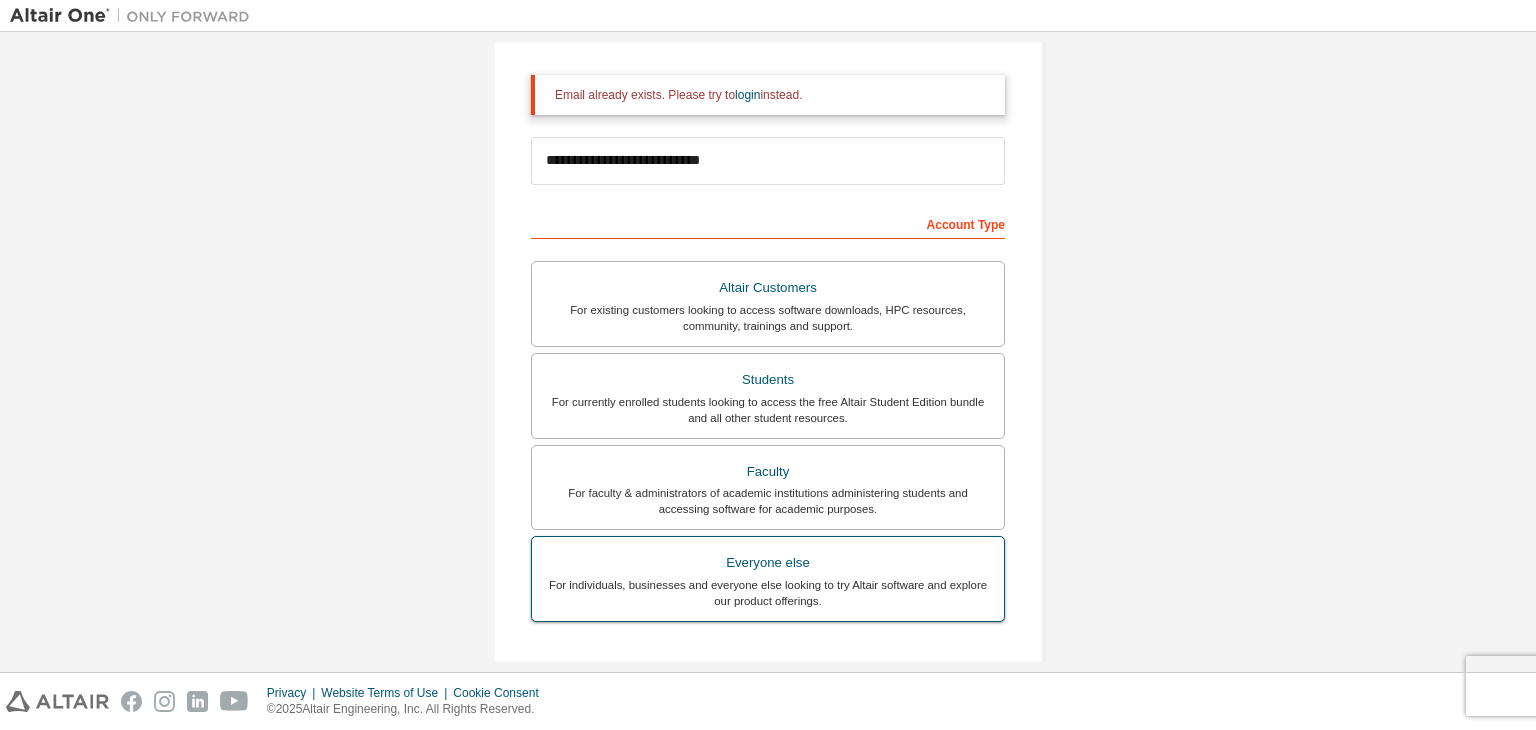 click on "Everyone else For individuals, businesses and everyone else looking to try Altair software and explore our product offerings." at bounding box center (768, 579) 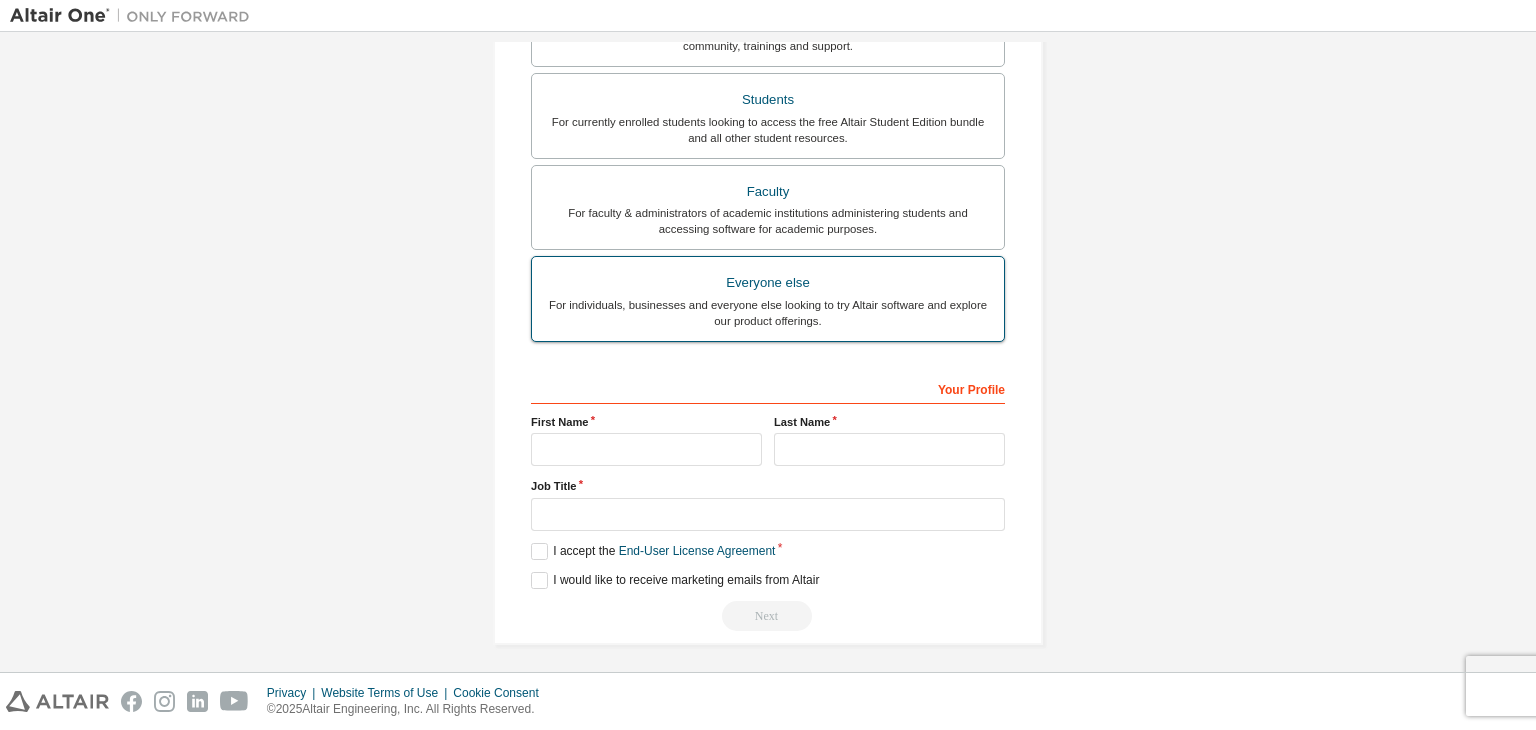 scroll, scrollTop: 498, scrollLeft: 0, axis: vertical 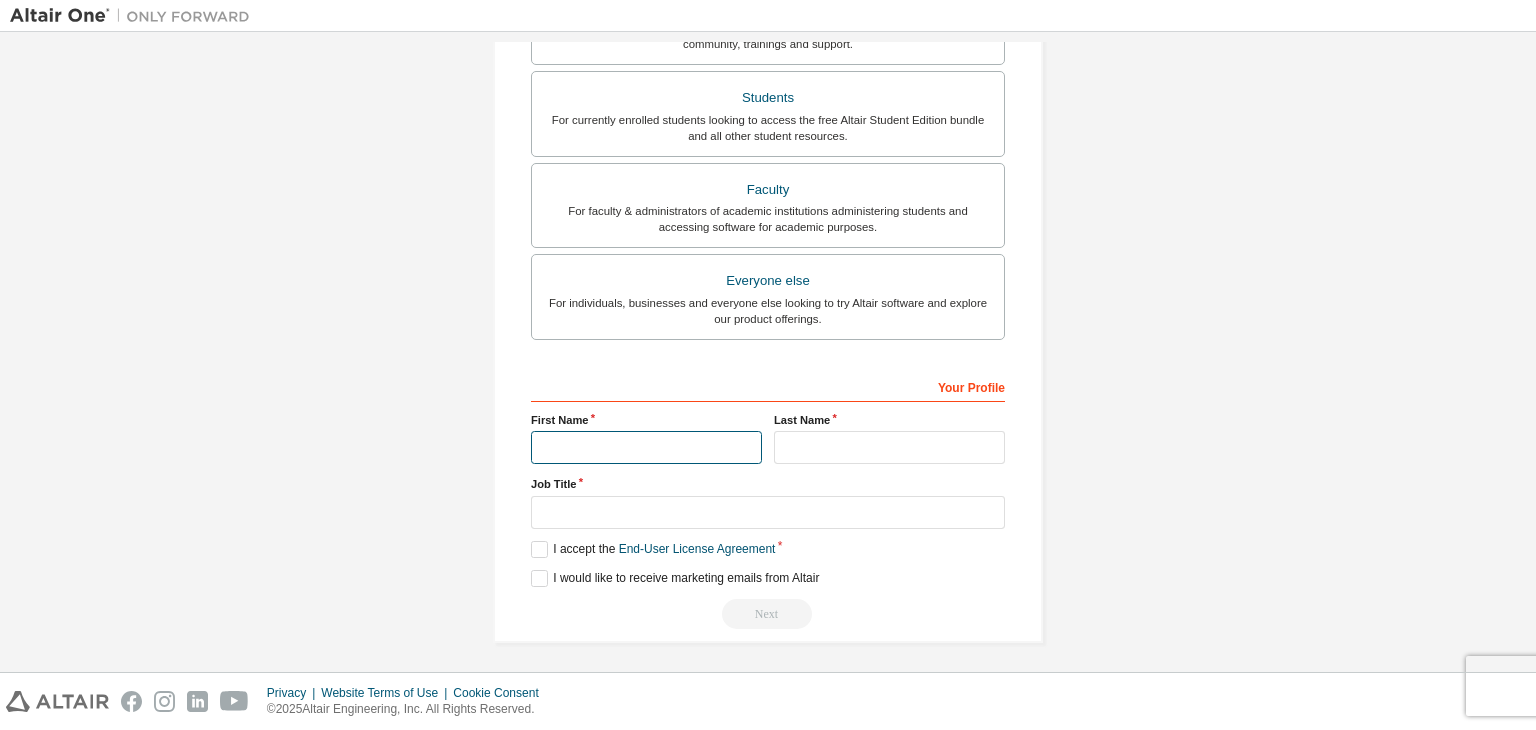 click at bounding box center [646, 447] 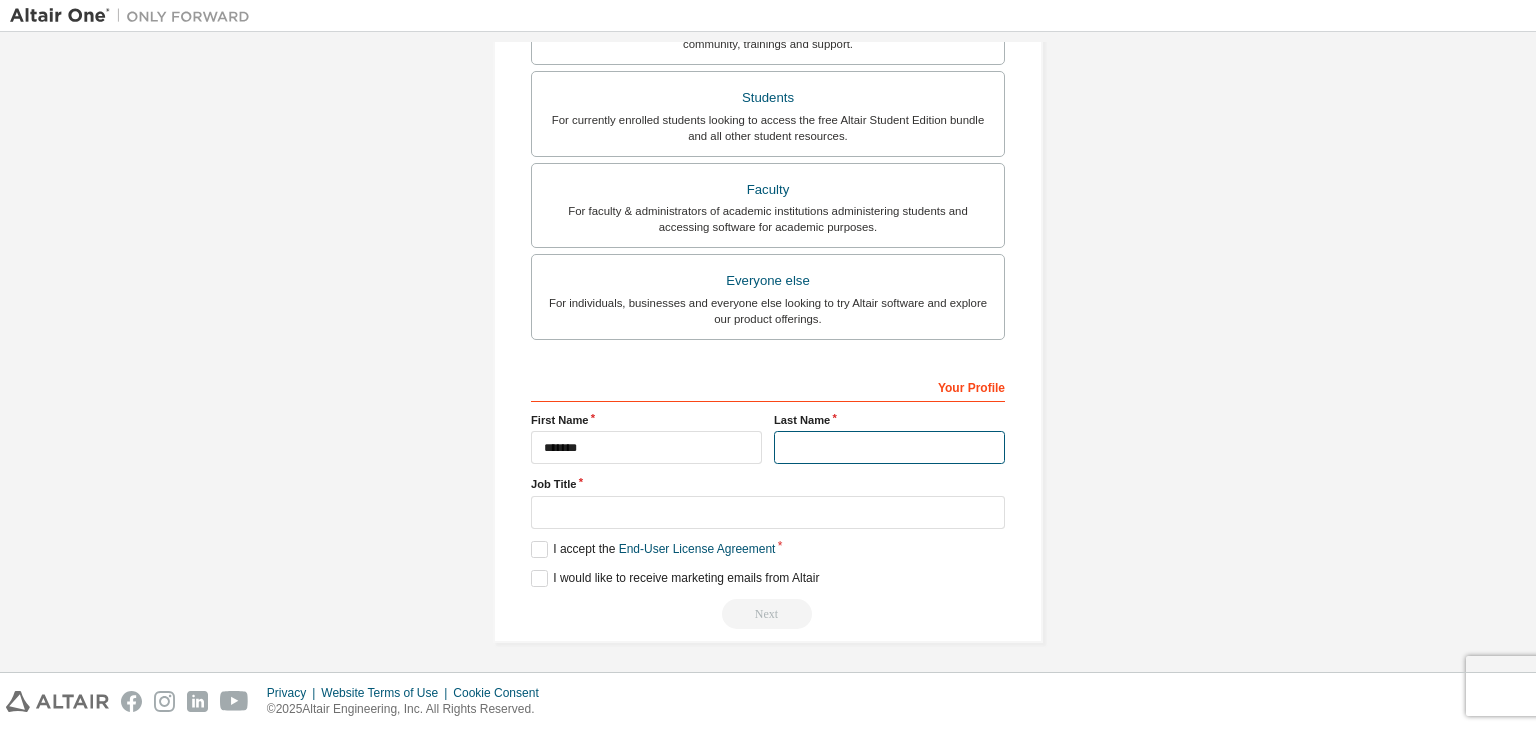 type on "*" 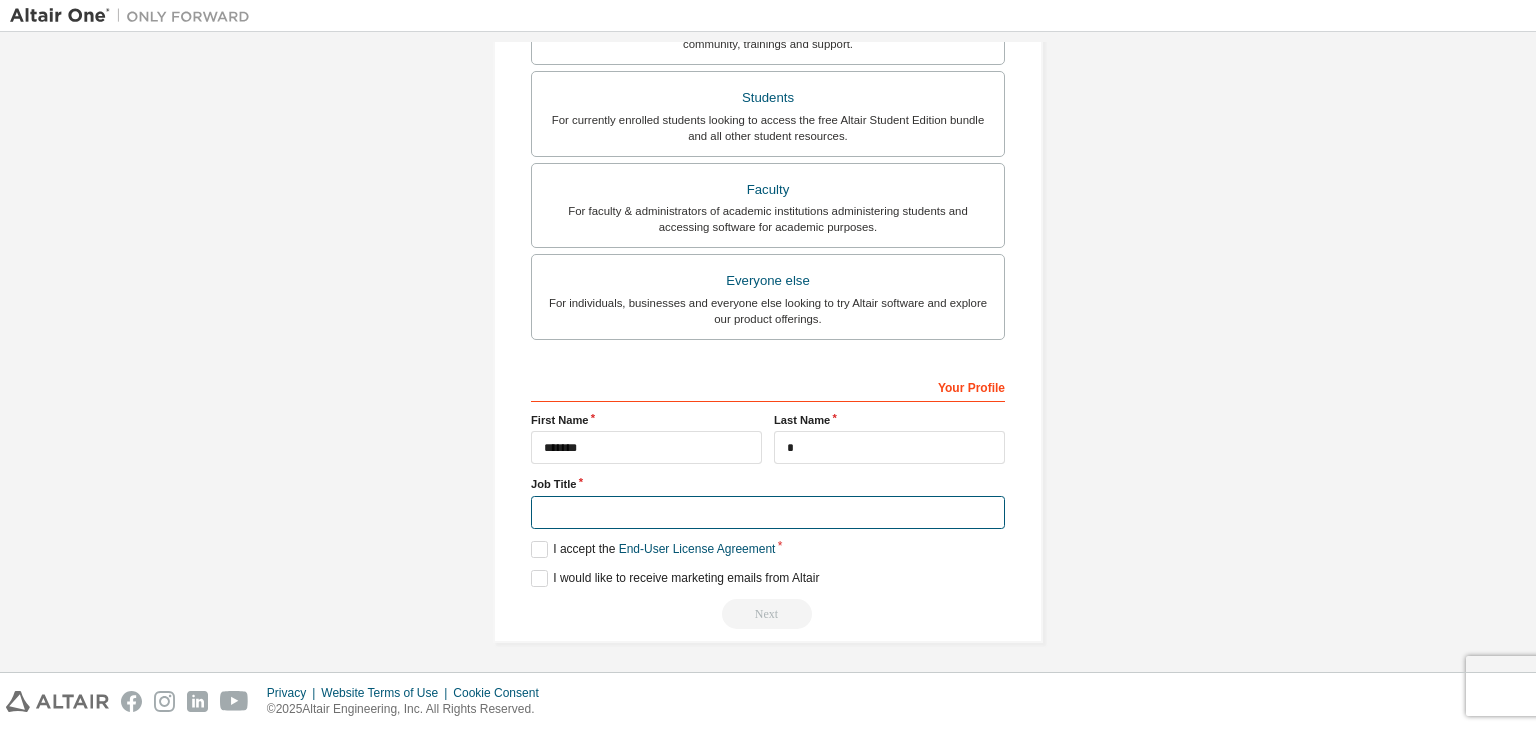 click at bounding box center [768, 512] 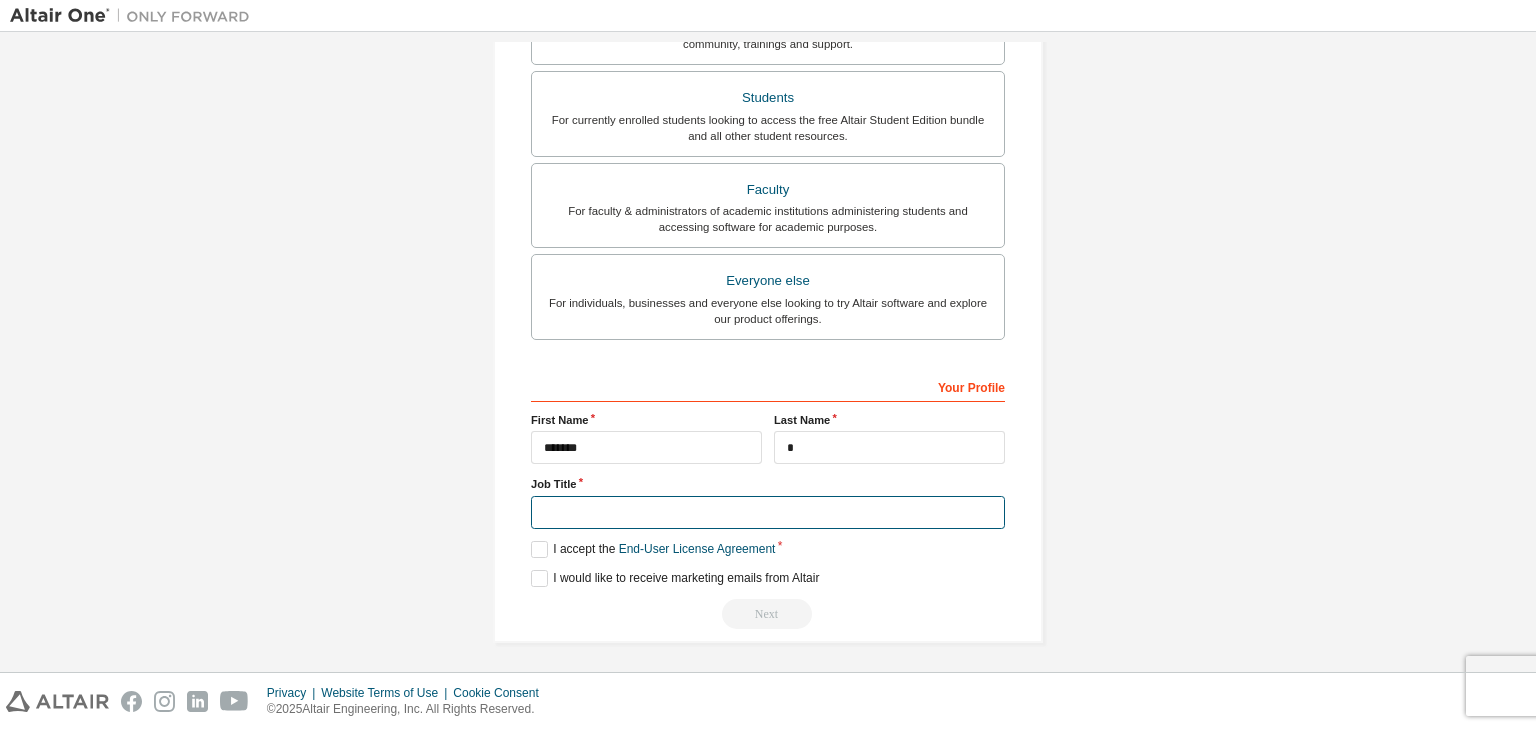 type on "*******" 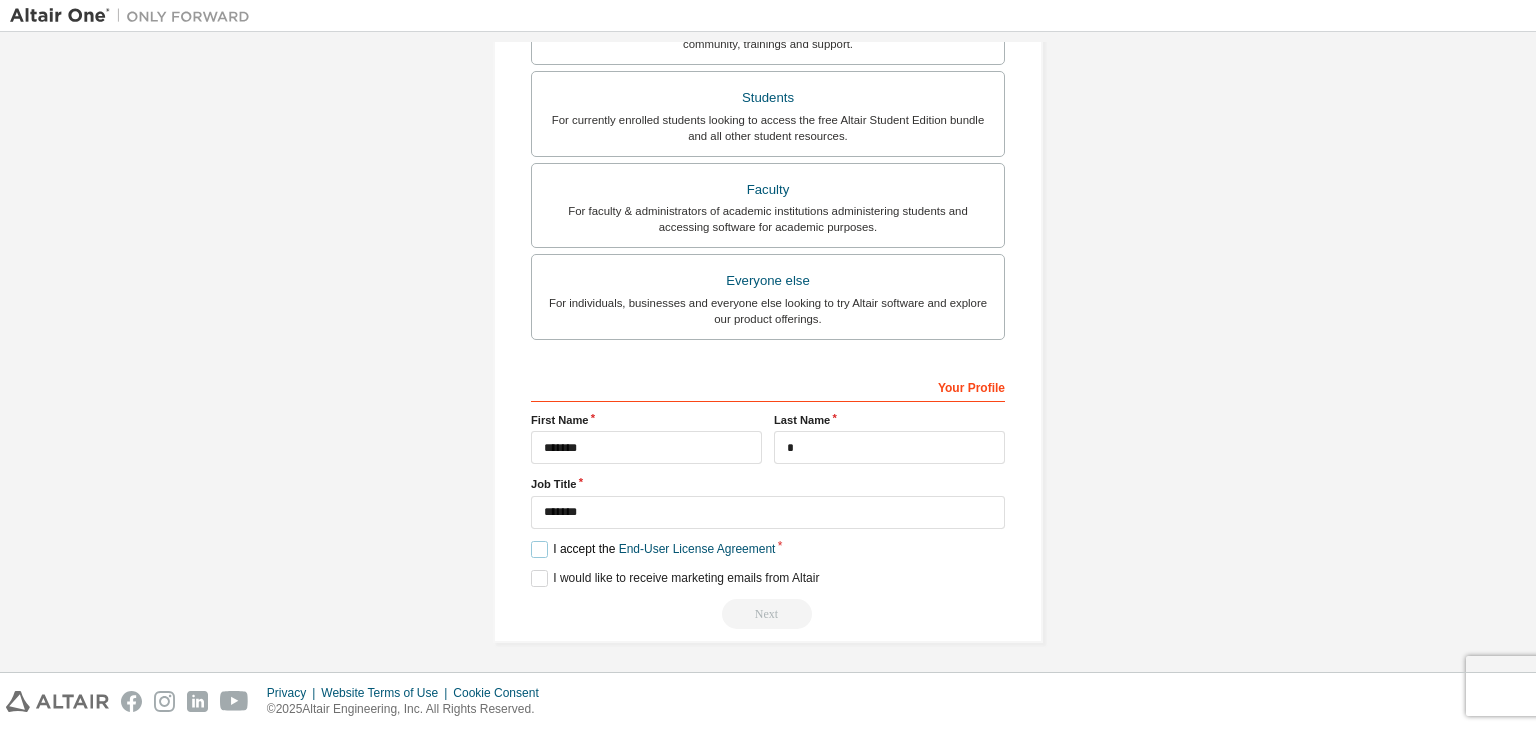 click on "I accept the    End-User License Agreement" at bounding box center [653, 549] 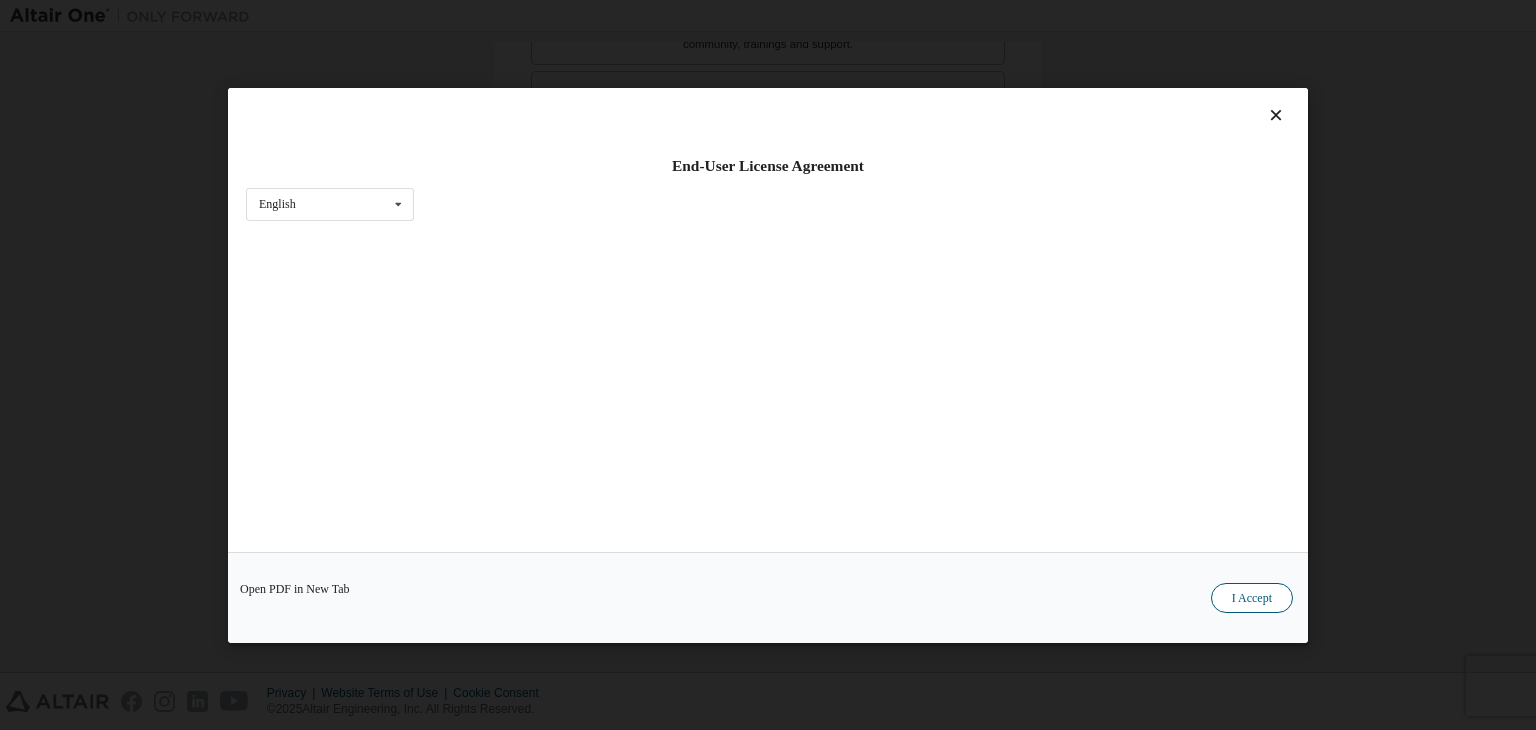 click on "I Accept" at bounding box center [1252, 598] 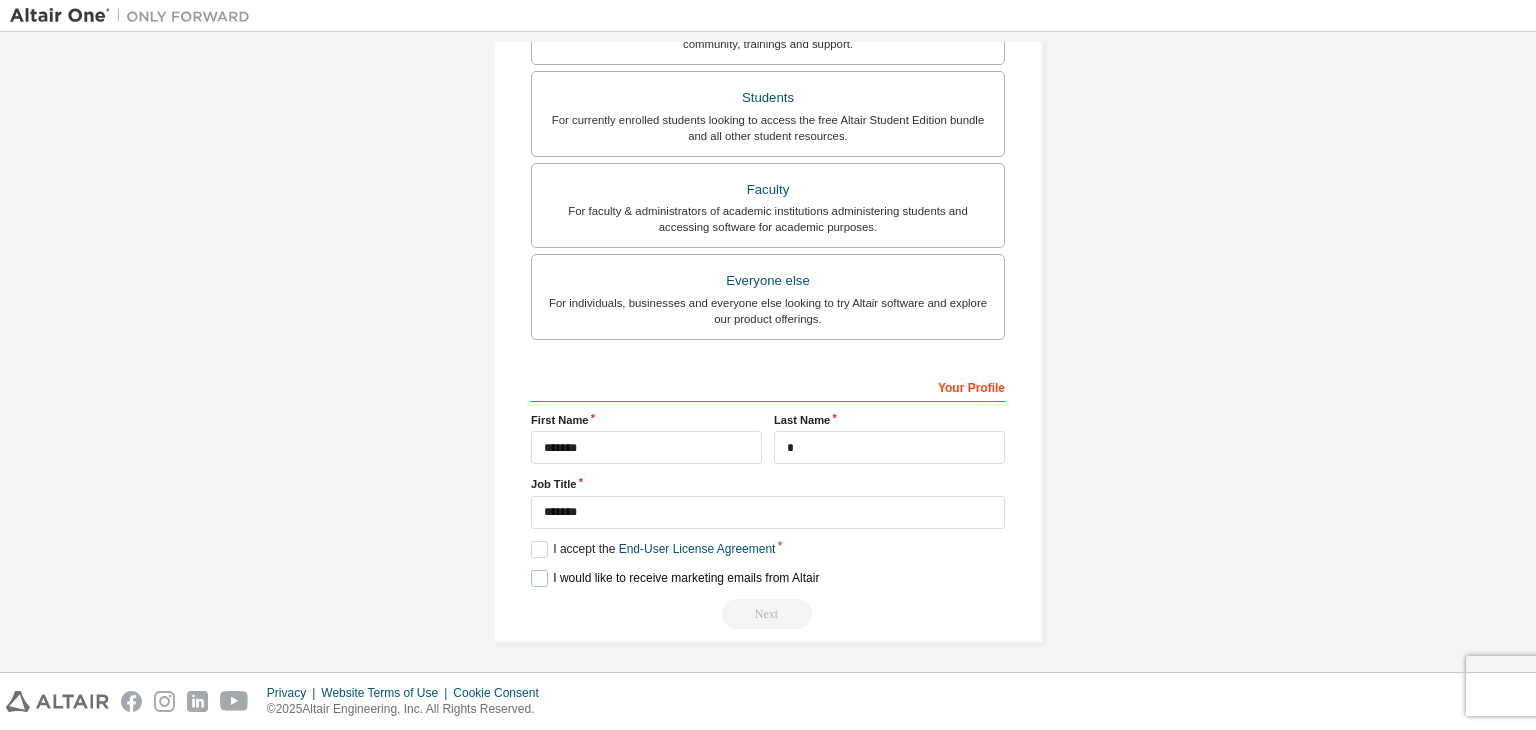 click on "I would like to receive marketing emails from Altair" at bounding box center [675, 578] 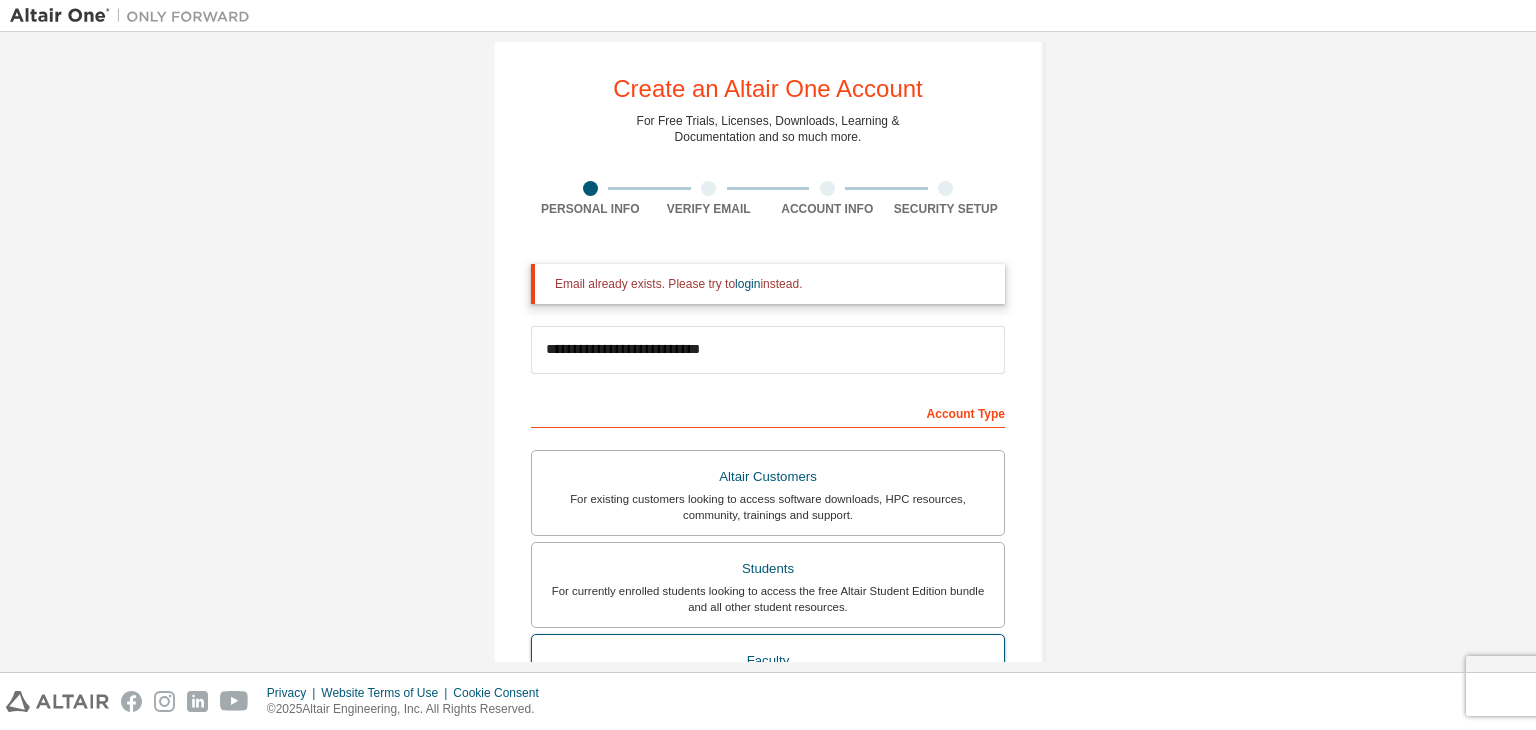 scroll, scrollTop: 25, scrollLeft: 0, axis: vertical 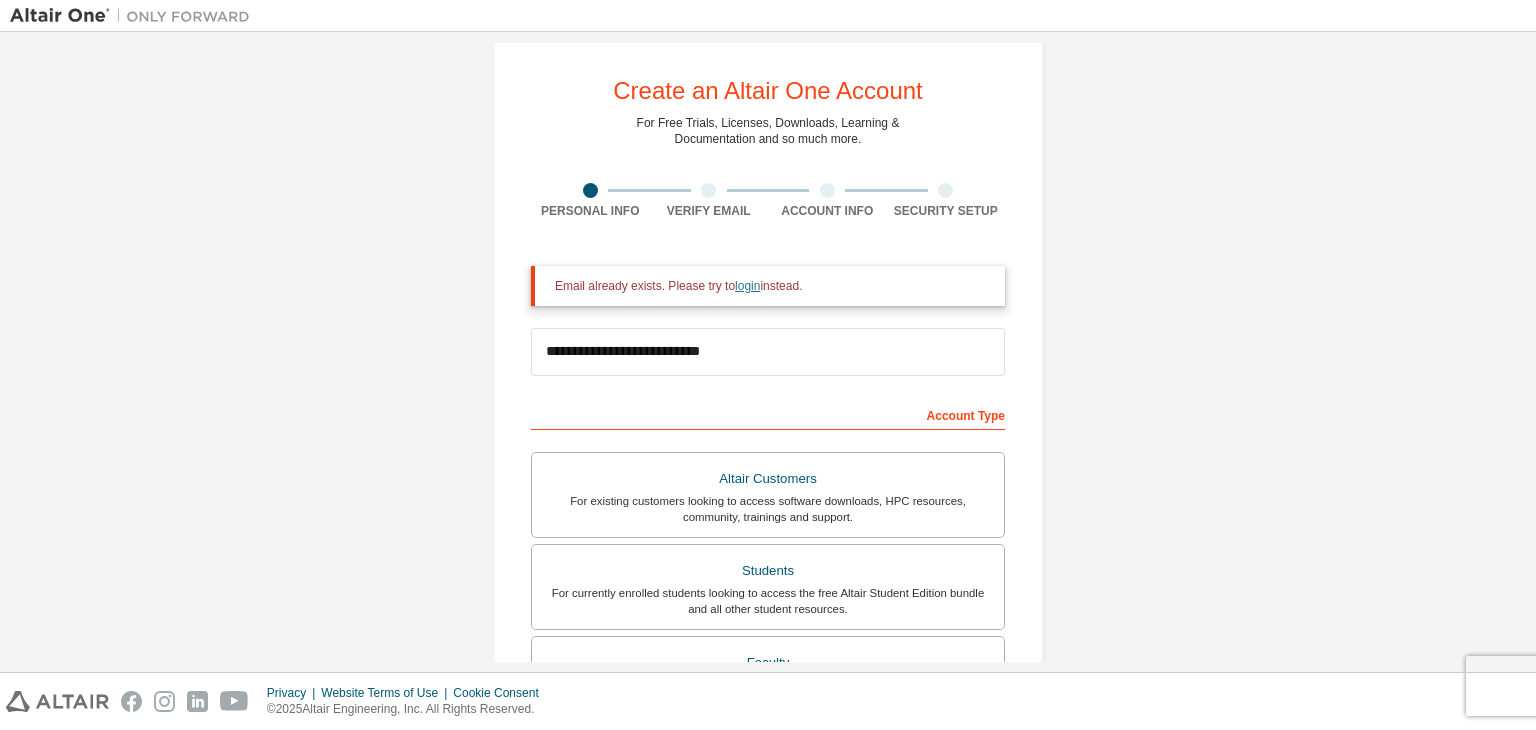 click on "login" at bounding box center [747, 286] 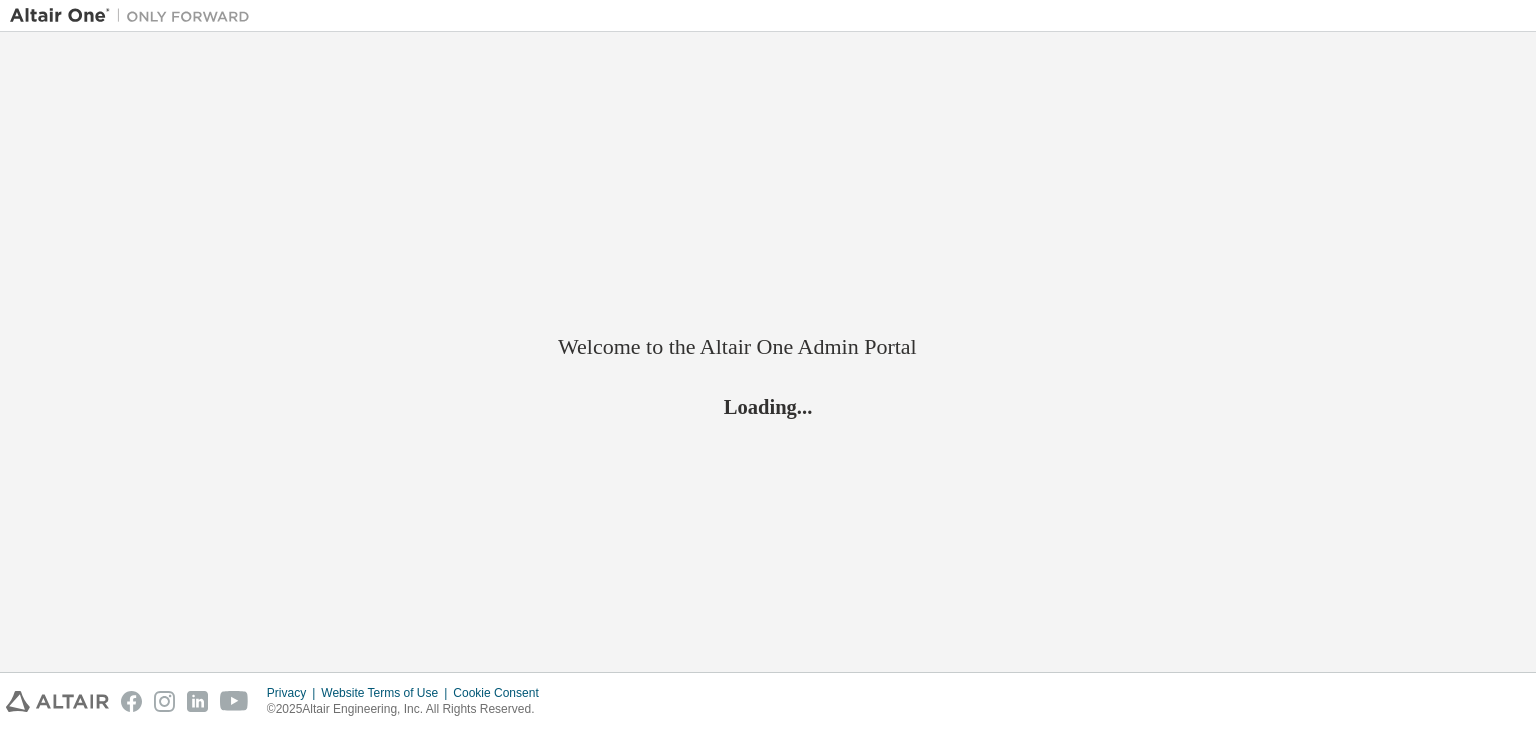 scroll, scrollTop: 0, scrollLeft: 0, axis: both 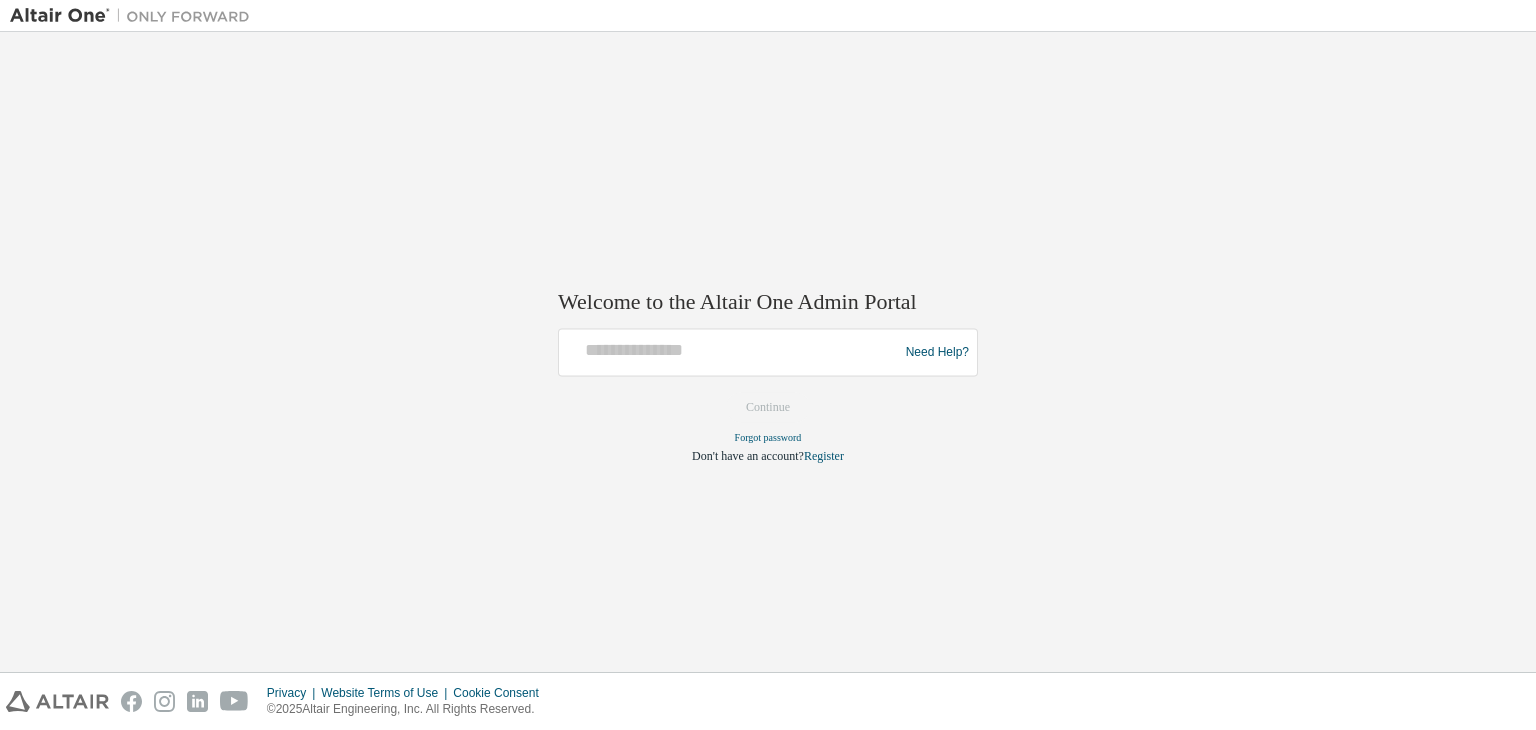 click at bounding box center [731, 353] 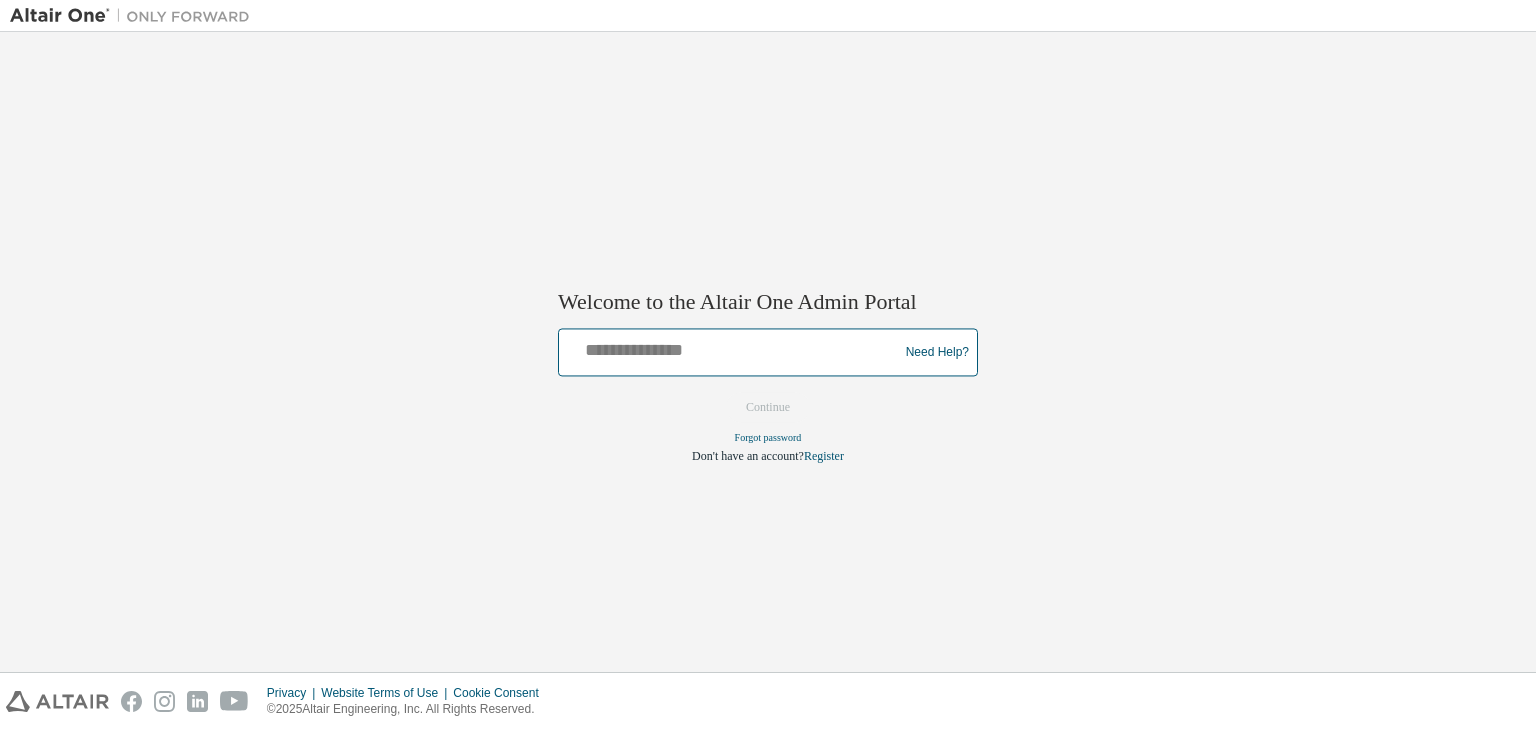 click at bounding box center [731, 348] 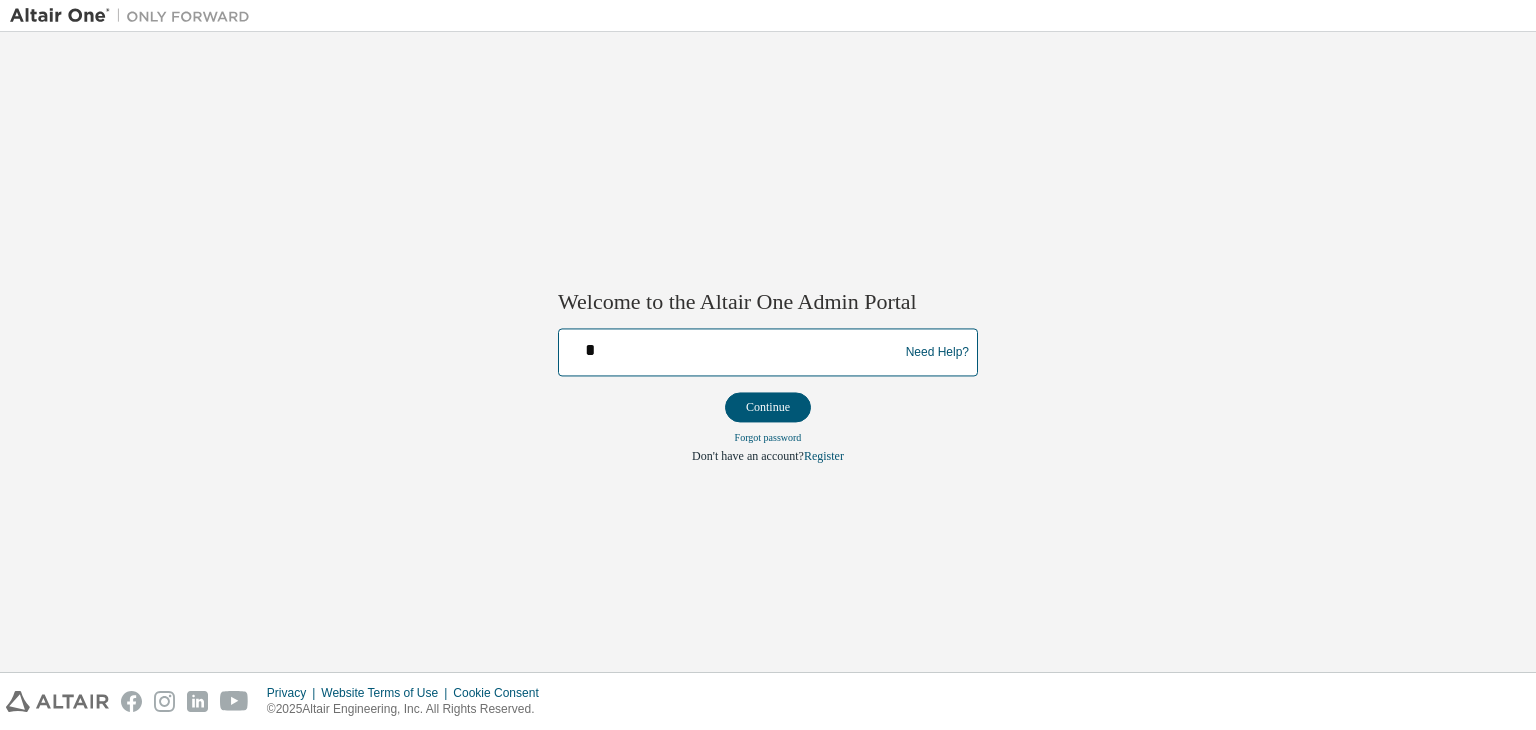 type on "**********" 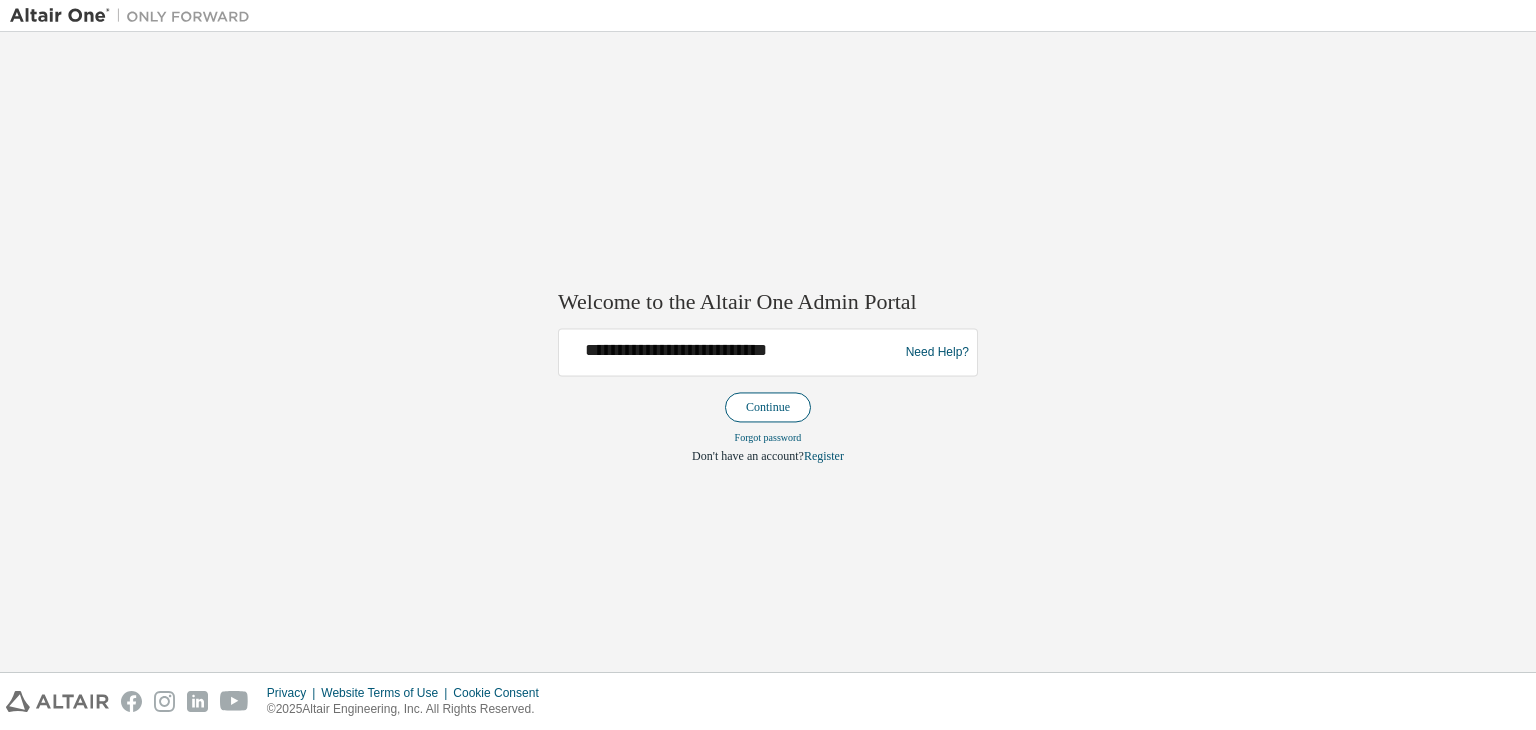 click on "Continue" at bounding box center (768, 408) 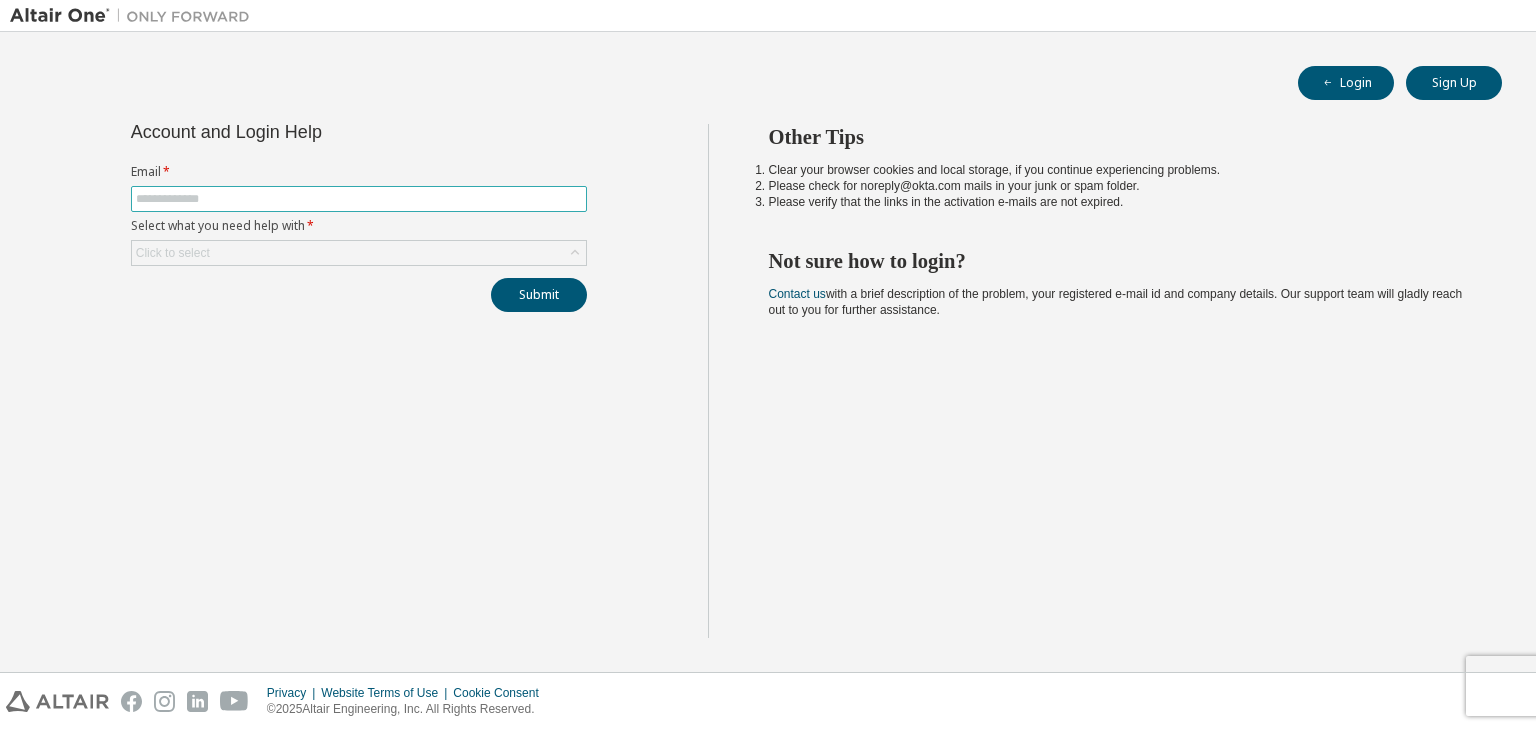 scroll, scrollTop: 0, scrollLeft: 0, axis: both 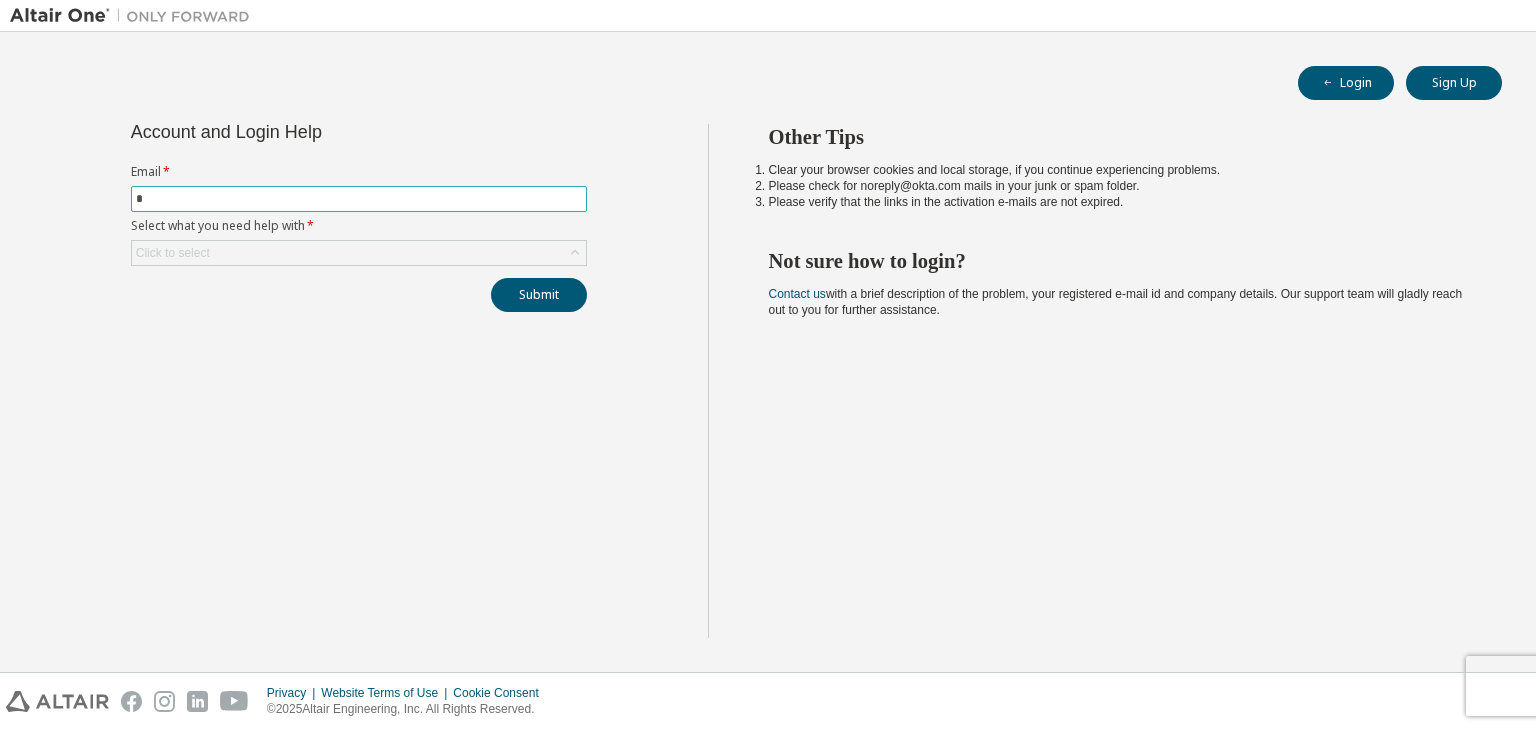 type on "**********" 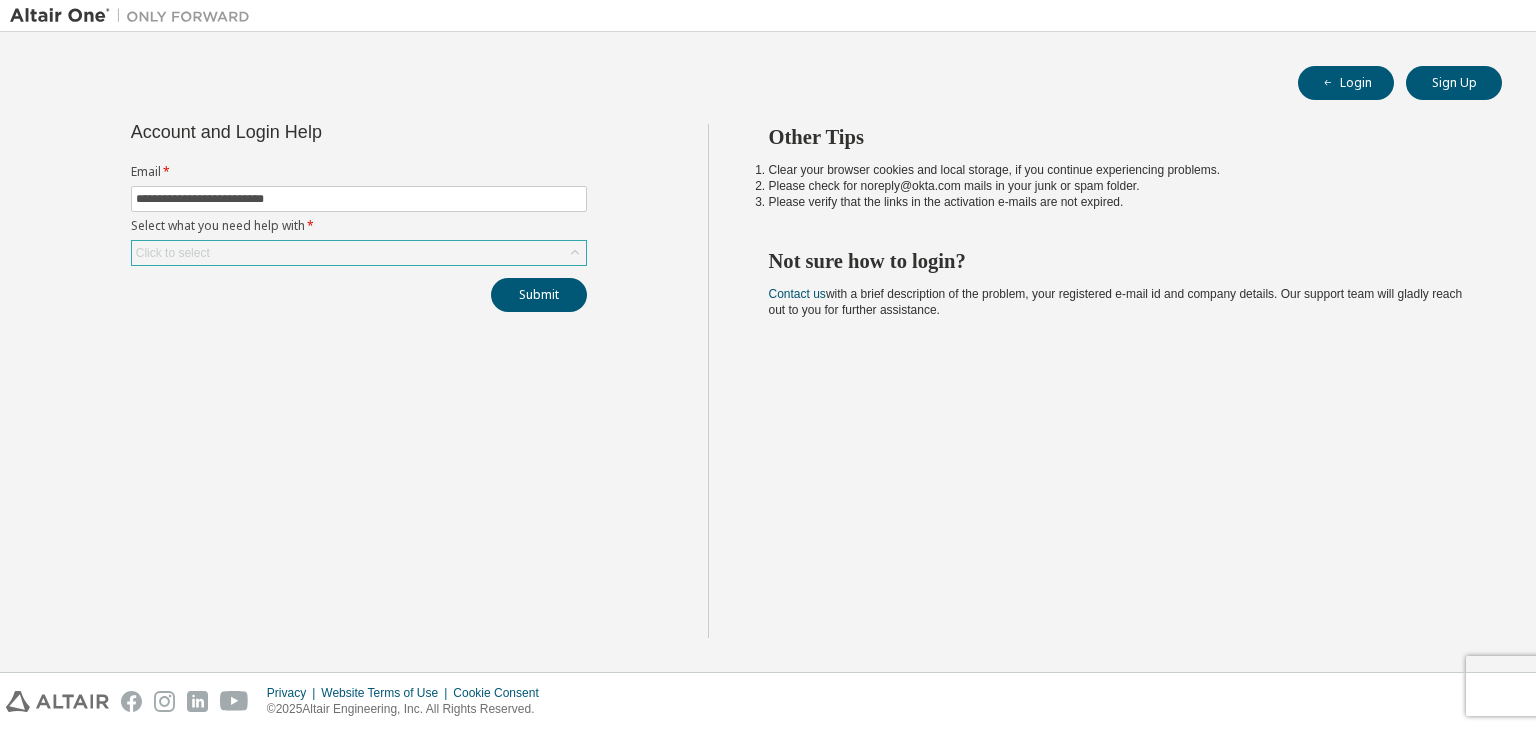 click on "Click to select" at bounding box center [359, 253] 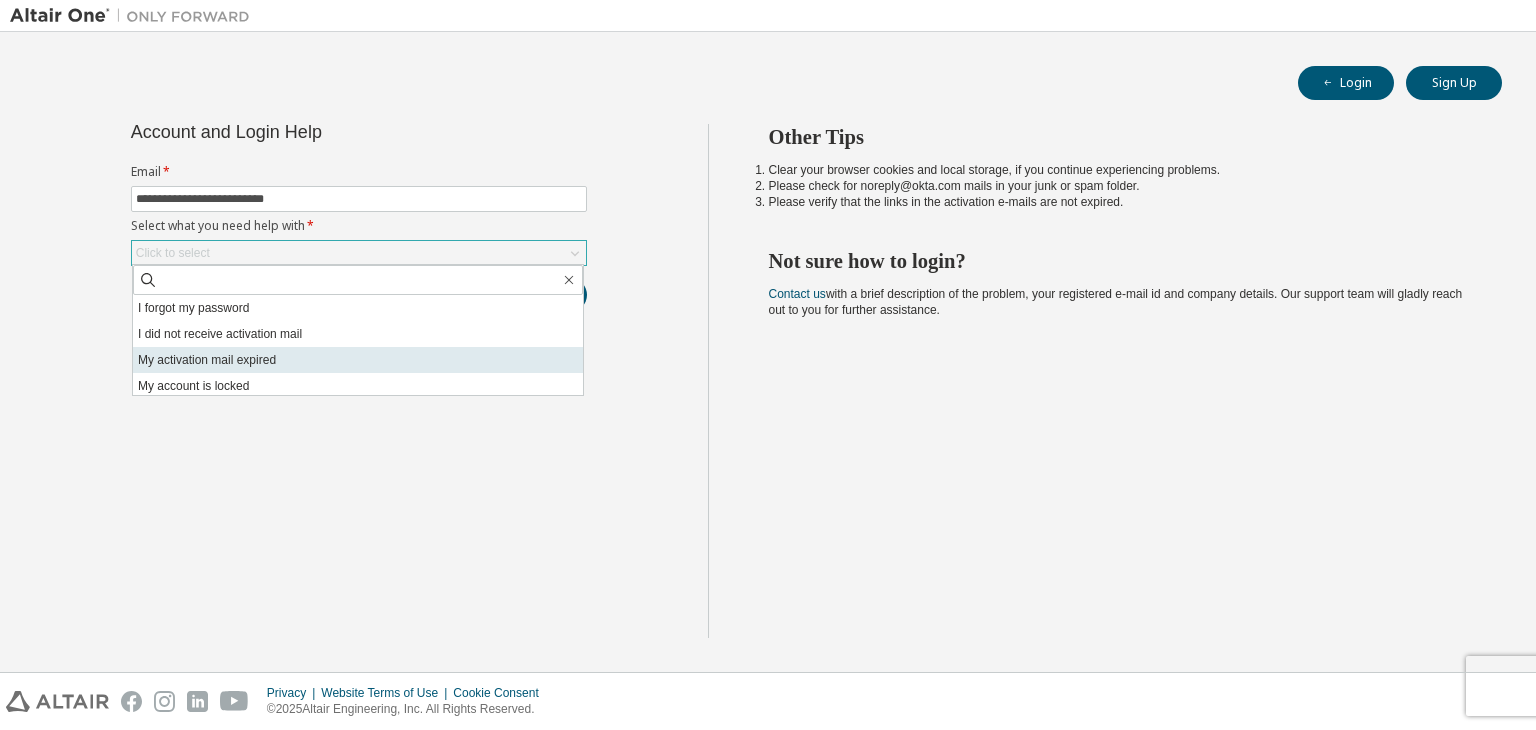 click on "My activation mail expired" at bounding box center (358, 360) 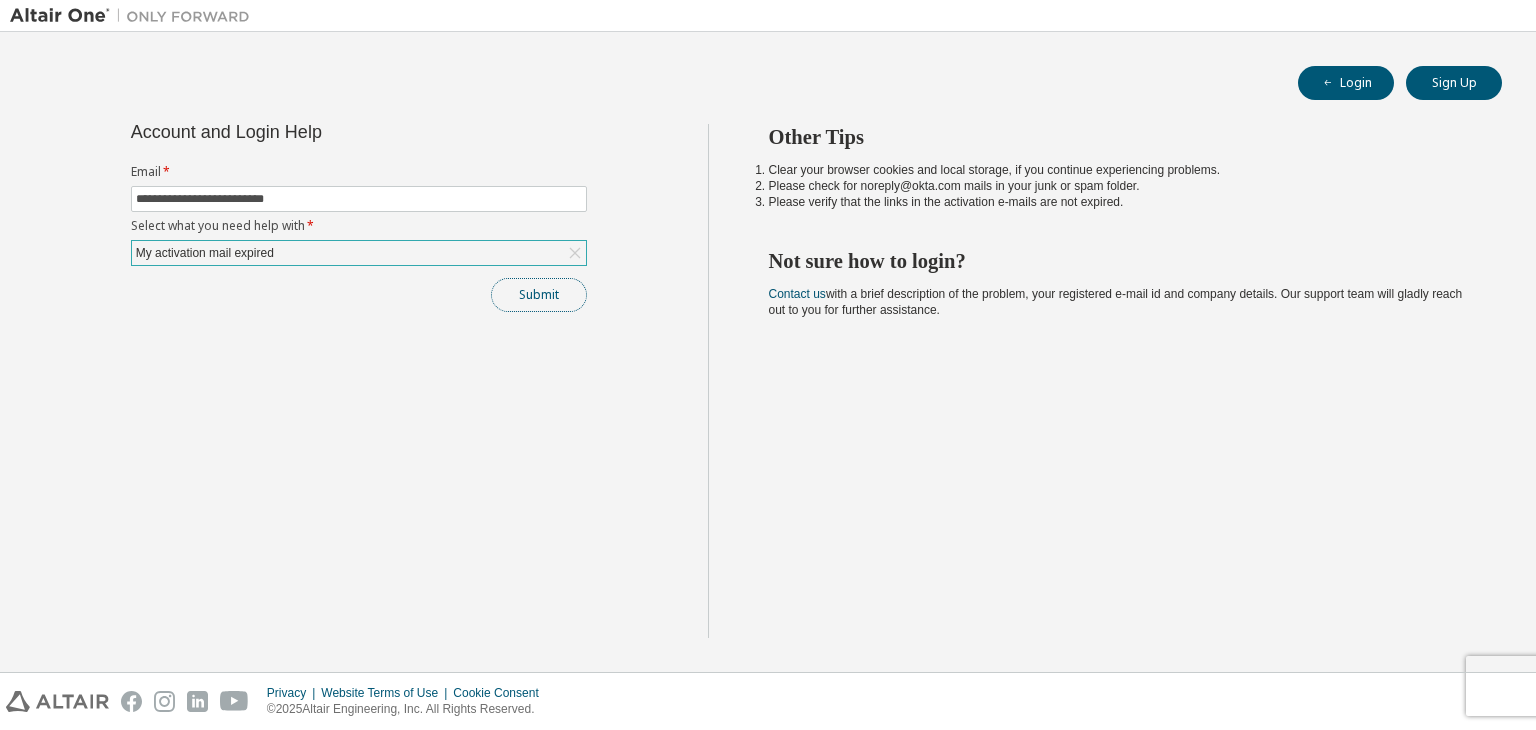 click on "Submit" at bounding box center [539, 295] 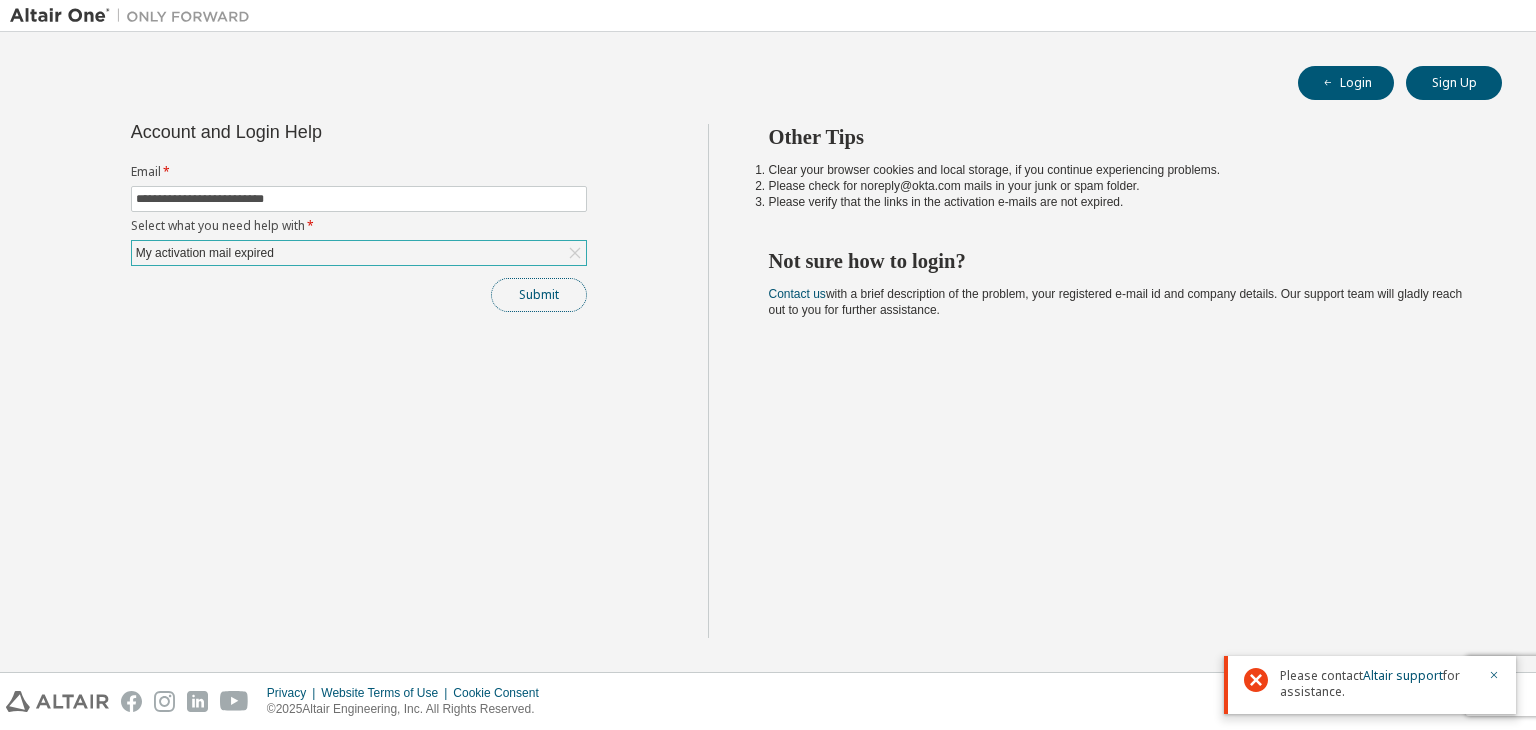 click on "Submit" at bounding box center (539, 295) 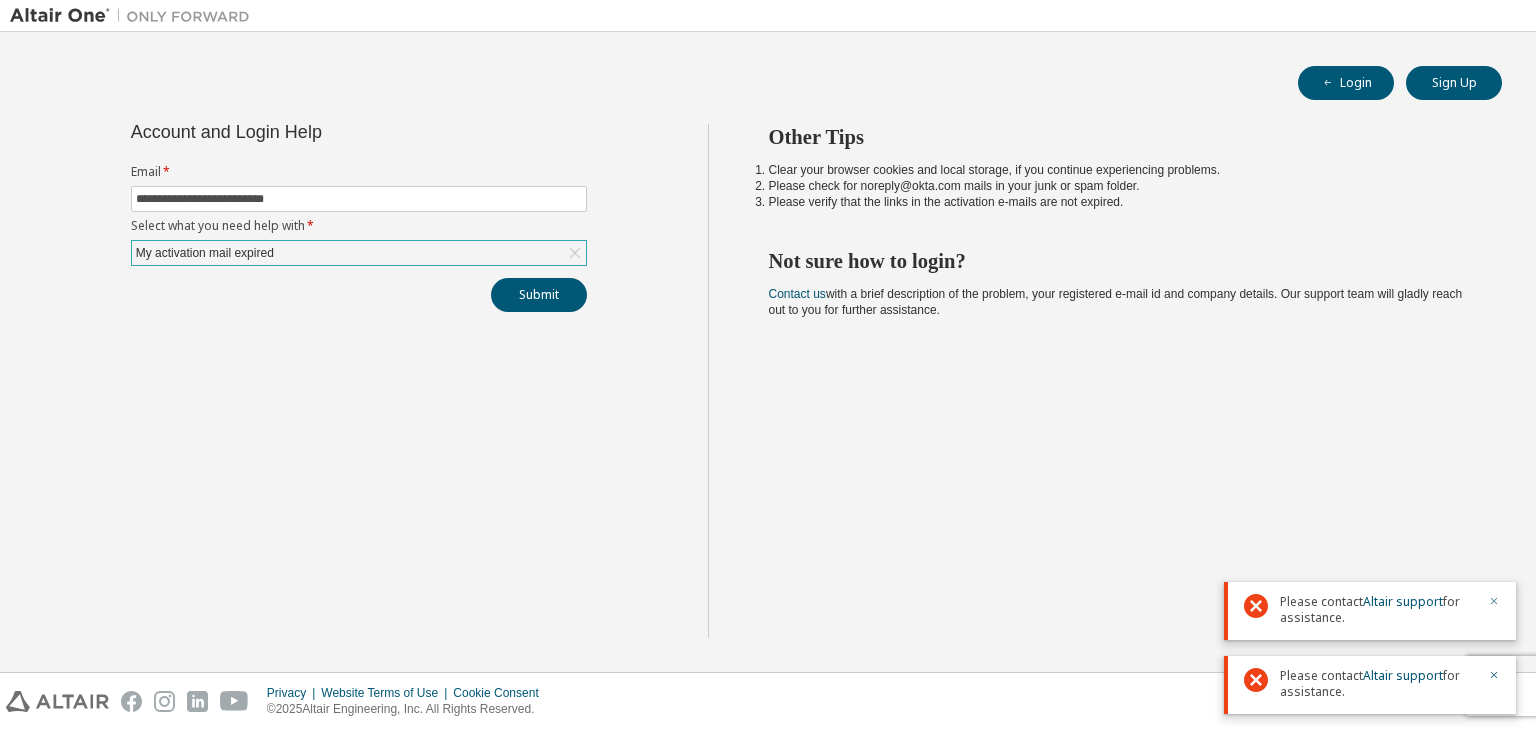 click 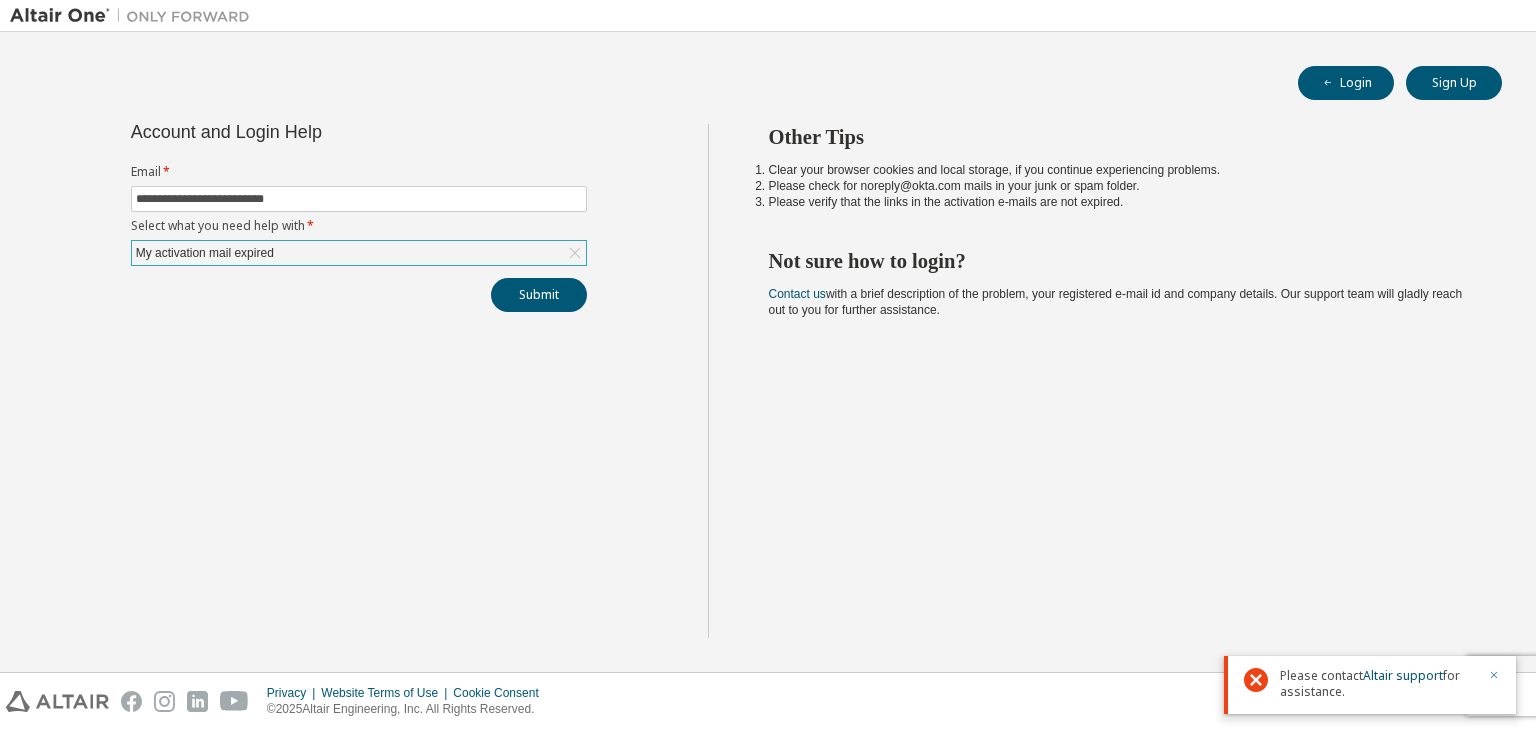 click 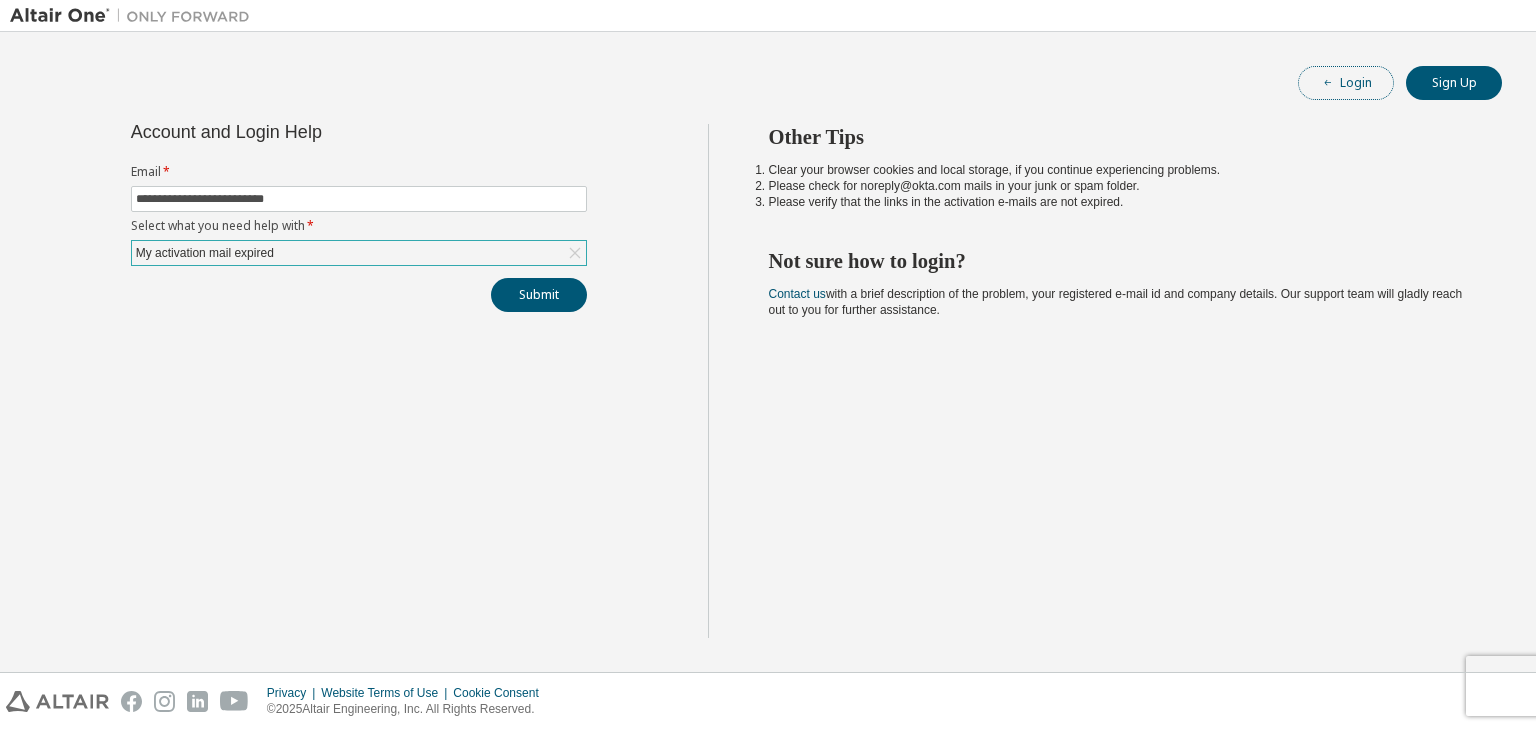 click on "Login" at bounding box center (1346, 83) 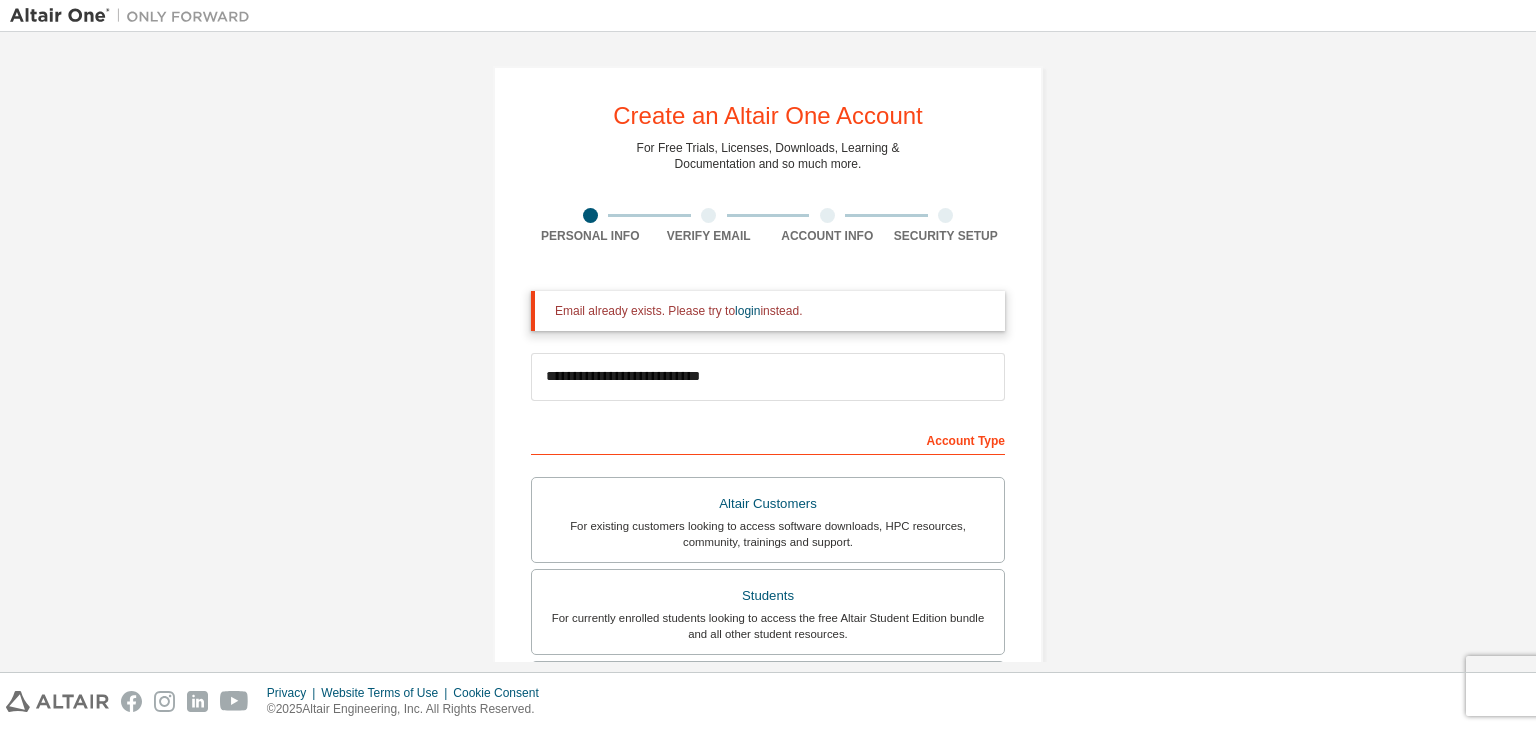 scroll, scrollTop: 0, scrollLeft: 0, axis: both 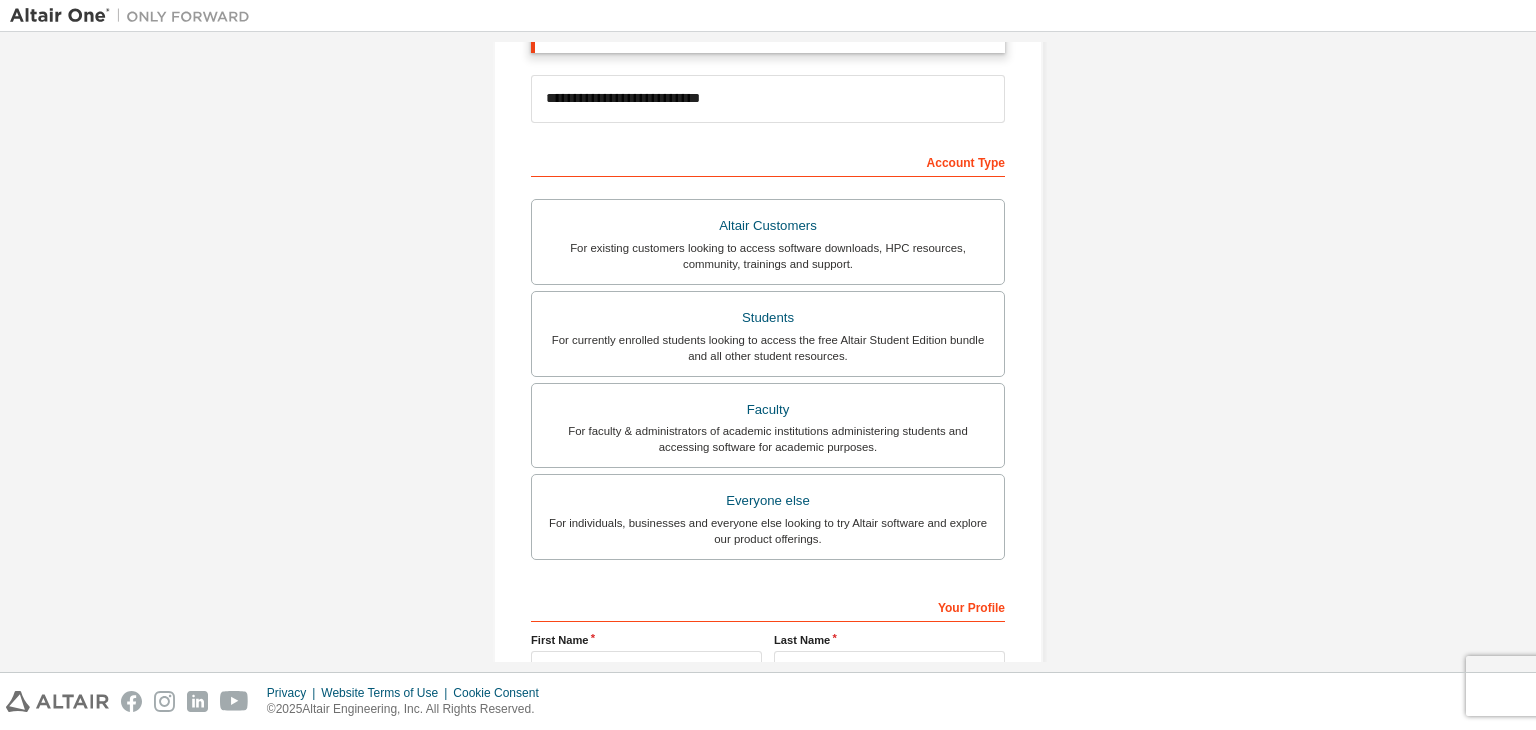 click on "For individuals, businesses and everyone else looking to try Altair software and explore our product offerings." at bounding box center (768, 531) 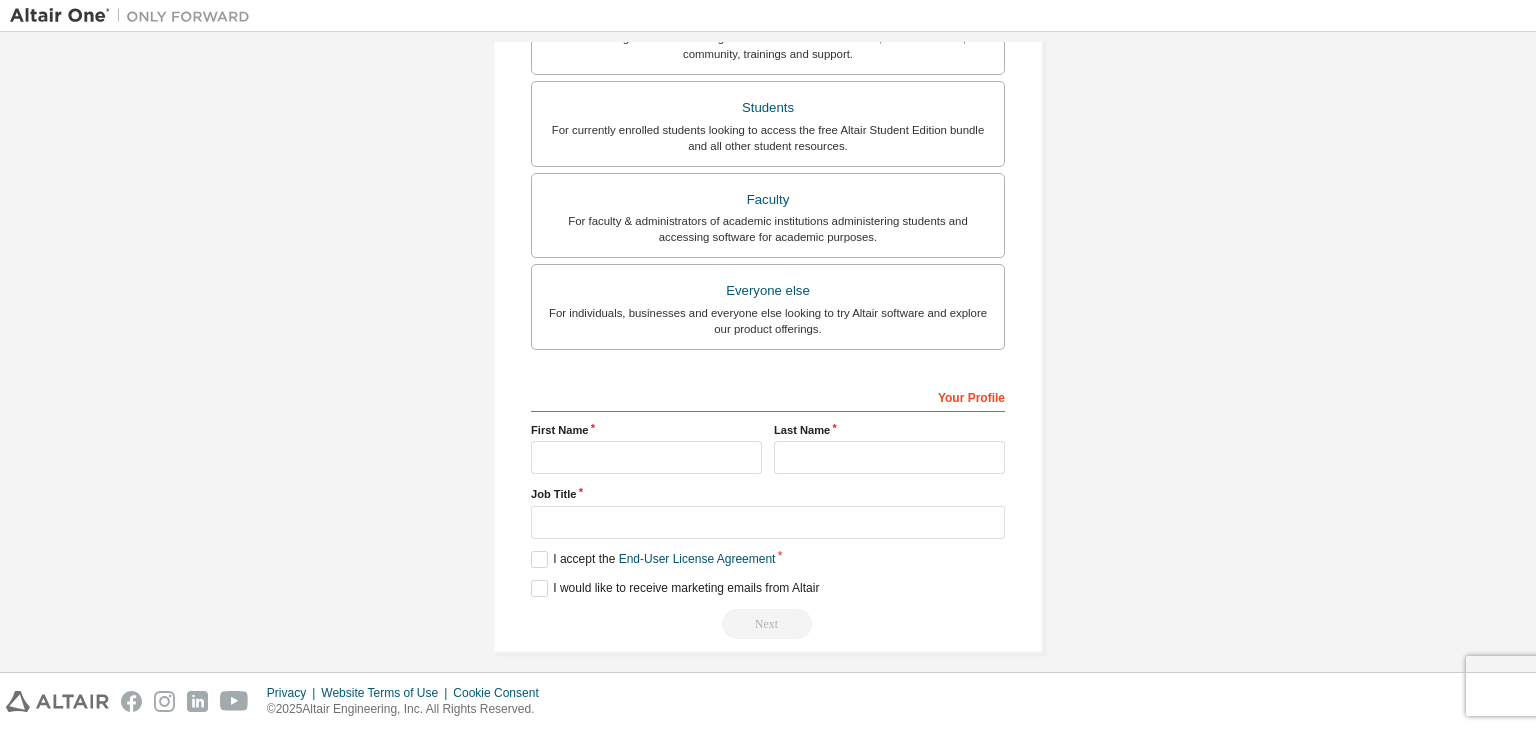 scroll, scrollTop: 498, scrollLeft: 0, axis: vertical 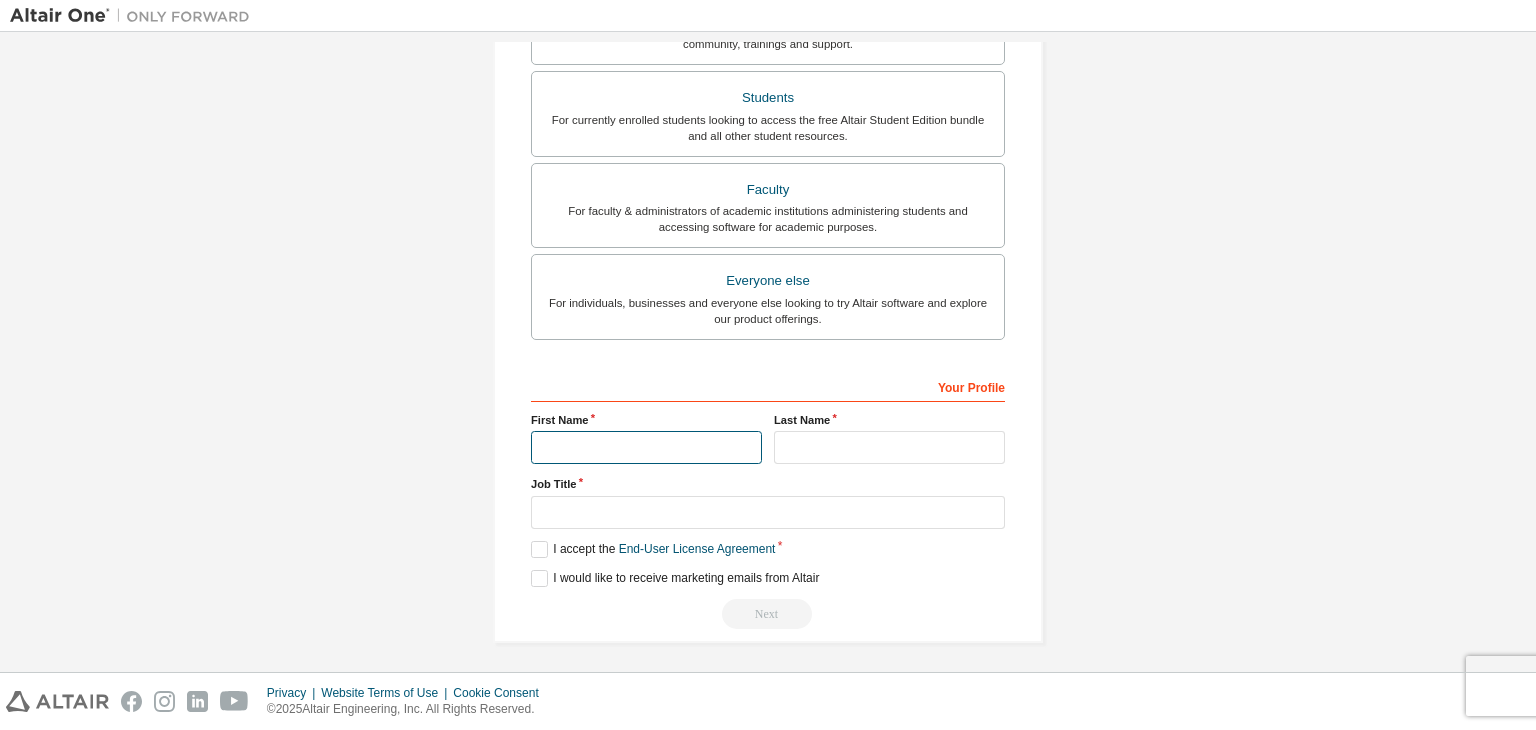 click at bounding box center (646, 447) 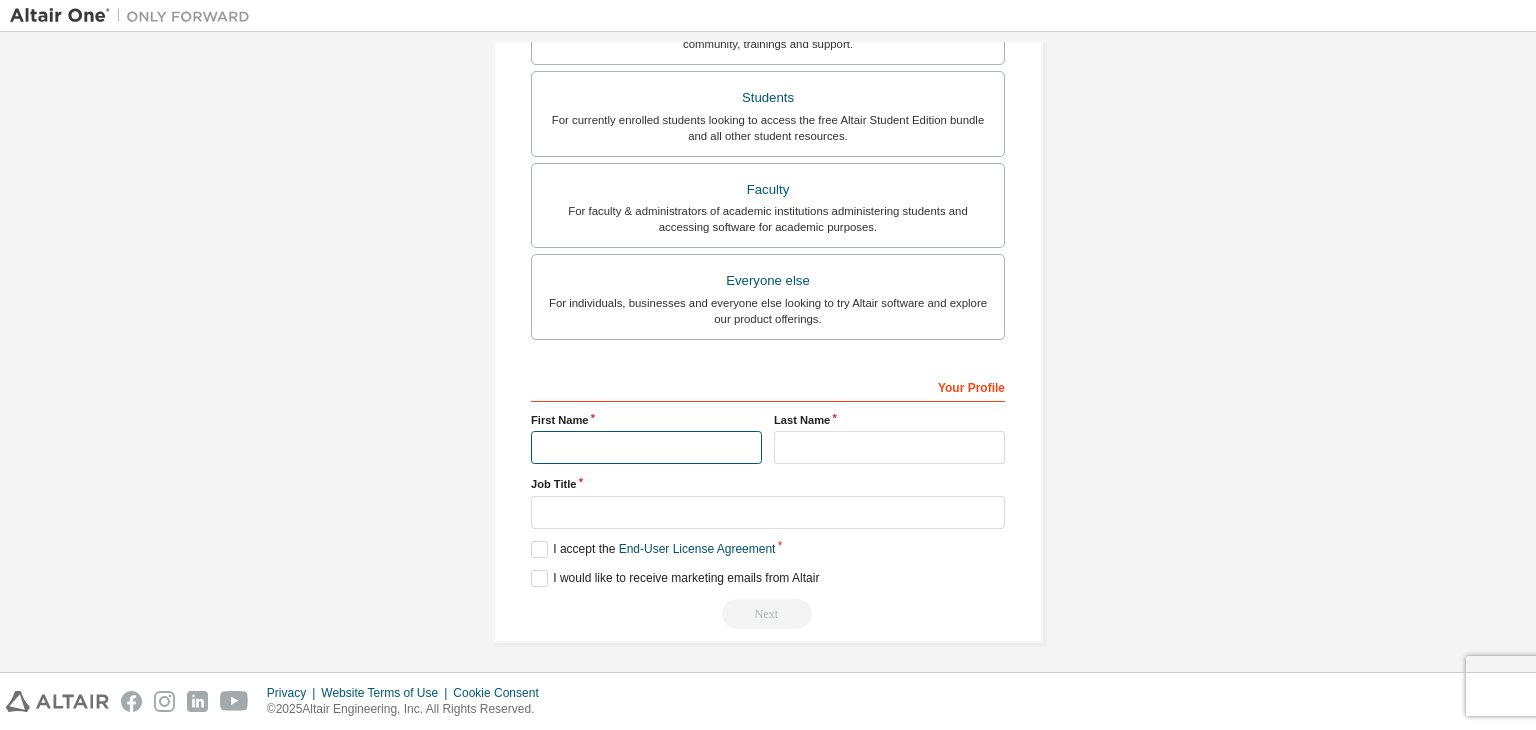 type on "*******" 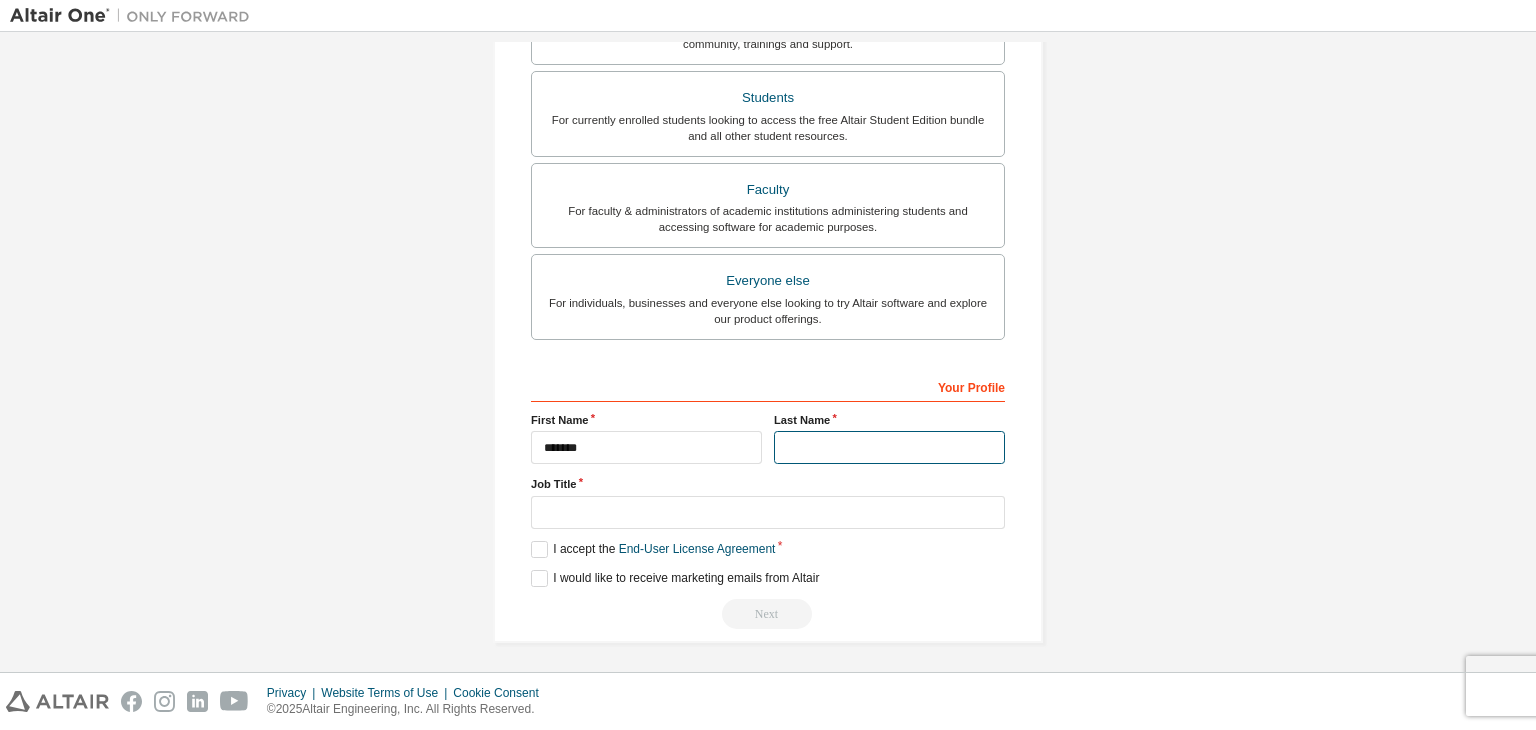 type on "*" 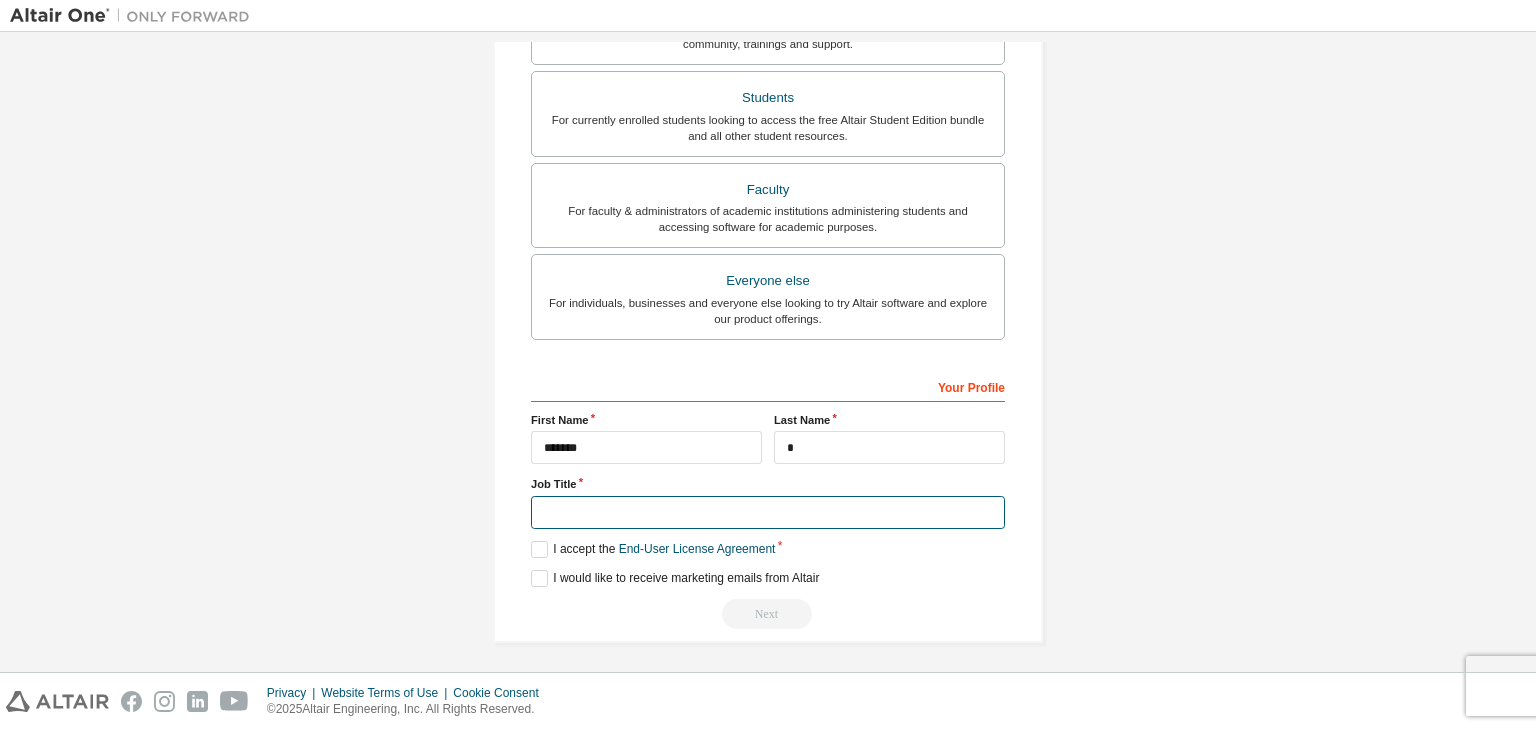 click at bounding box center [768, 512] 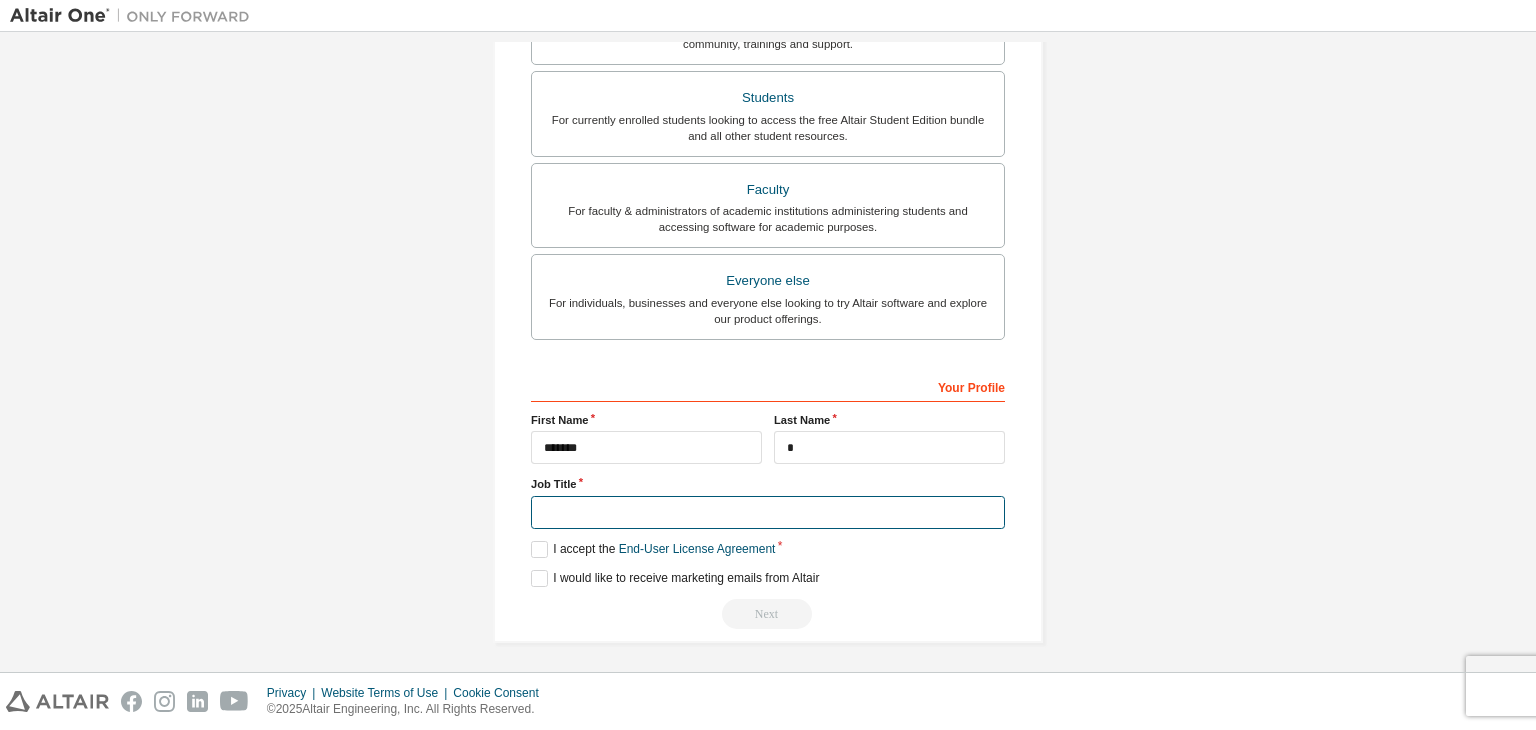 type on "*******" 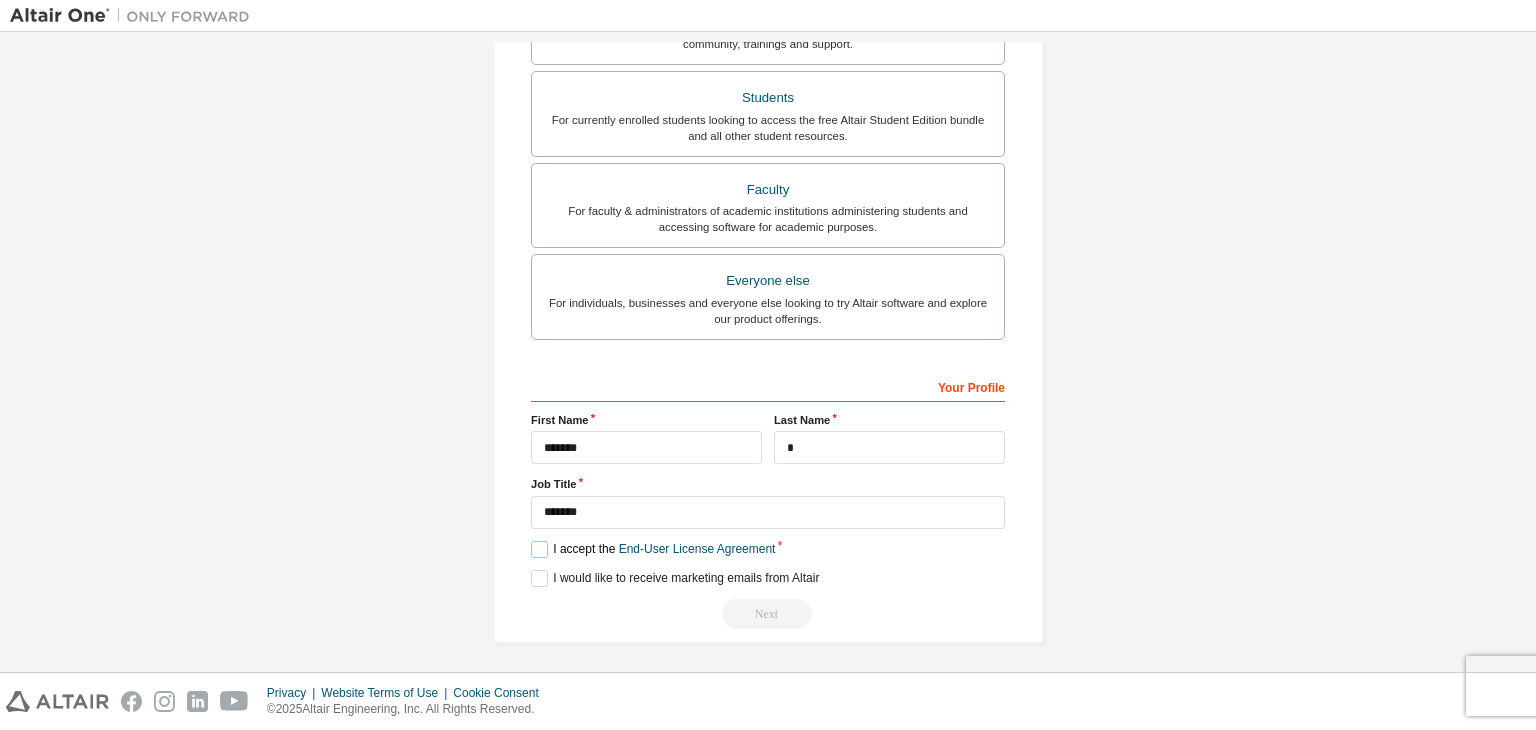 click on "I accept the    End-User License Agreement" at bounding box center [653, 549] 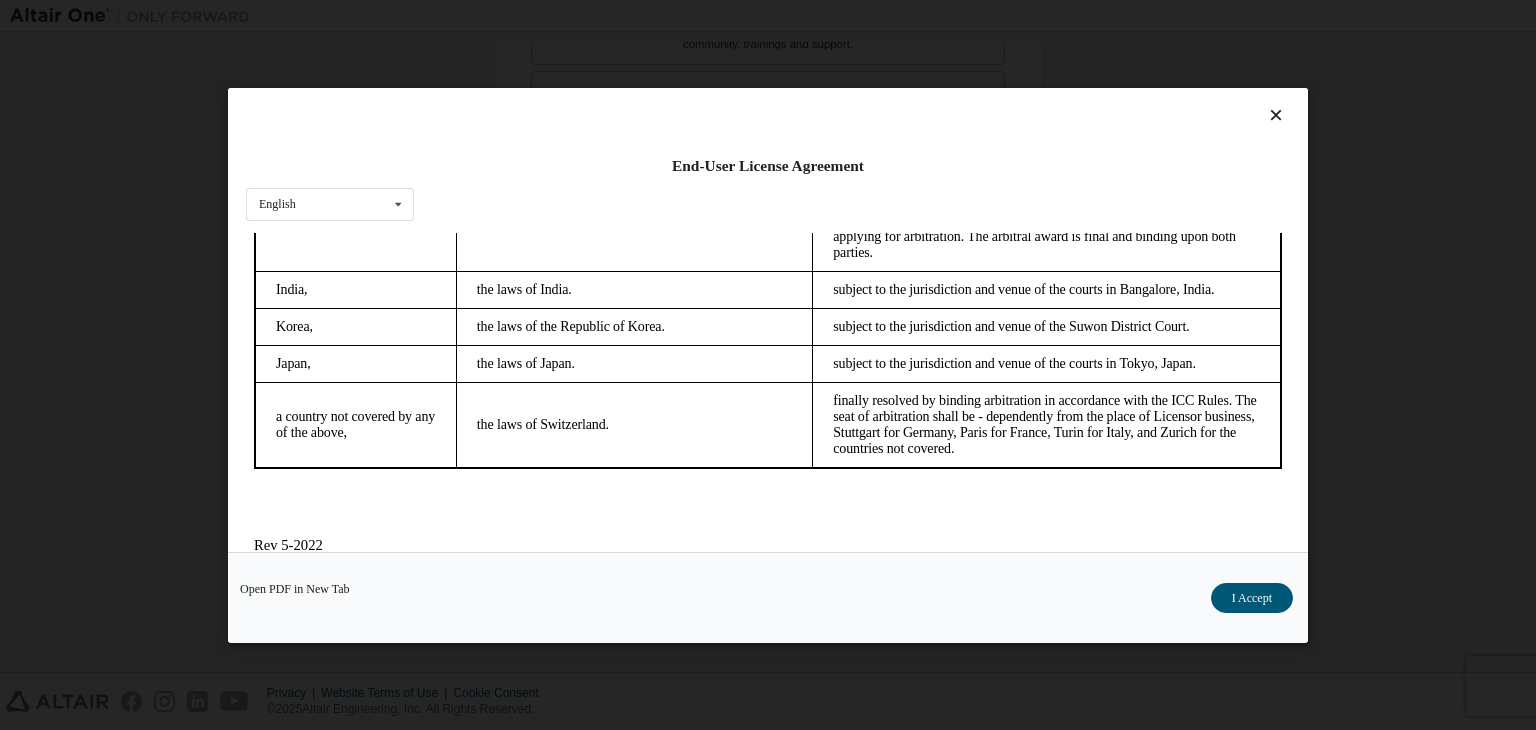 scroll, scrollTop: 5615, scrollLeft: 0, axis: vertical 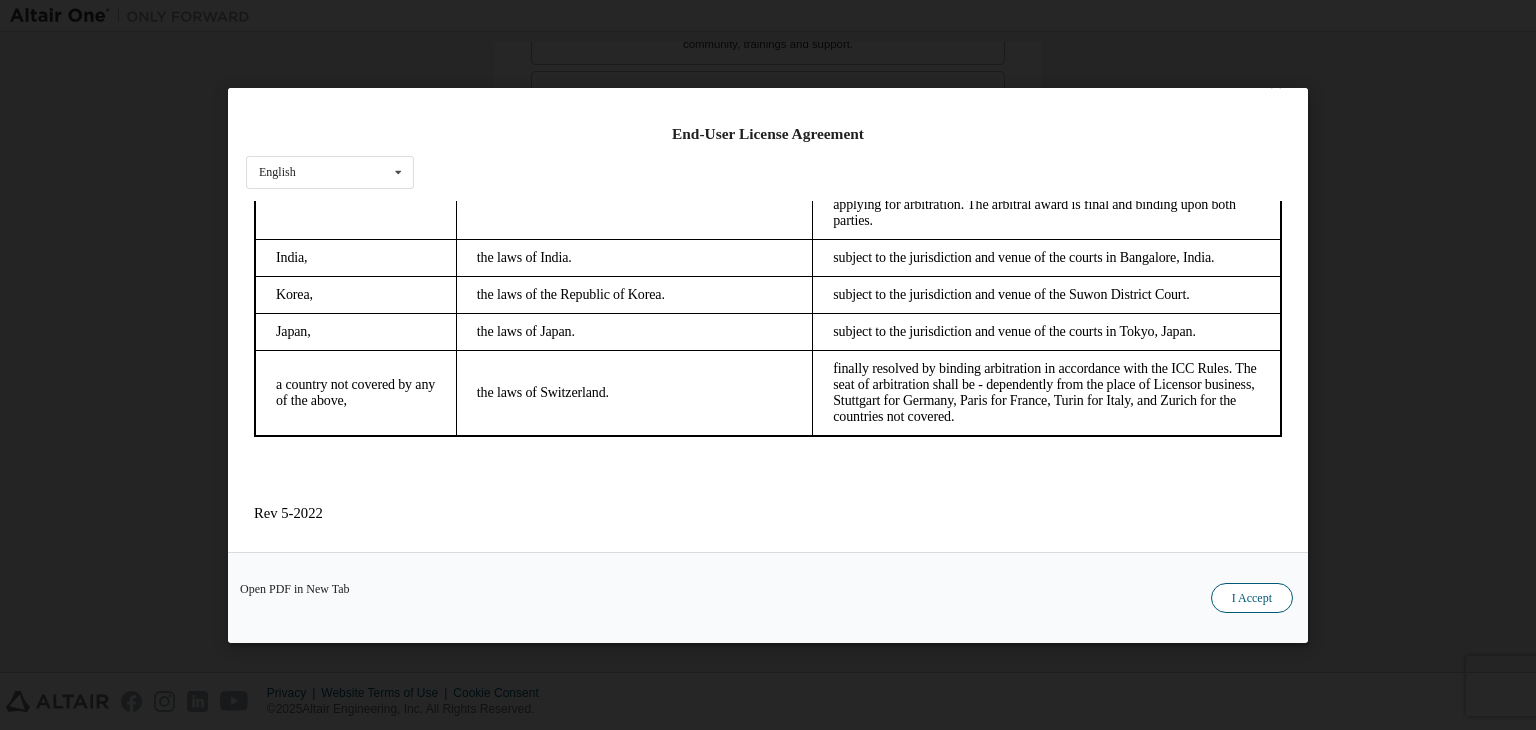 click on "I Accept" at bounding box center [1252, 598] 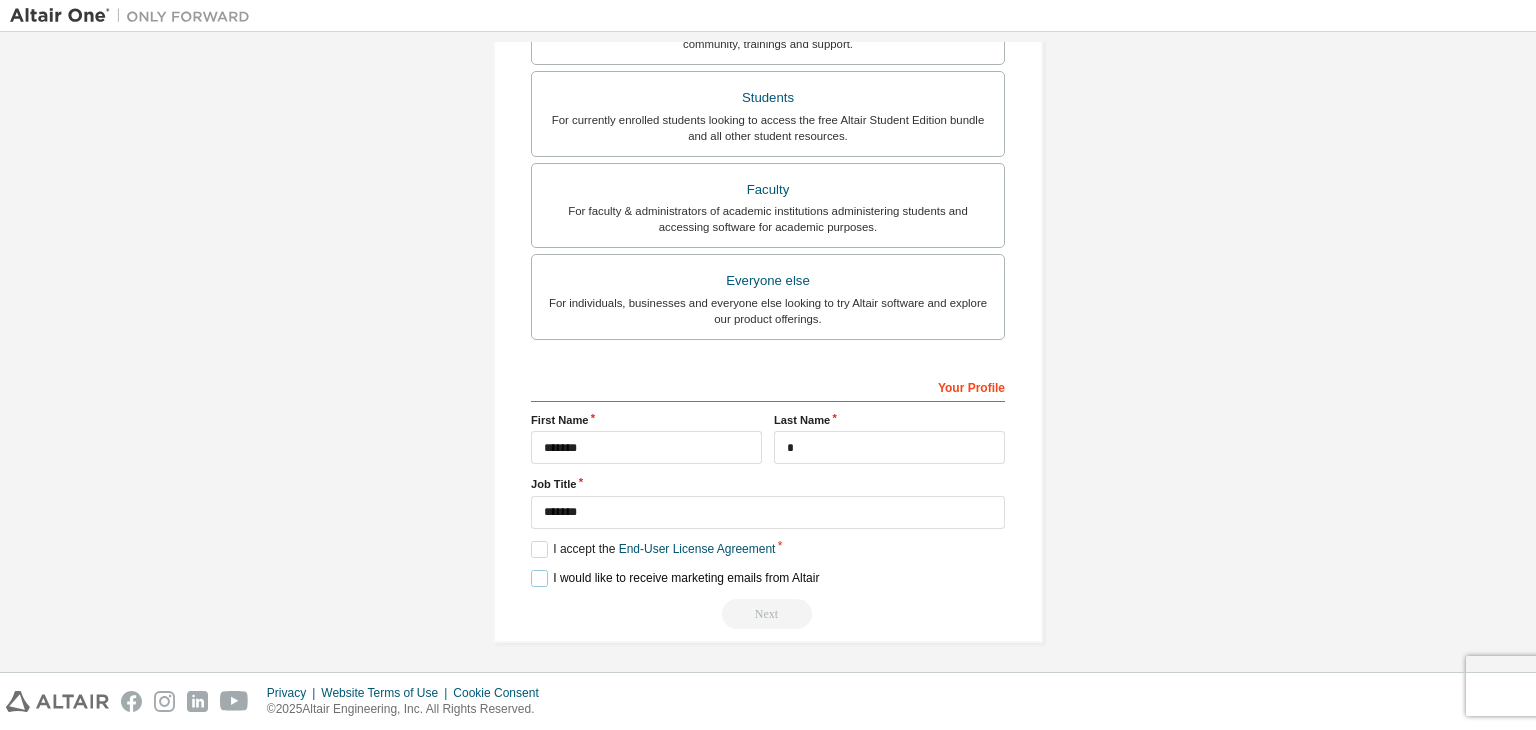 click on "I would like to receive marketing emails from Altair" at bounding box center (675, 578) 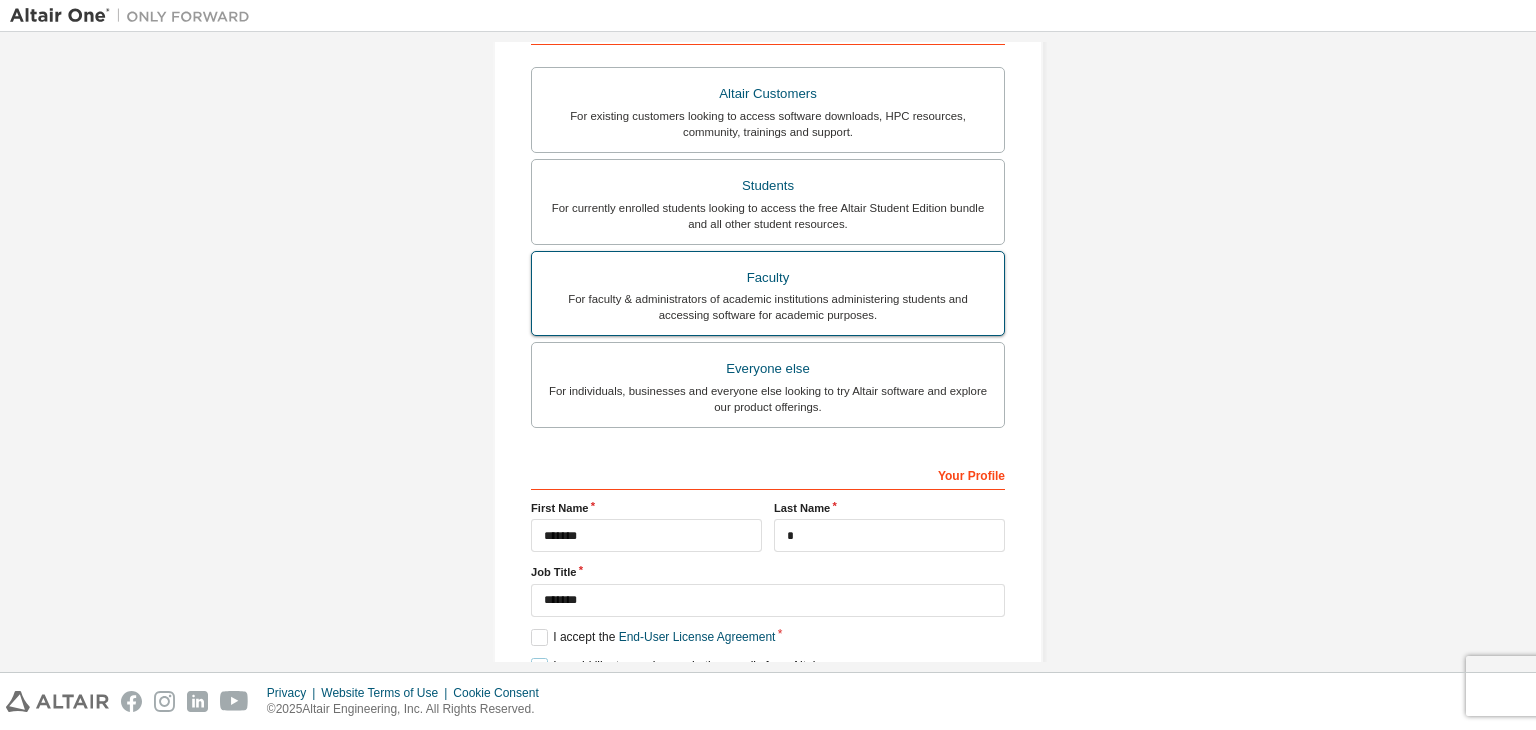 scroll, scrollTop: 398, scrollLeft: 0, axis: vertical 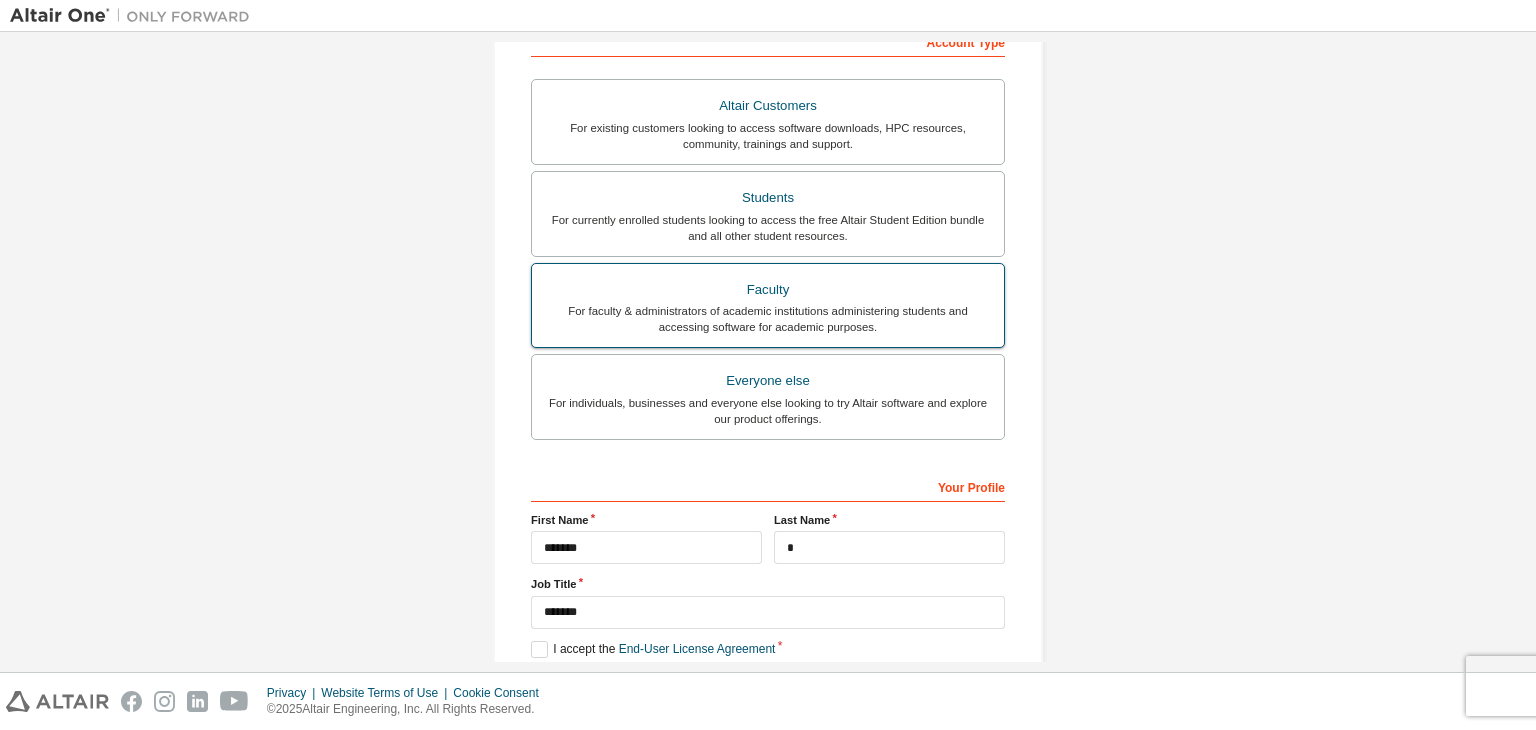 click on "For currently enrolled students looking to access the free Altair Student Edition bundle and all other student resources." at bounding box center [768, 228] 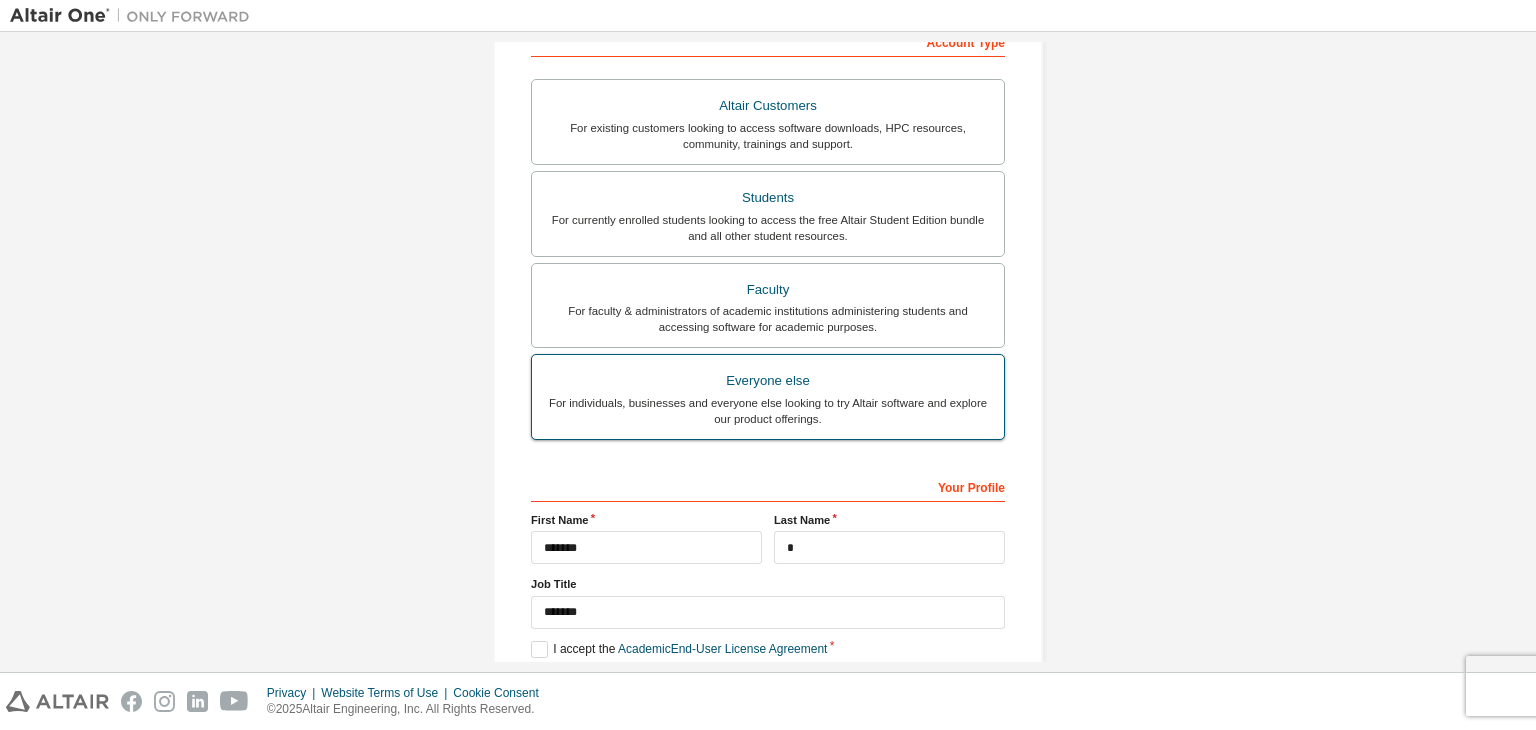 scroll, scrollTop: 498, scrollLeft: 0, axis: vertical 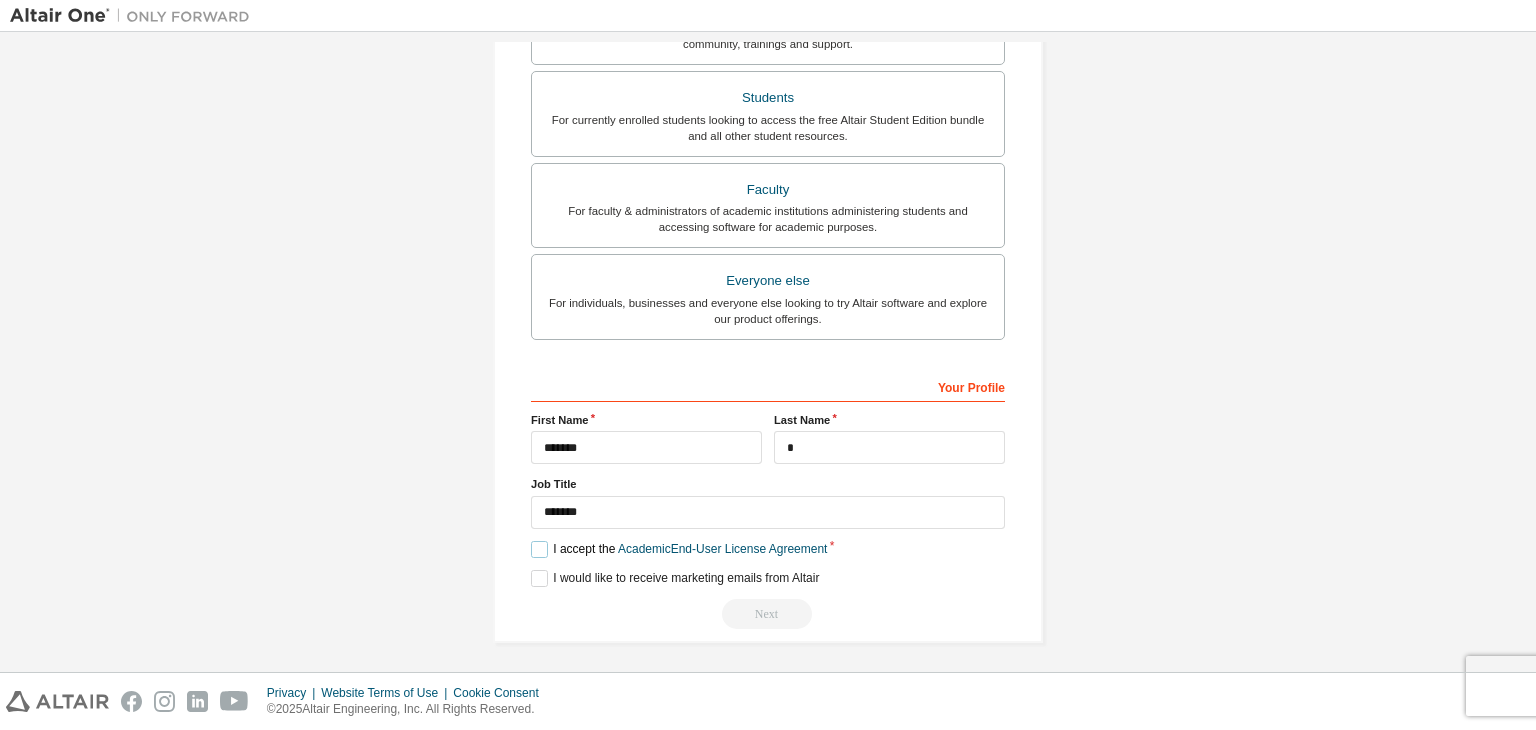 click on "I accept the   Academic   End-User License Agreement" at bounding box center (679, 549) 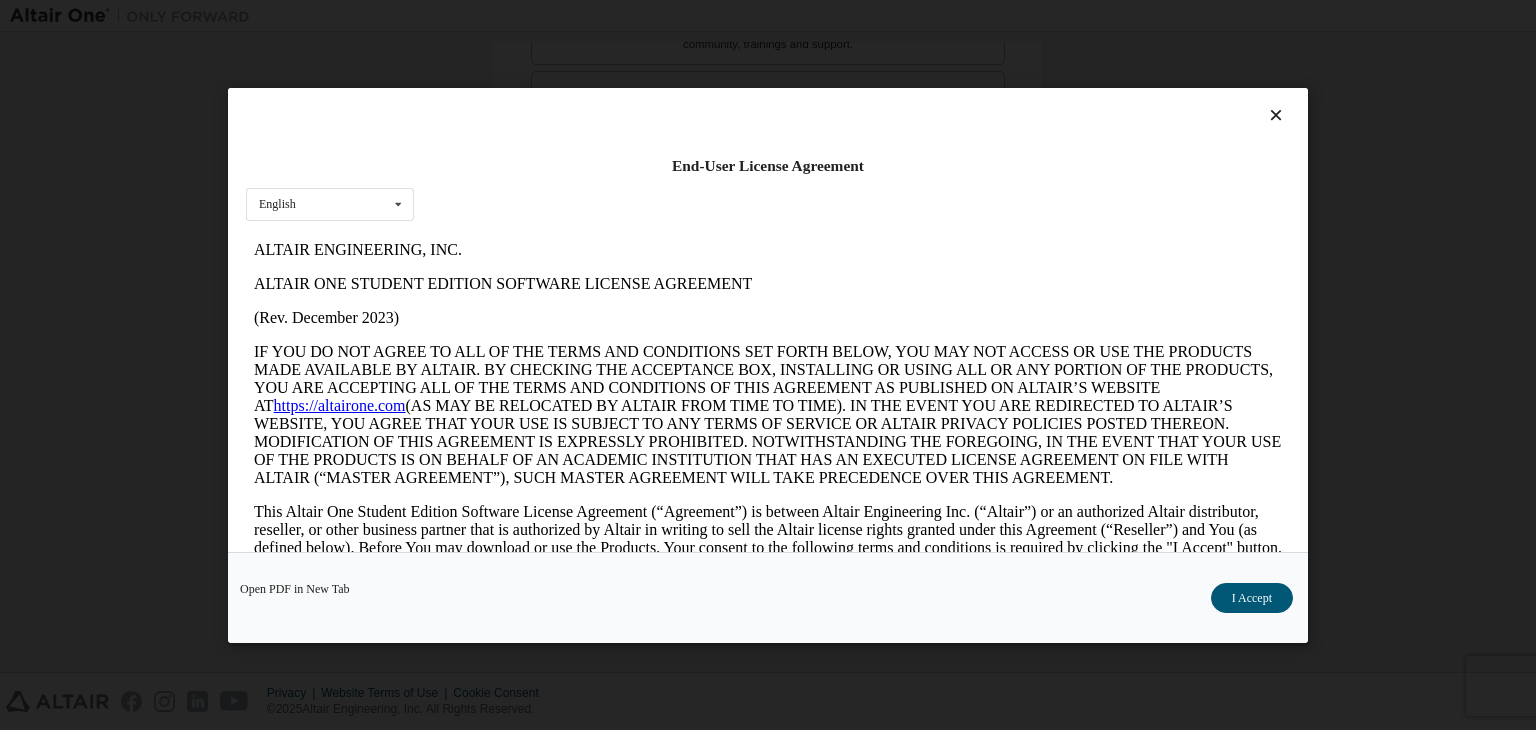 scroll, scrollTop: 0, scrollLeft: 0, axis: both 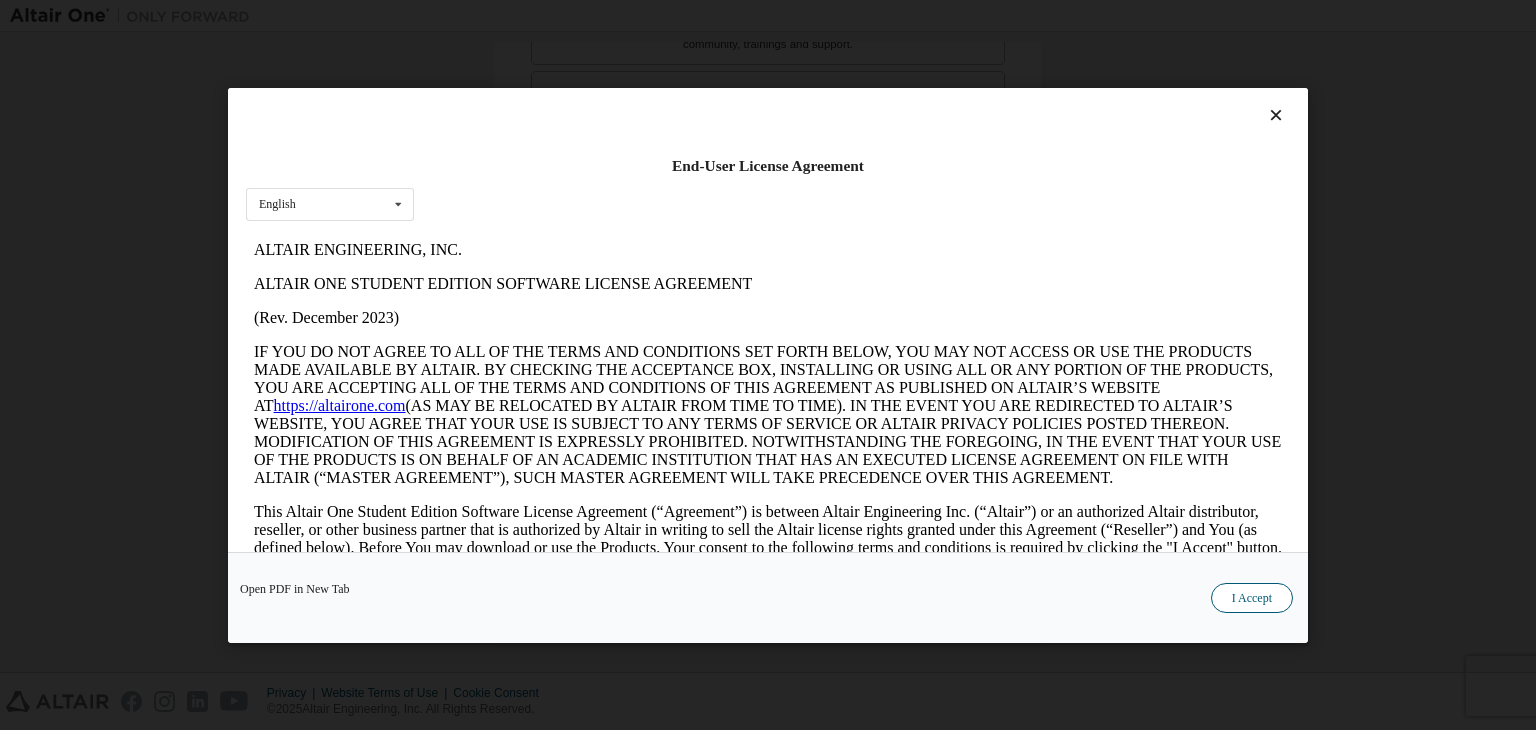 click on "I Accept" at bounding box center [1252, 598] 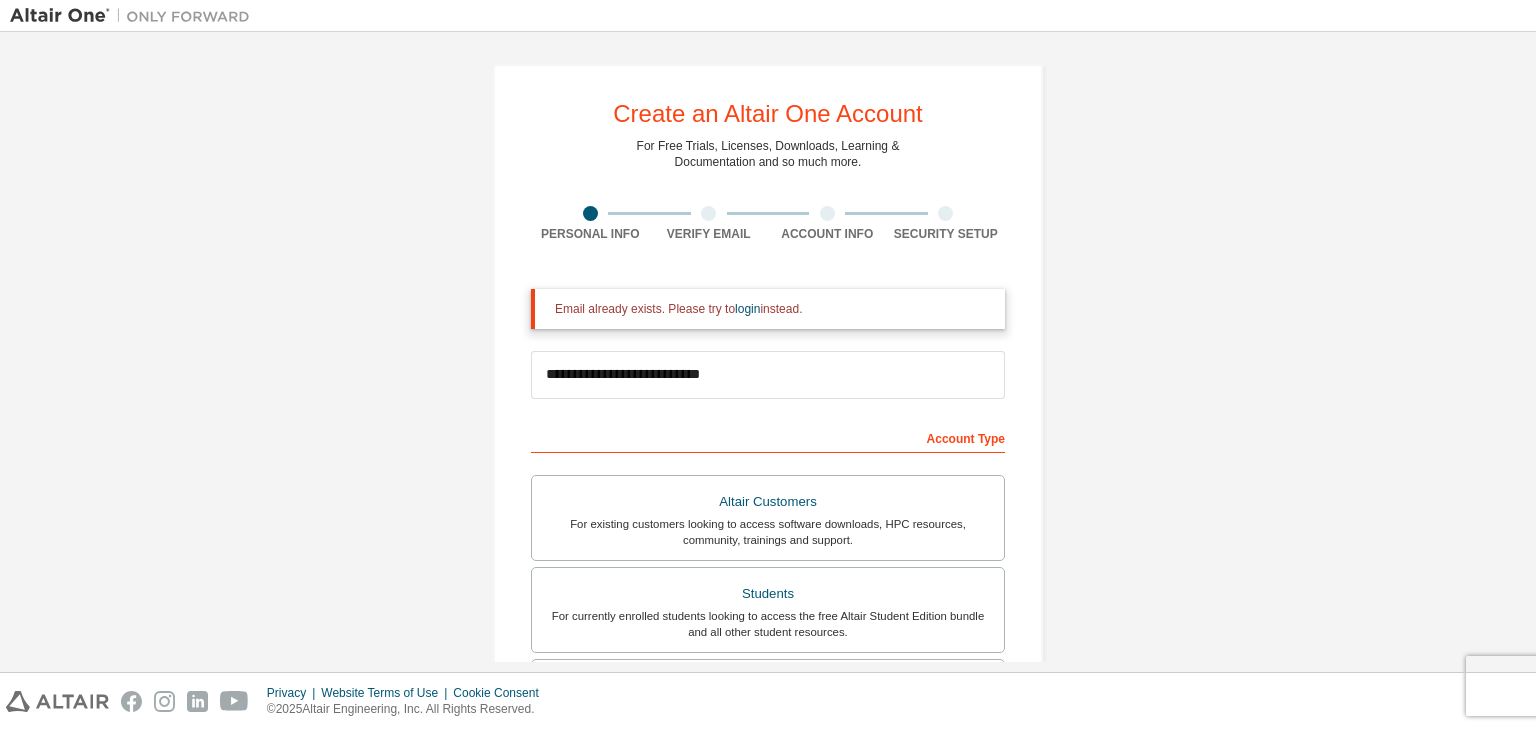 scroll, scrollTop: 0, scrollLeft: 0, axis: both 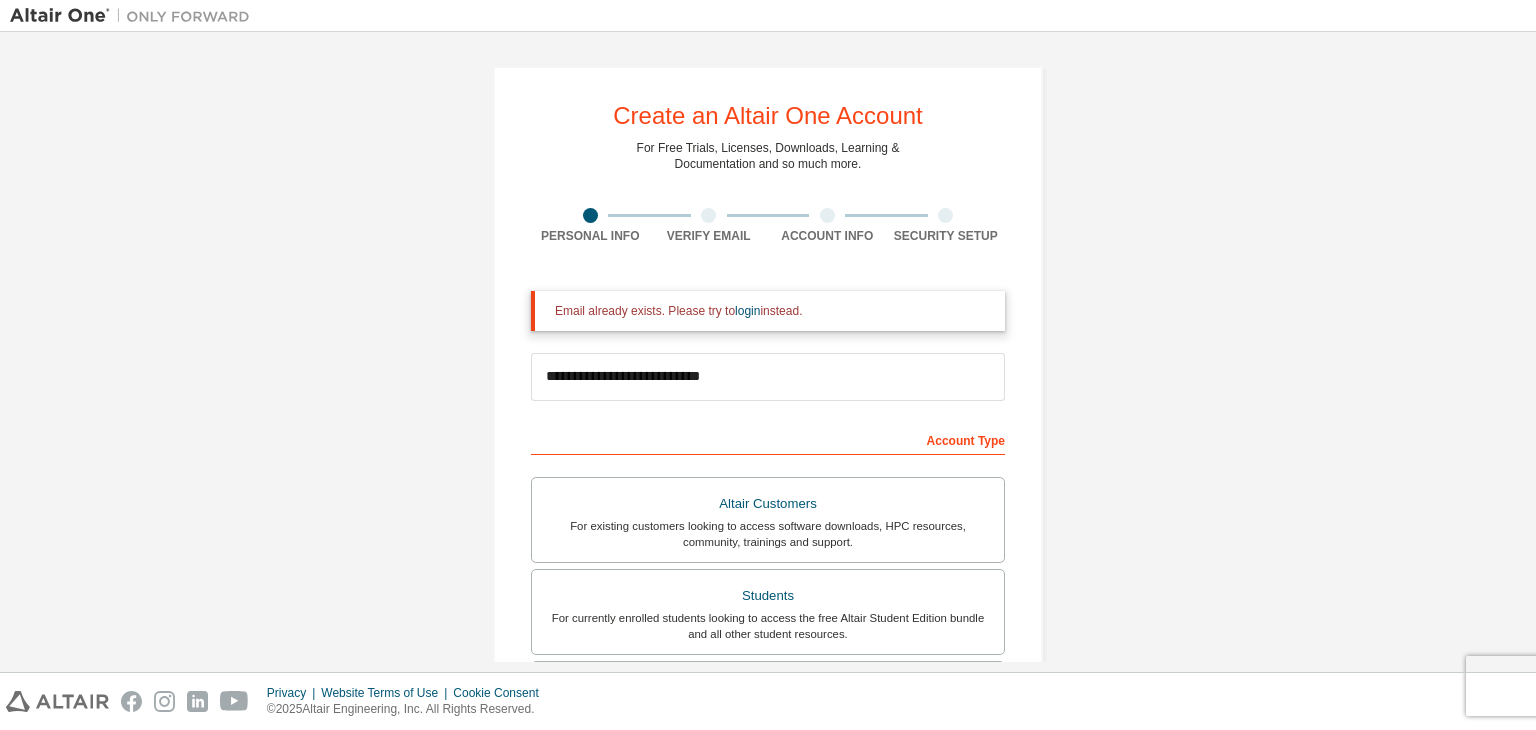 click on "**********" at bounding box center [768, 377] 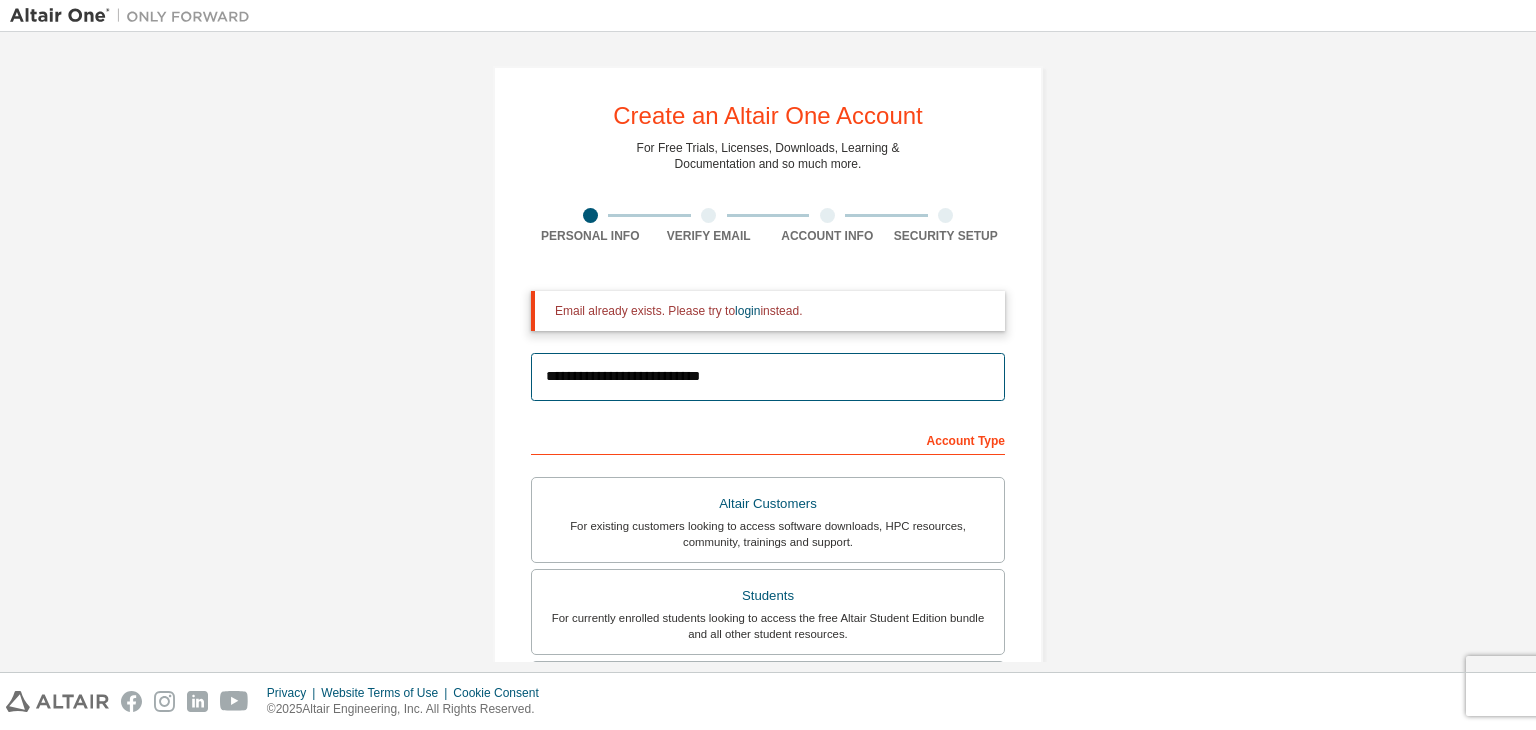 click on "**********" at bounding box center [768, 377] 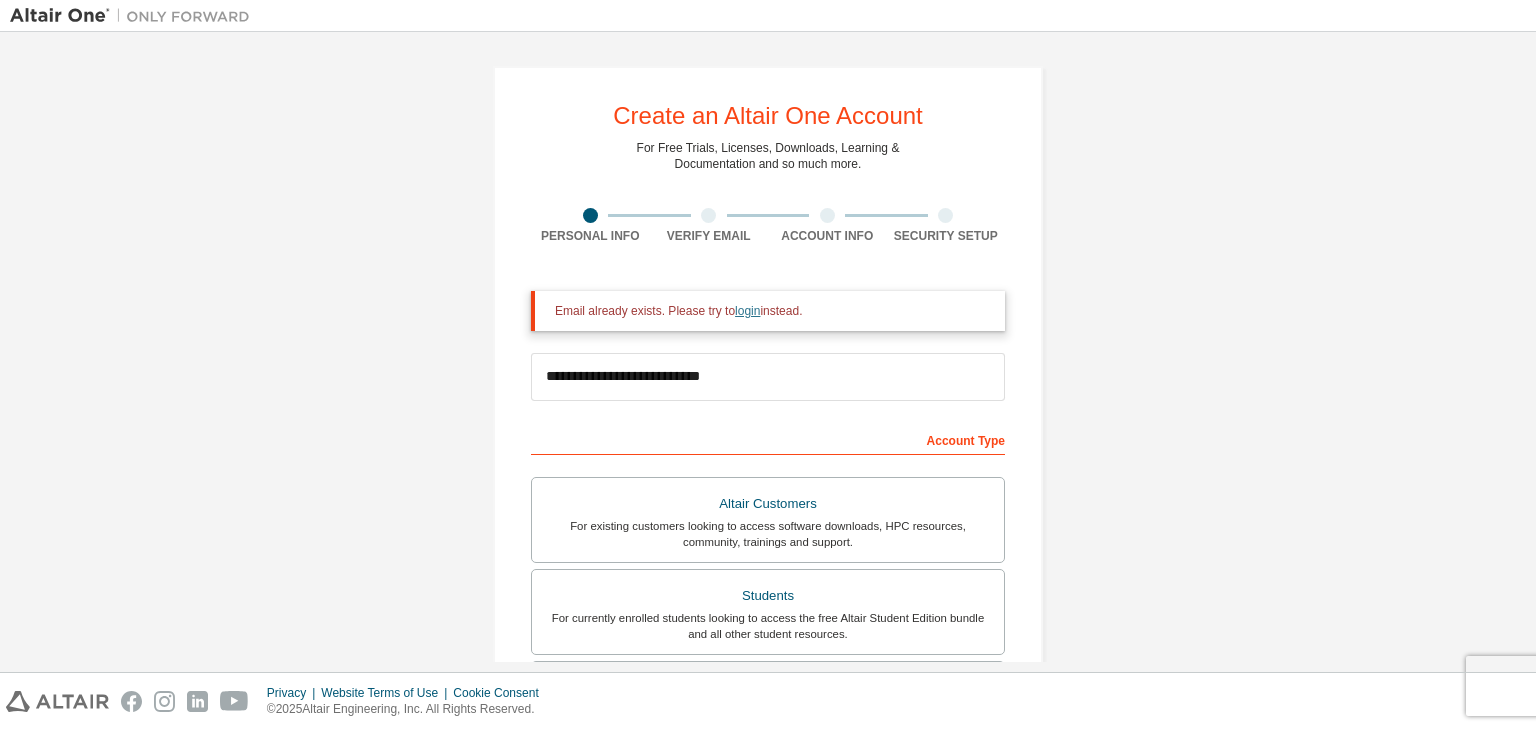 click on "login" at bounding box center (747, 311) 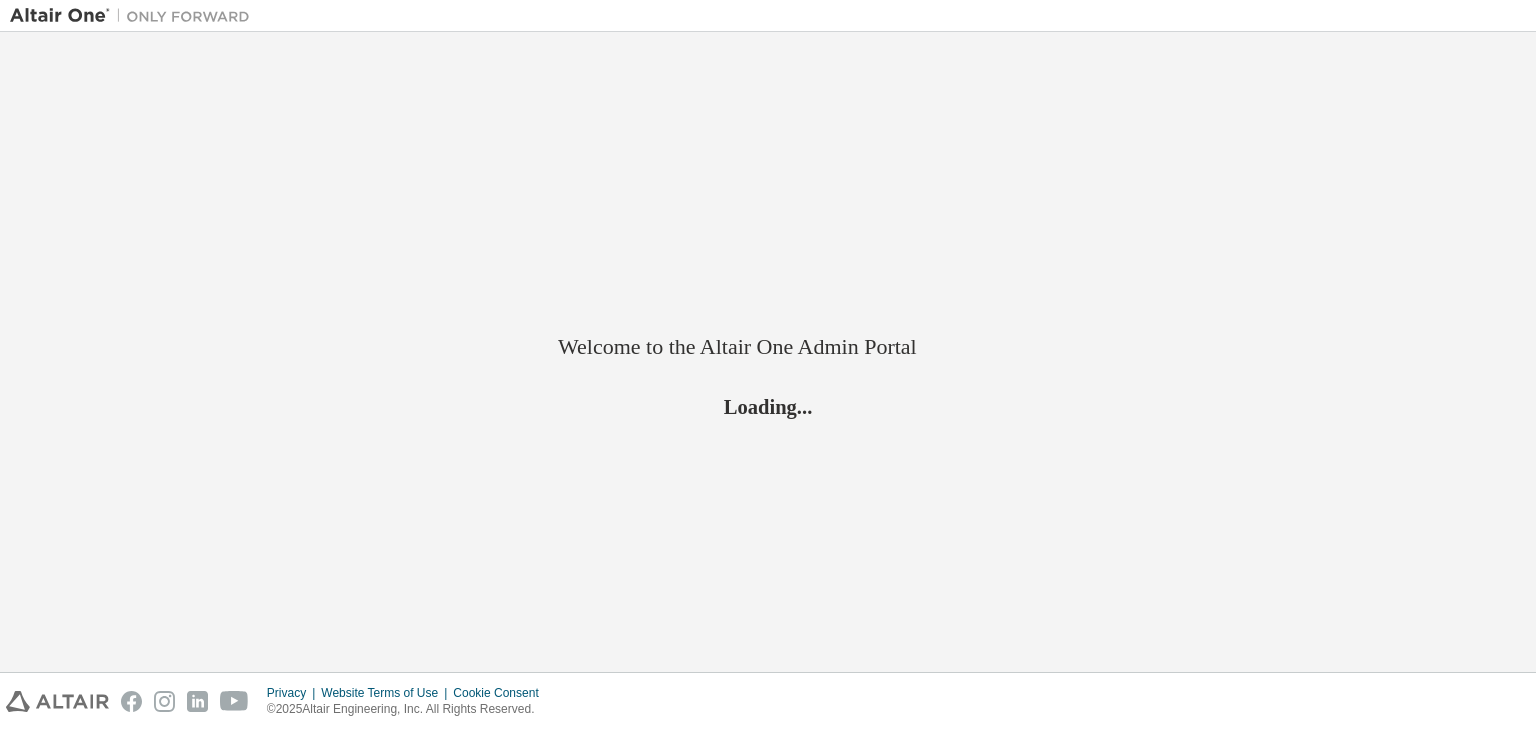 scroll, scrollTop: 0, scrollLeft: 0, axis: both 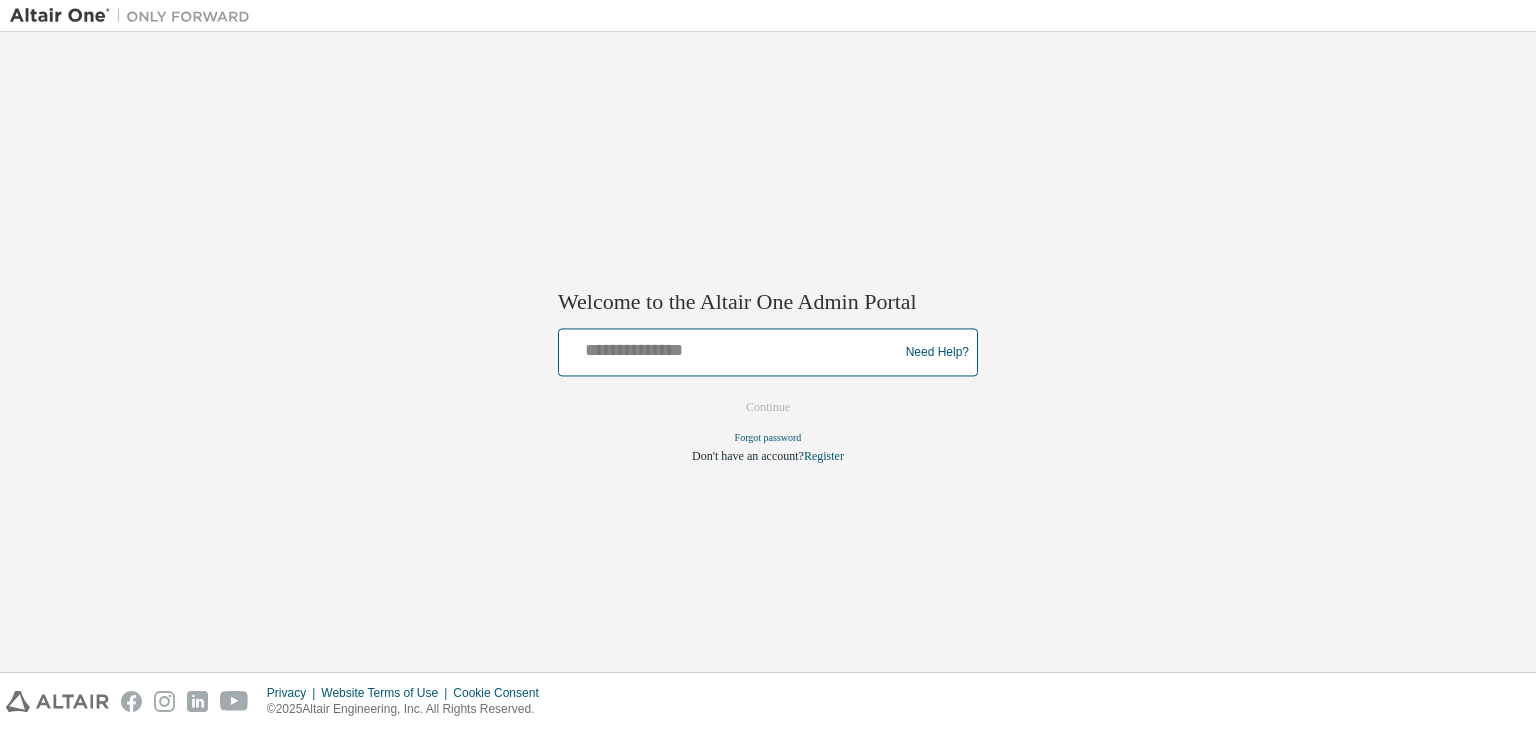 click at bounding box center (731, 348) 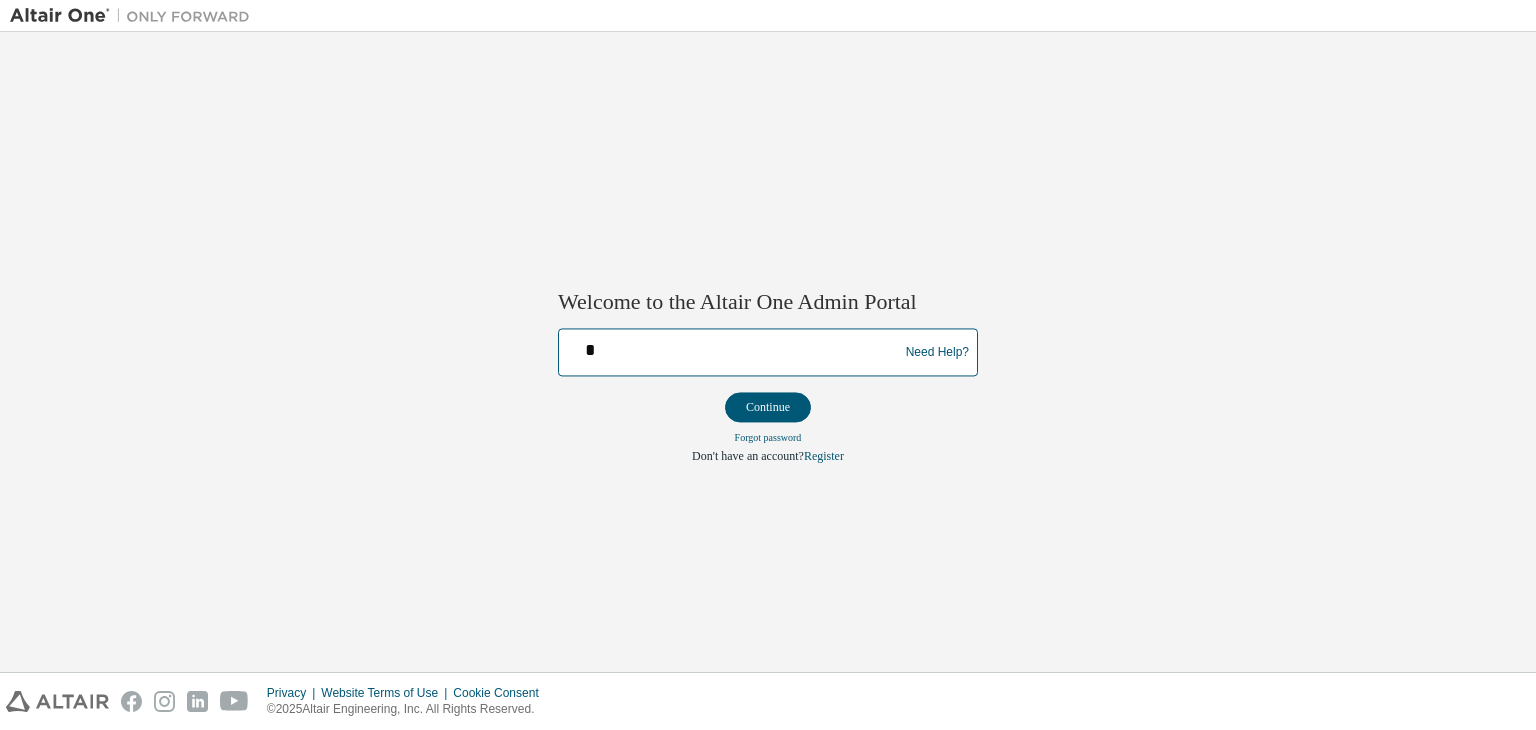 type on "**********" 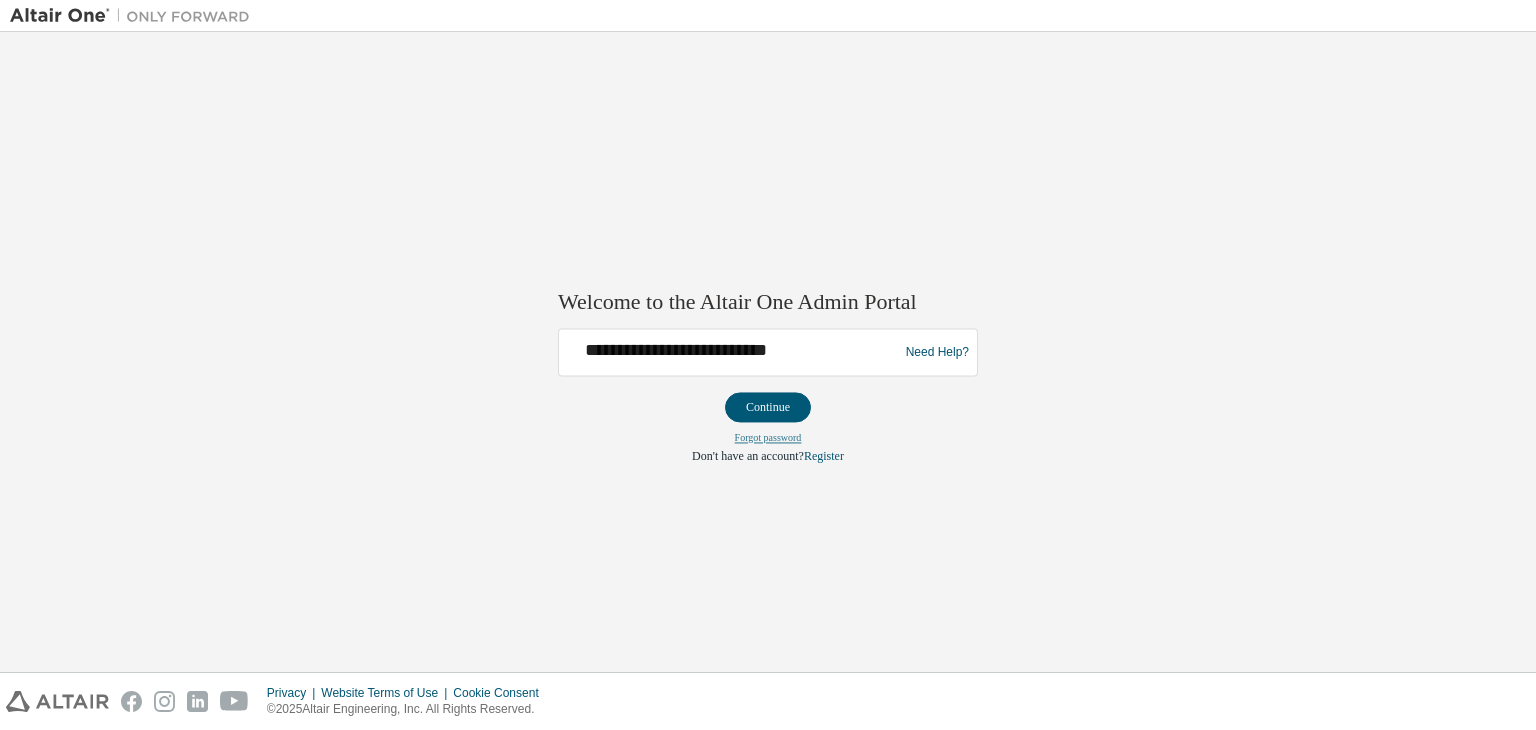 click on "Forgot password" at bounding box center (768, 438) 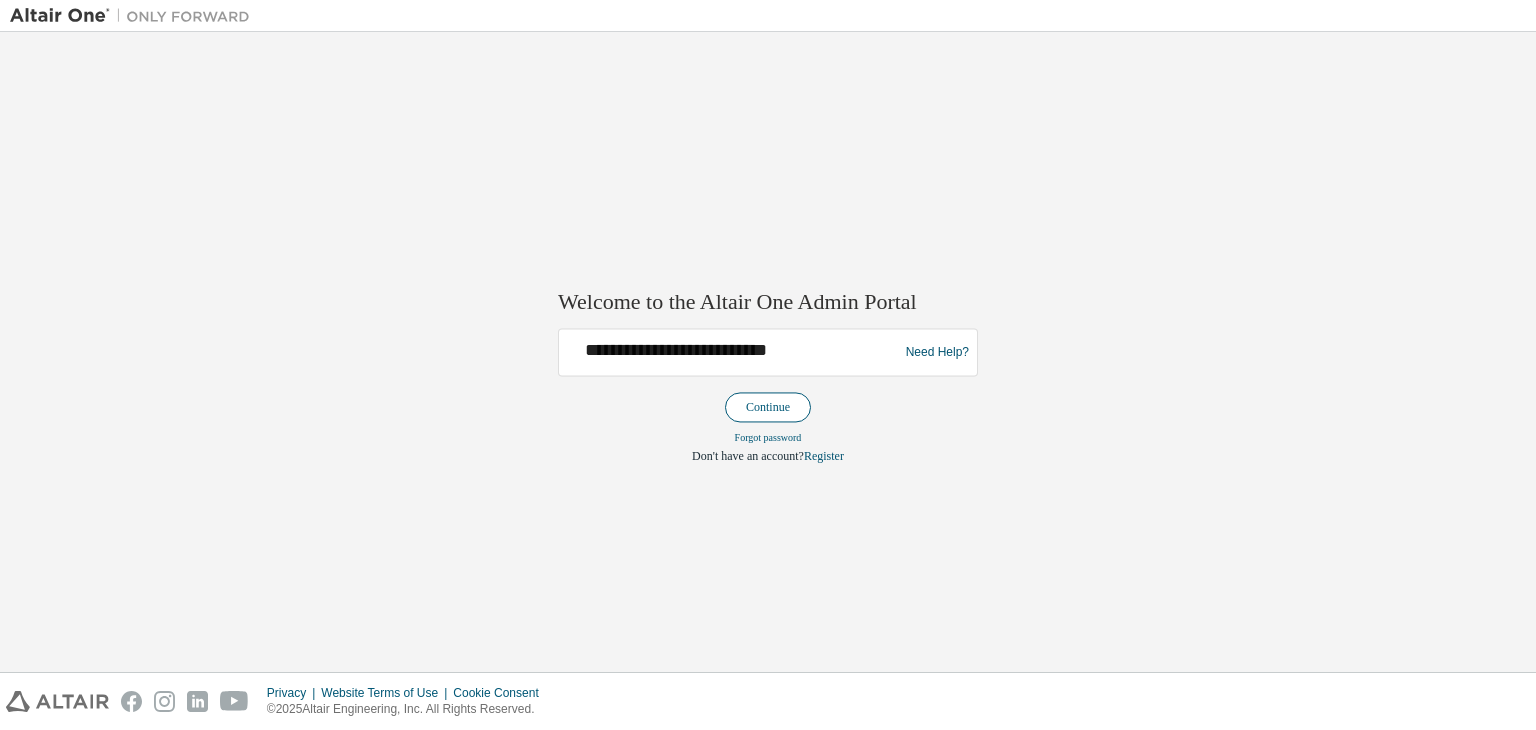 click on "Continue" at bounding box center [768, 408] 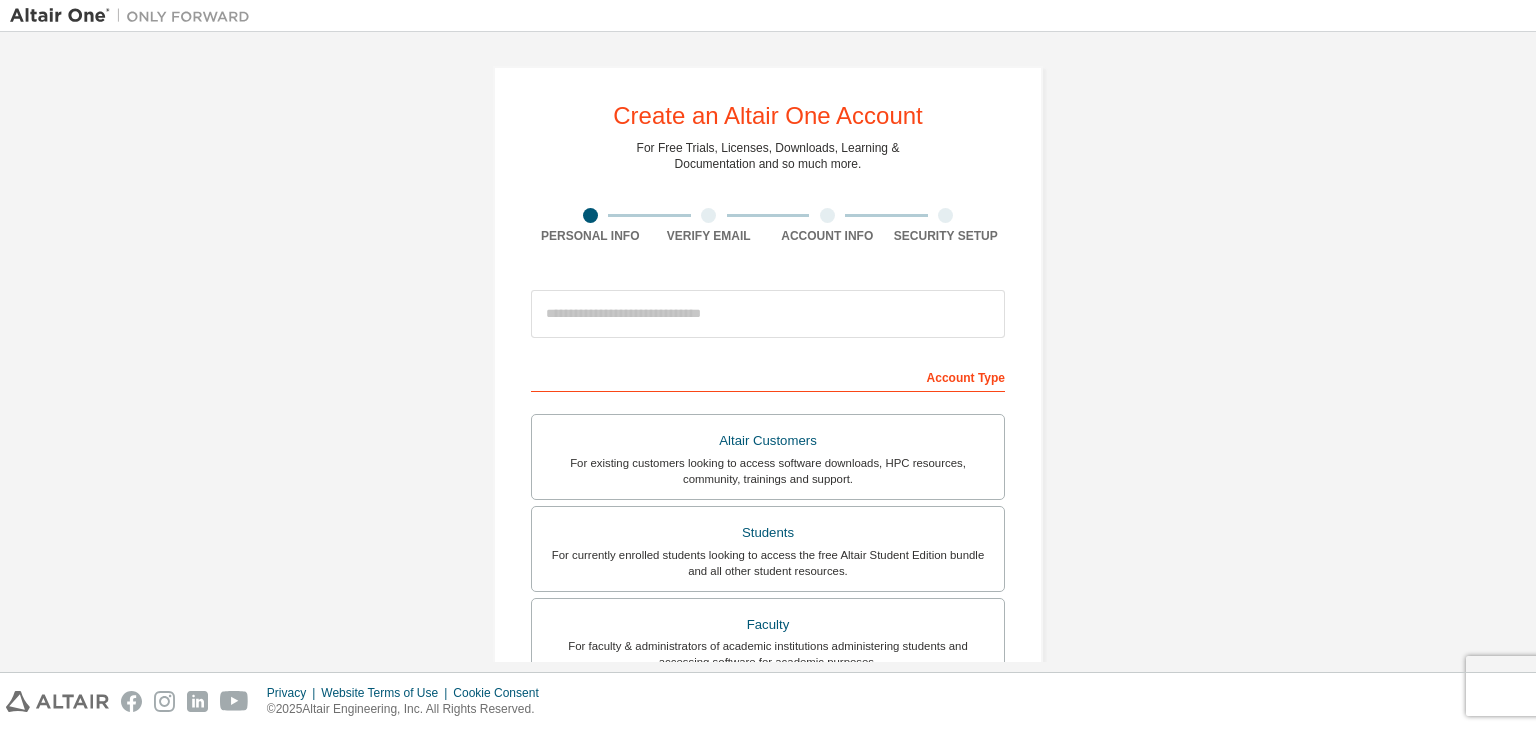scroll, scrollTop: 0, scrollLeft: 0, axis: both 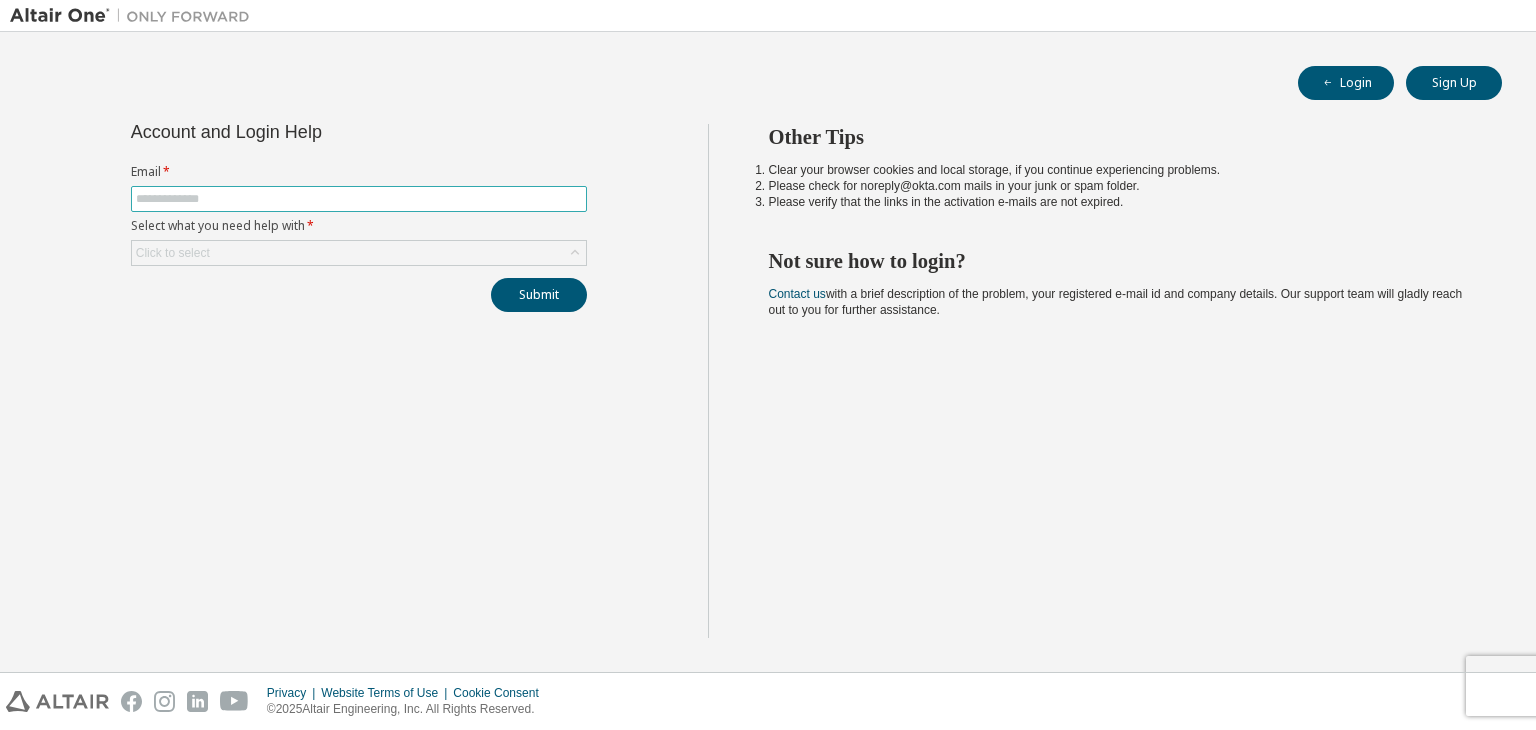 click at bounding box center [359, 199] 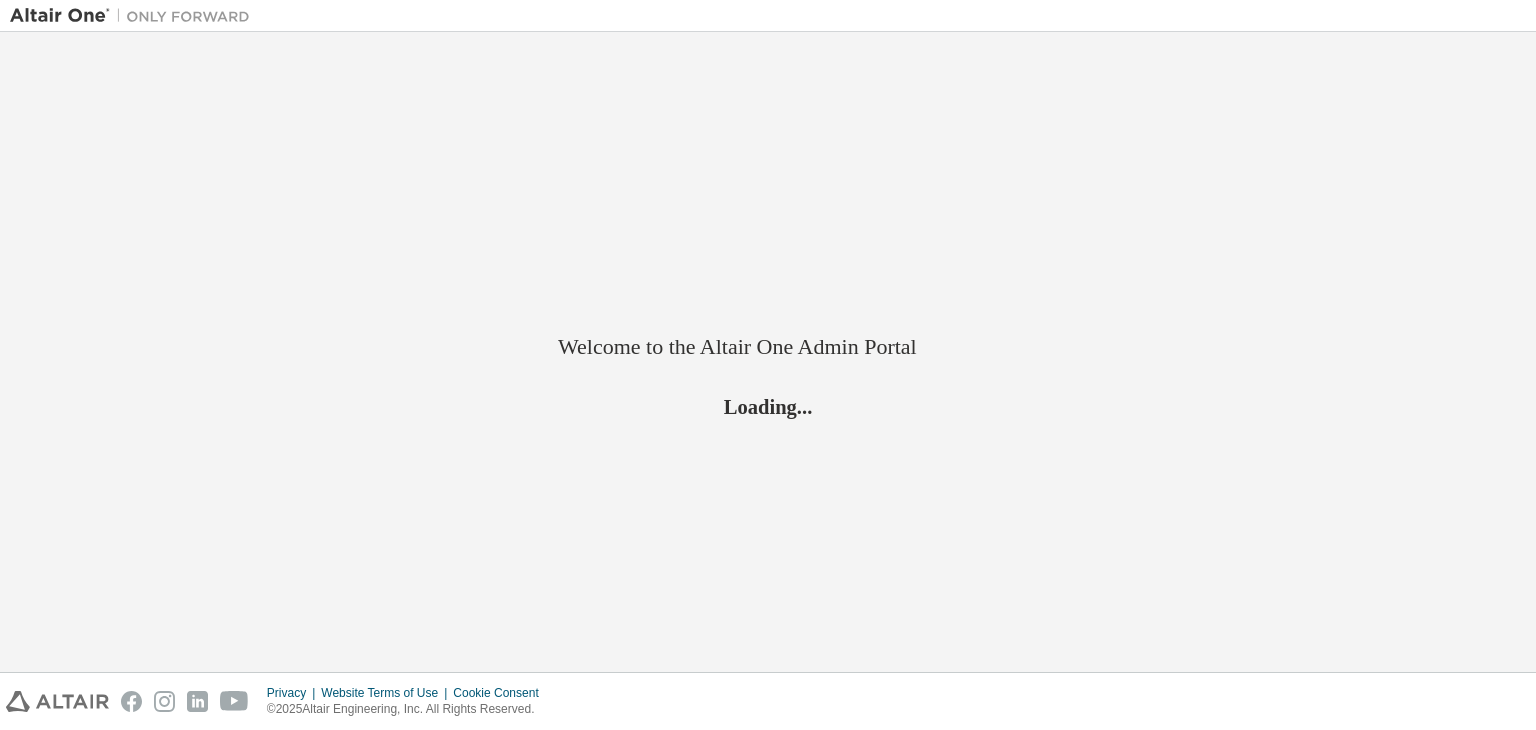 scroll, scrollTop: 0, scrollLeft: 0, axis: both 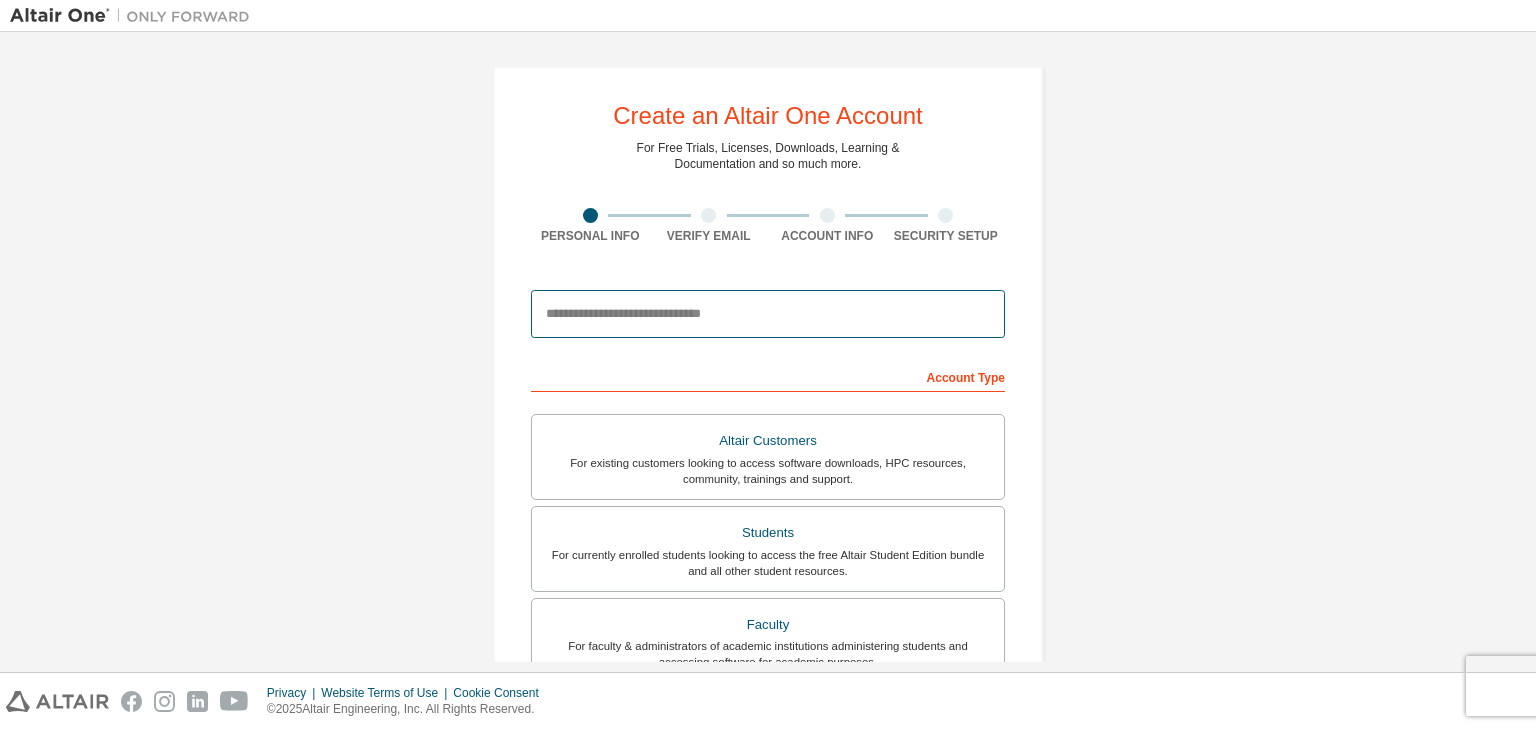 click at bounding box center (768, 314) 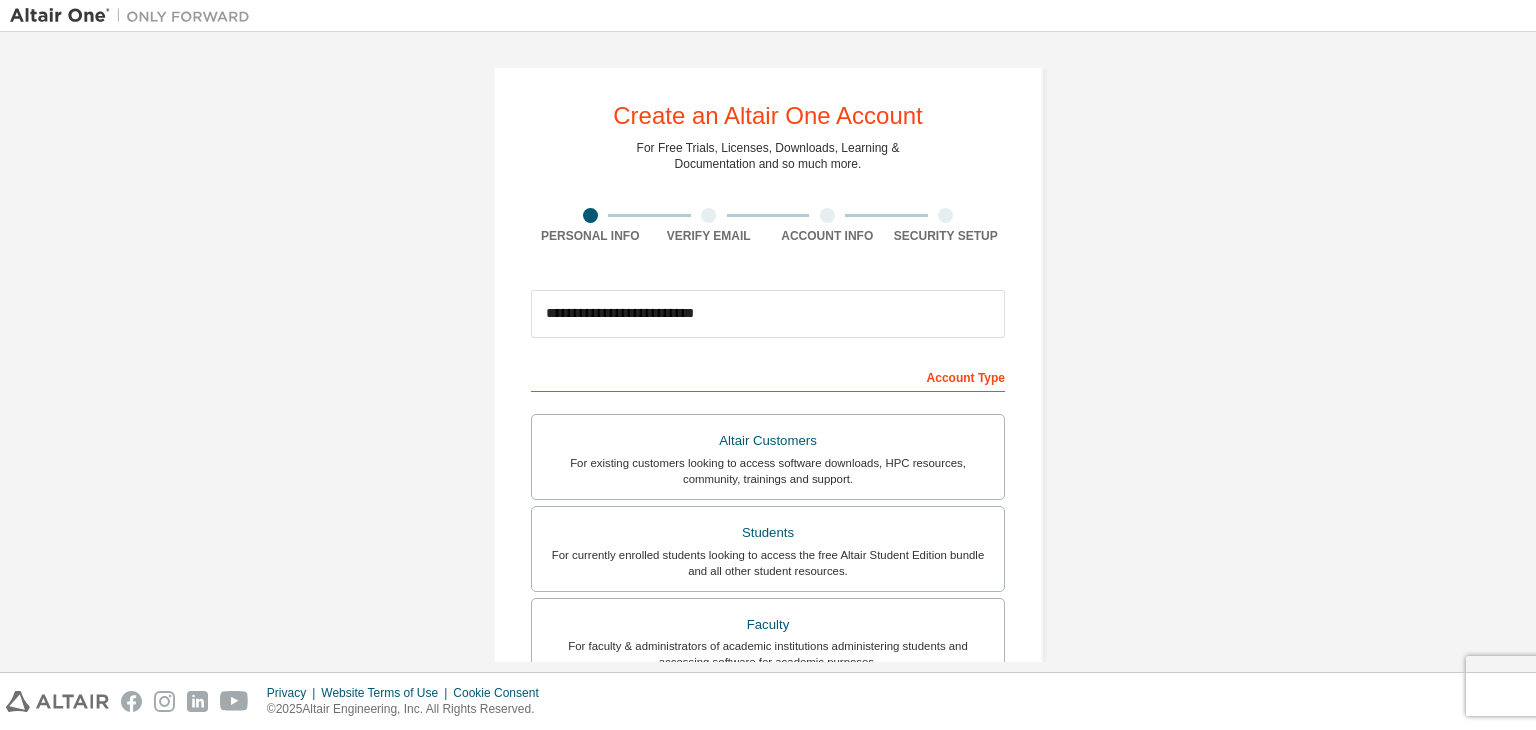 type on "*******" 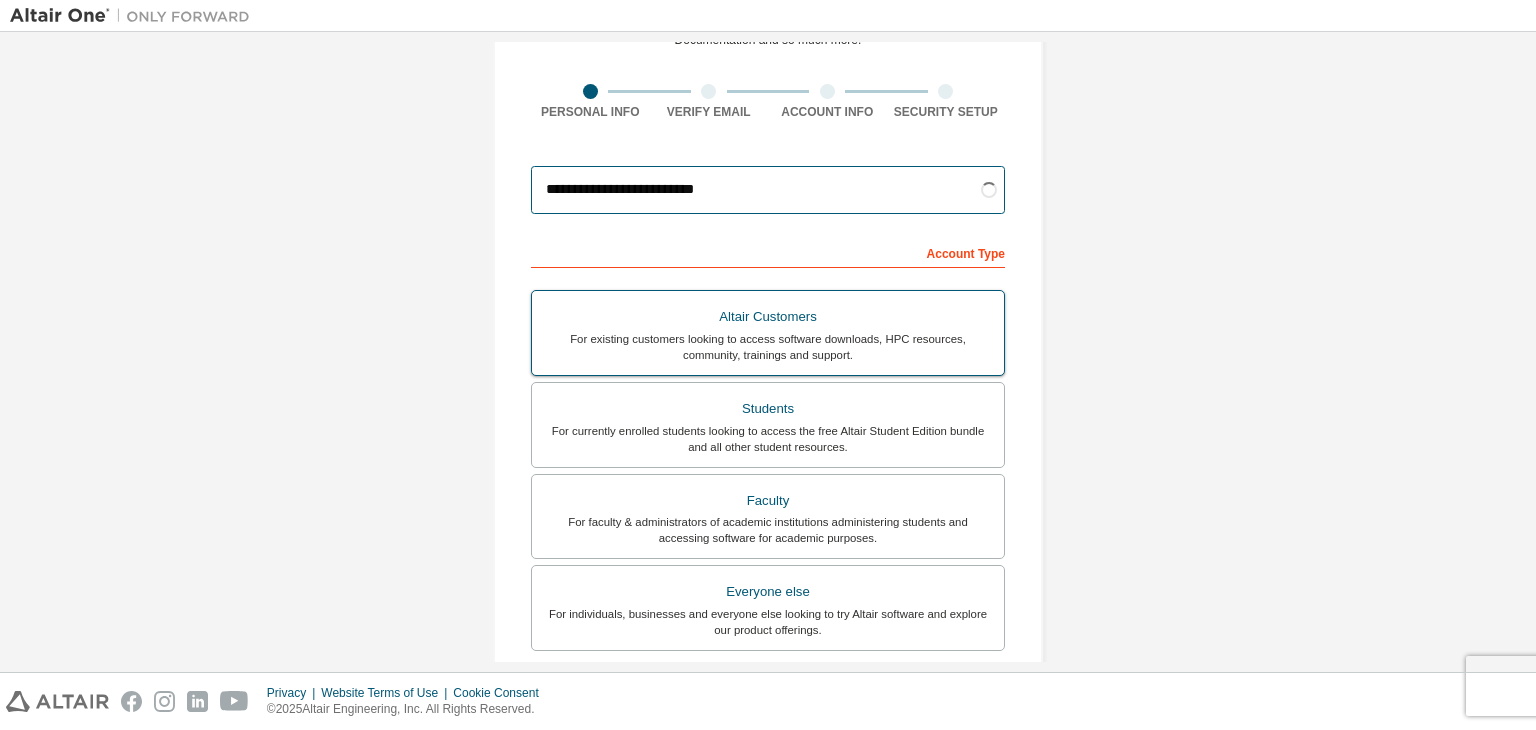 scroll, scrollTop: 212, scrollLeft: 0, axis: vertical 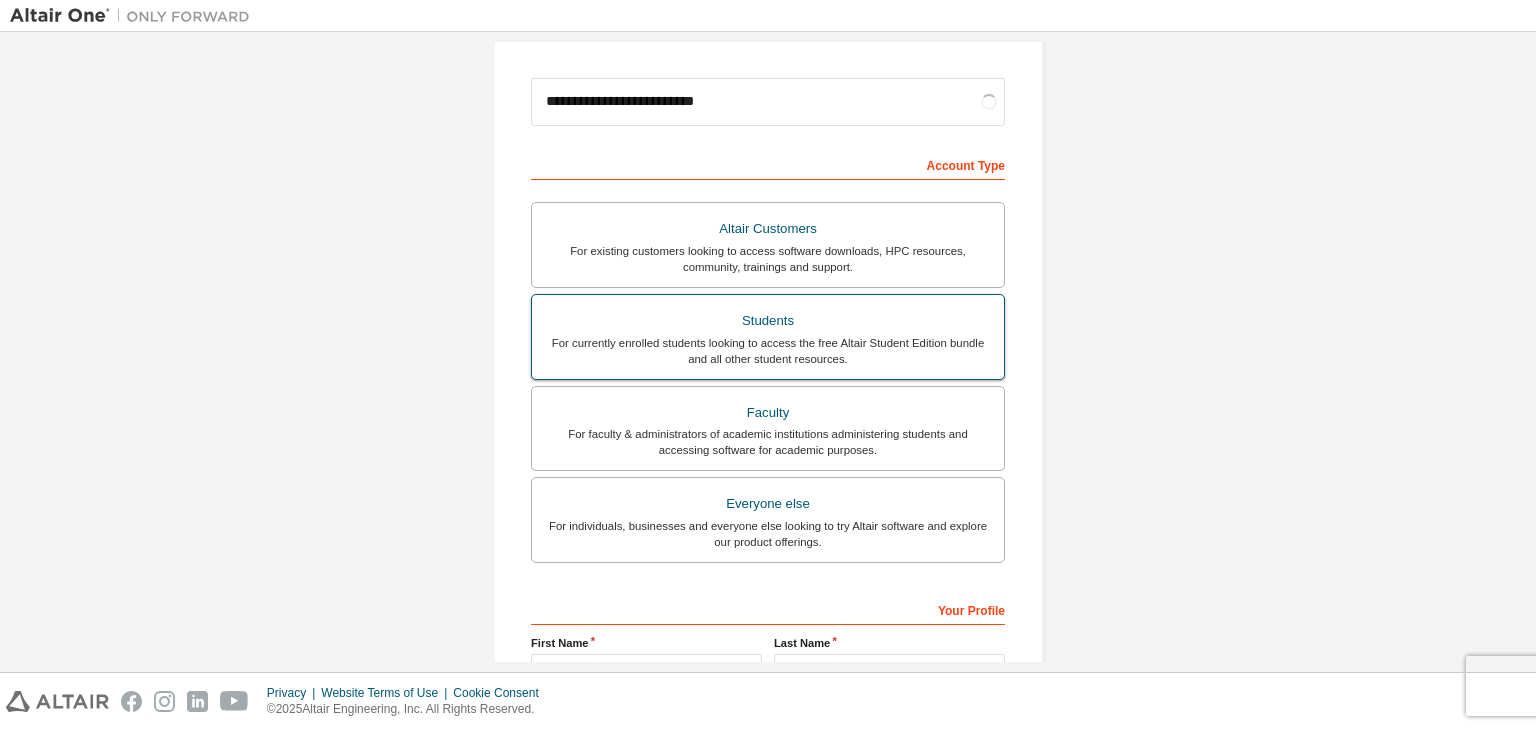 click on "For currently enrolled students looking to access the free Altair Student Edition bundle and all other student resources." at bounding box center [768, 351] 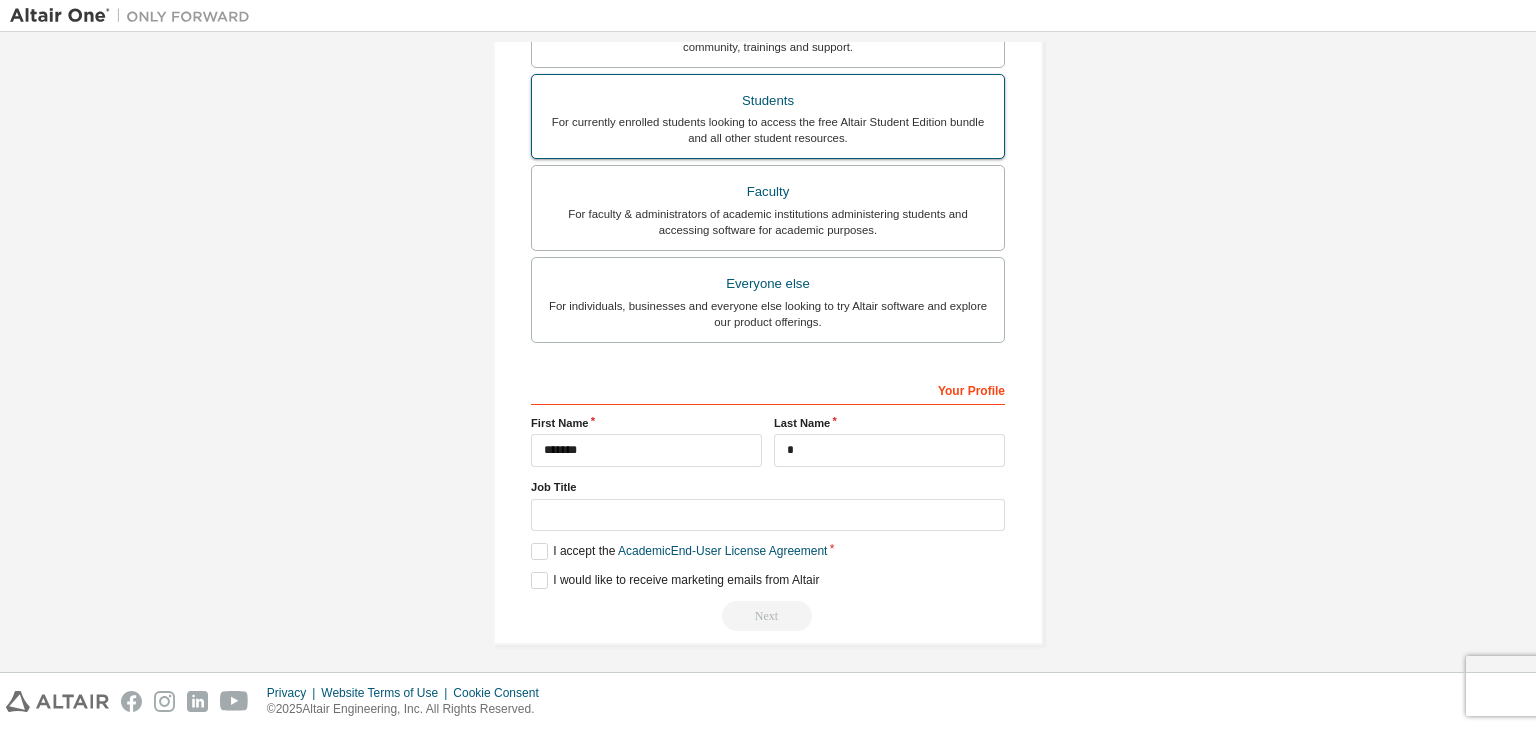 scroll, scrollTop: 504, scrollLeft: 0, axis: vertical 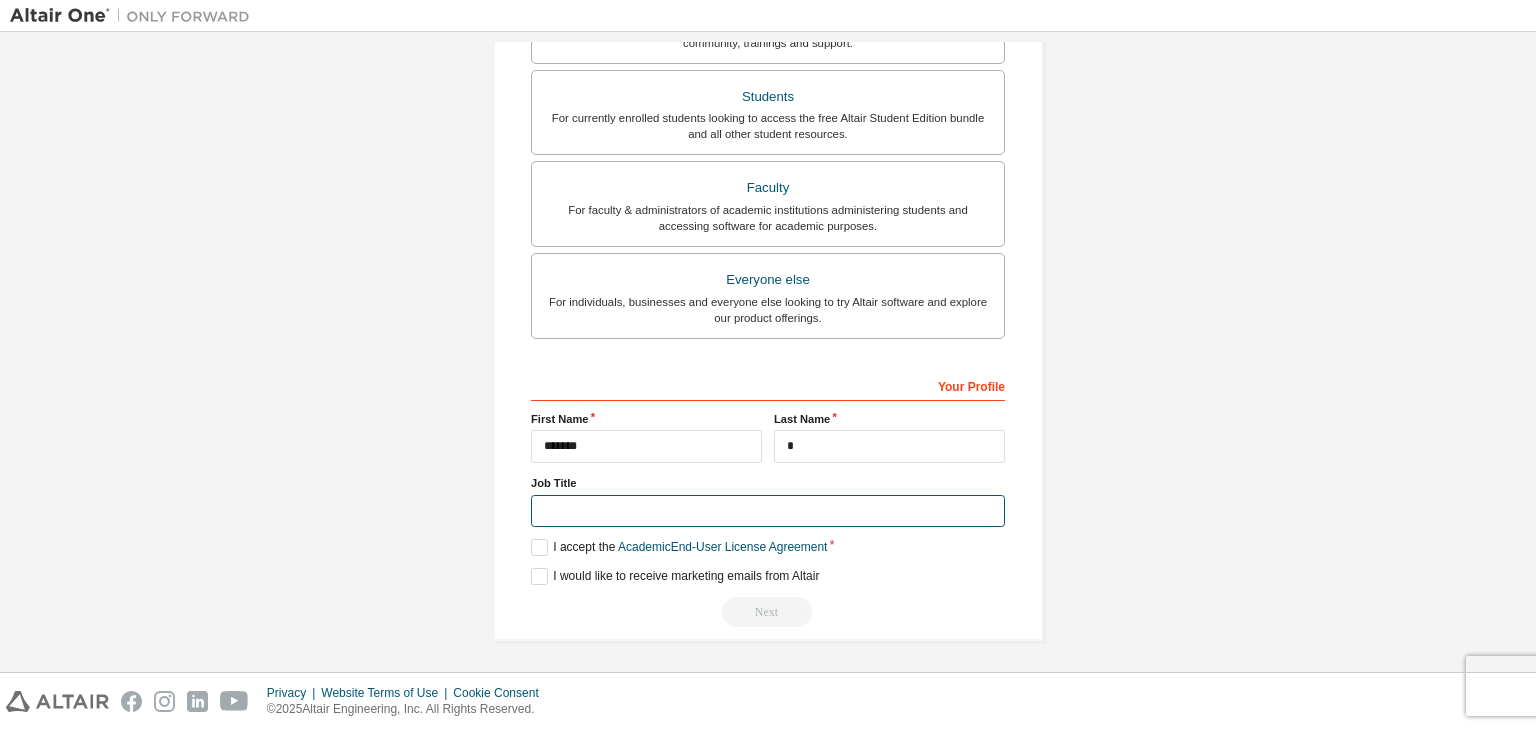 click at bounding box center (768, 511) 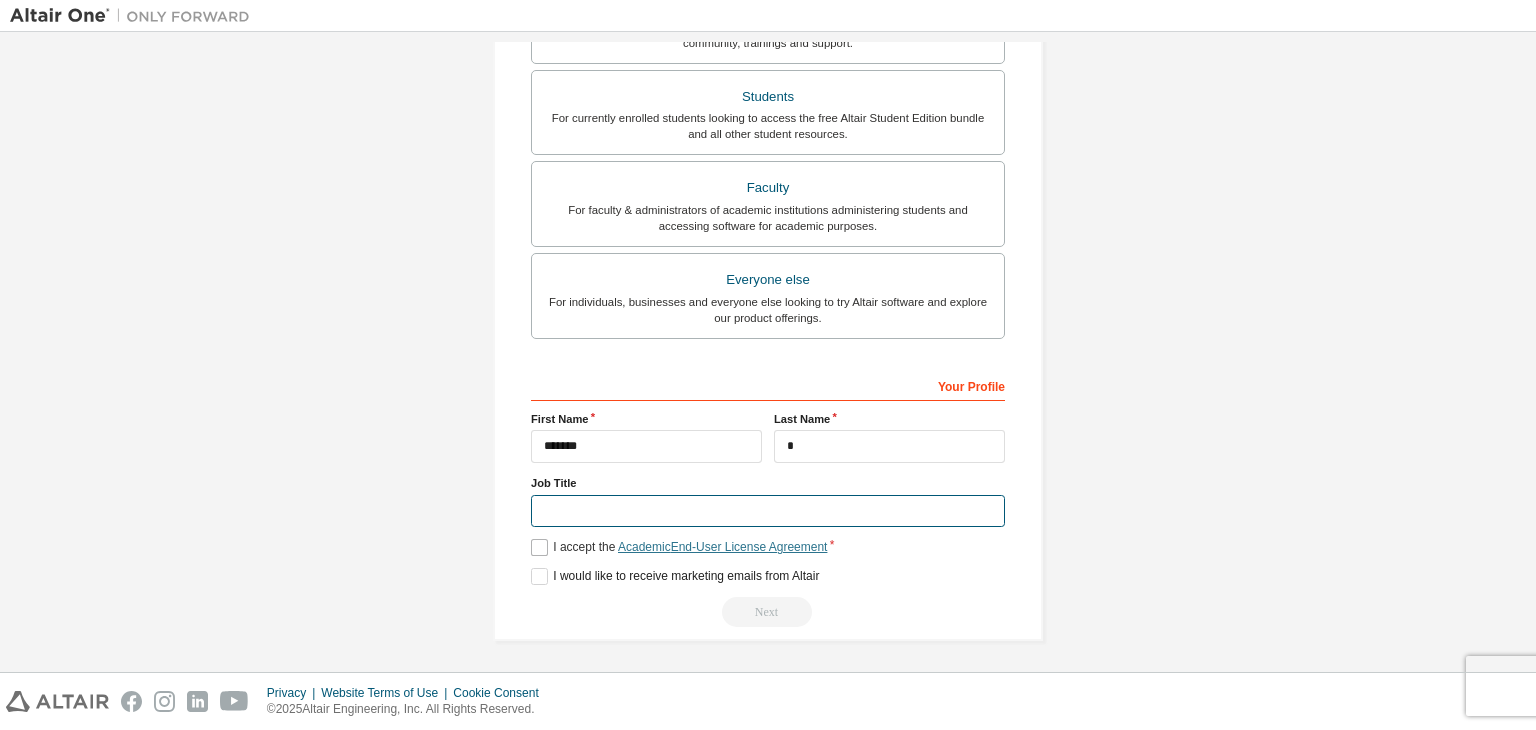 type on "*******" 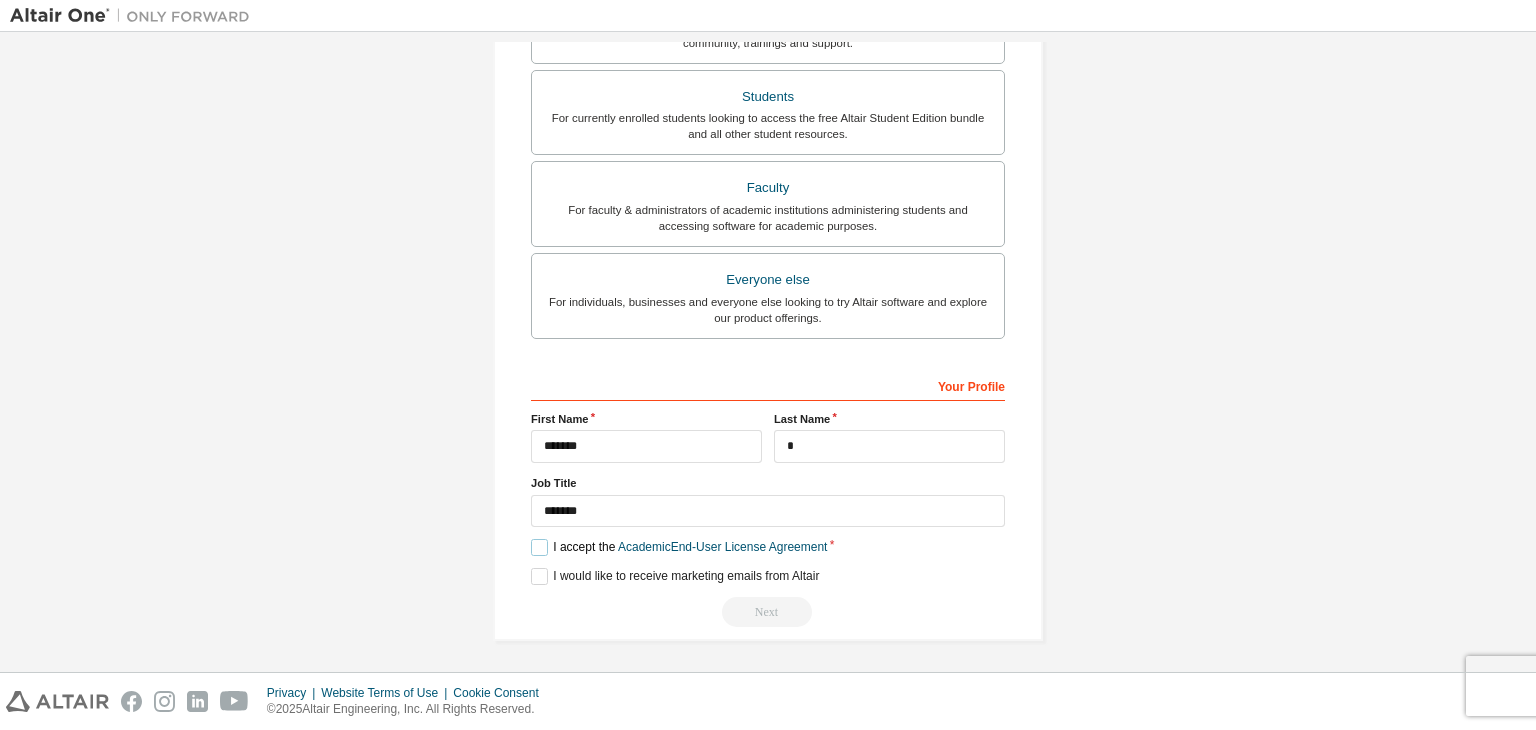 click on "I accept the   Academic   End-User License Agreement" at bounding box center (679, 547) 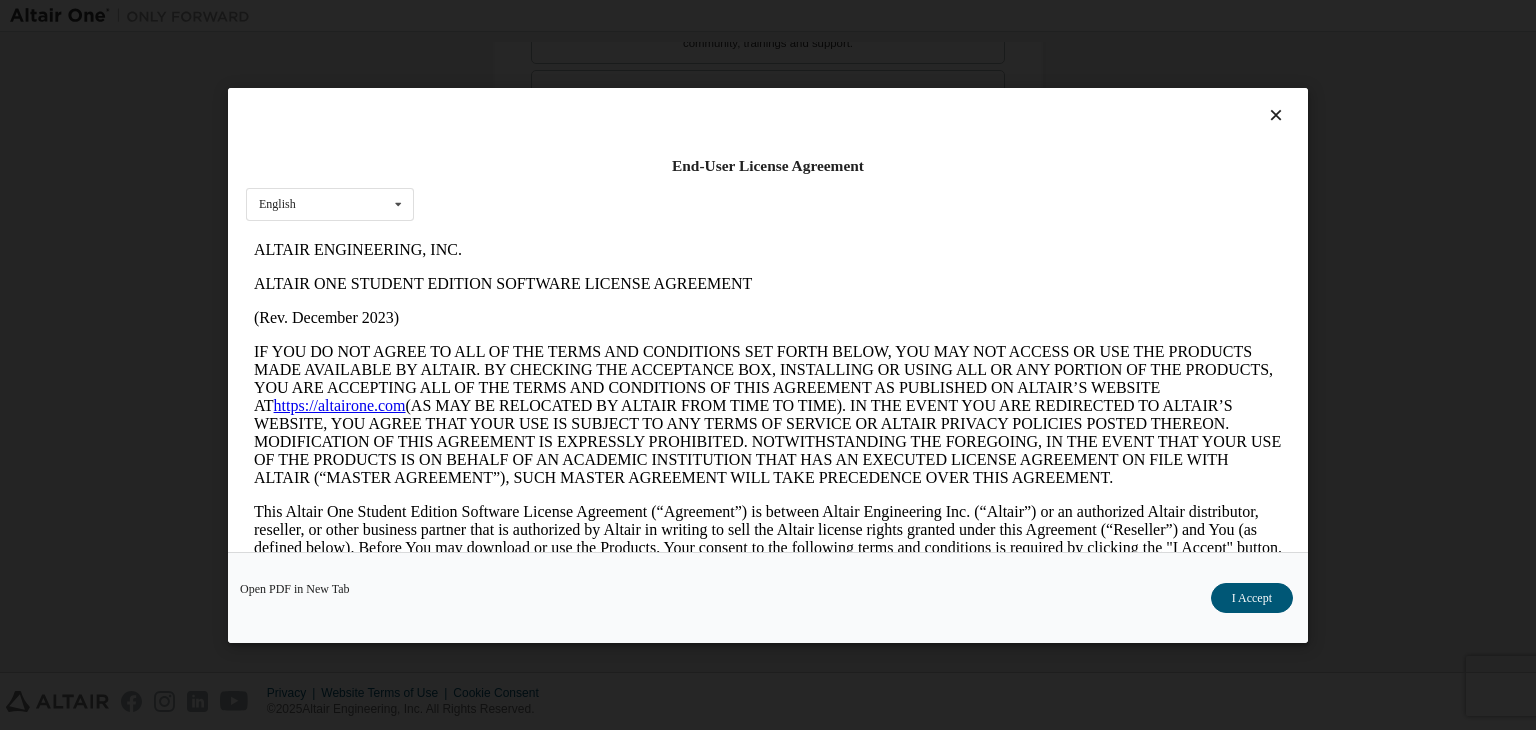 scroll, scrollTop: 0, scrollLeft: 0, axis: both 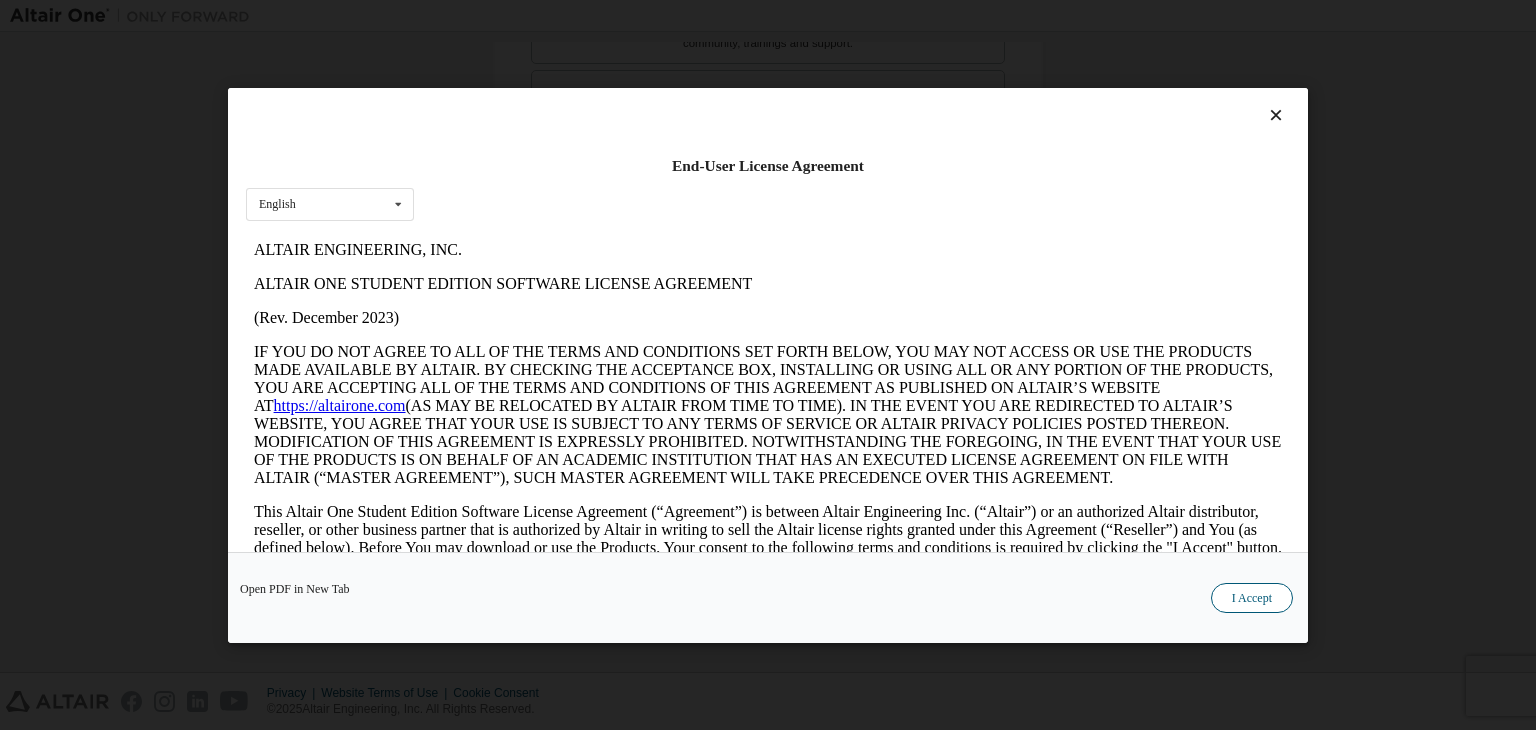 click on "I Accept" at bounding box center (1252, 598) 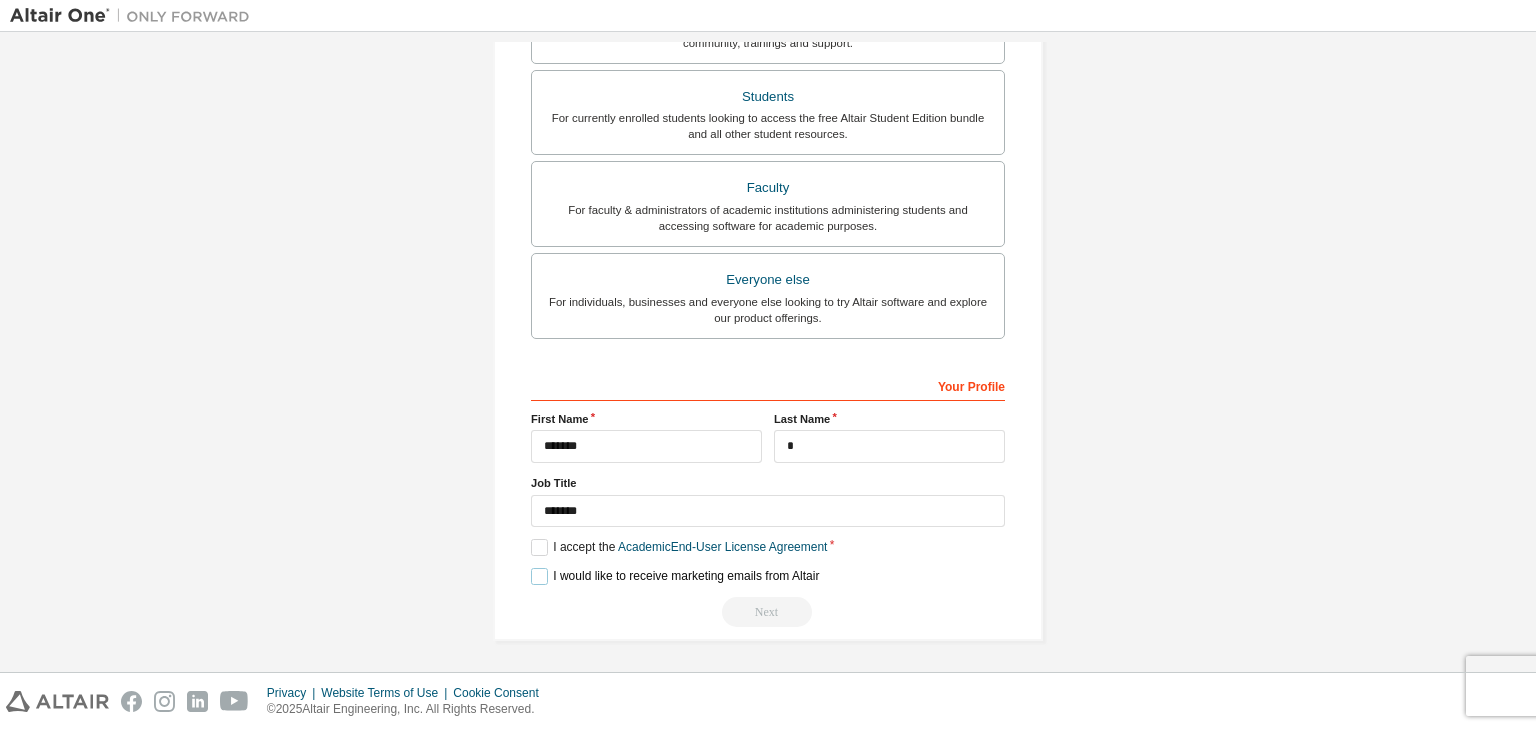 click on "I would like to receive marketing emails from Altair" at bounding box center (675, 576) 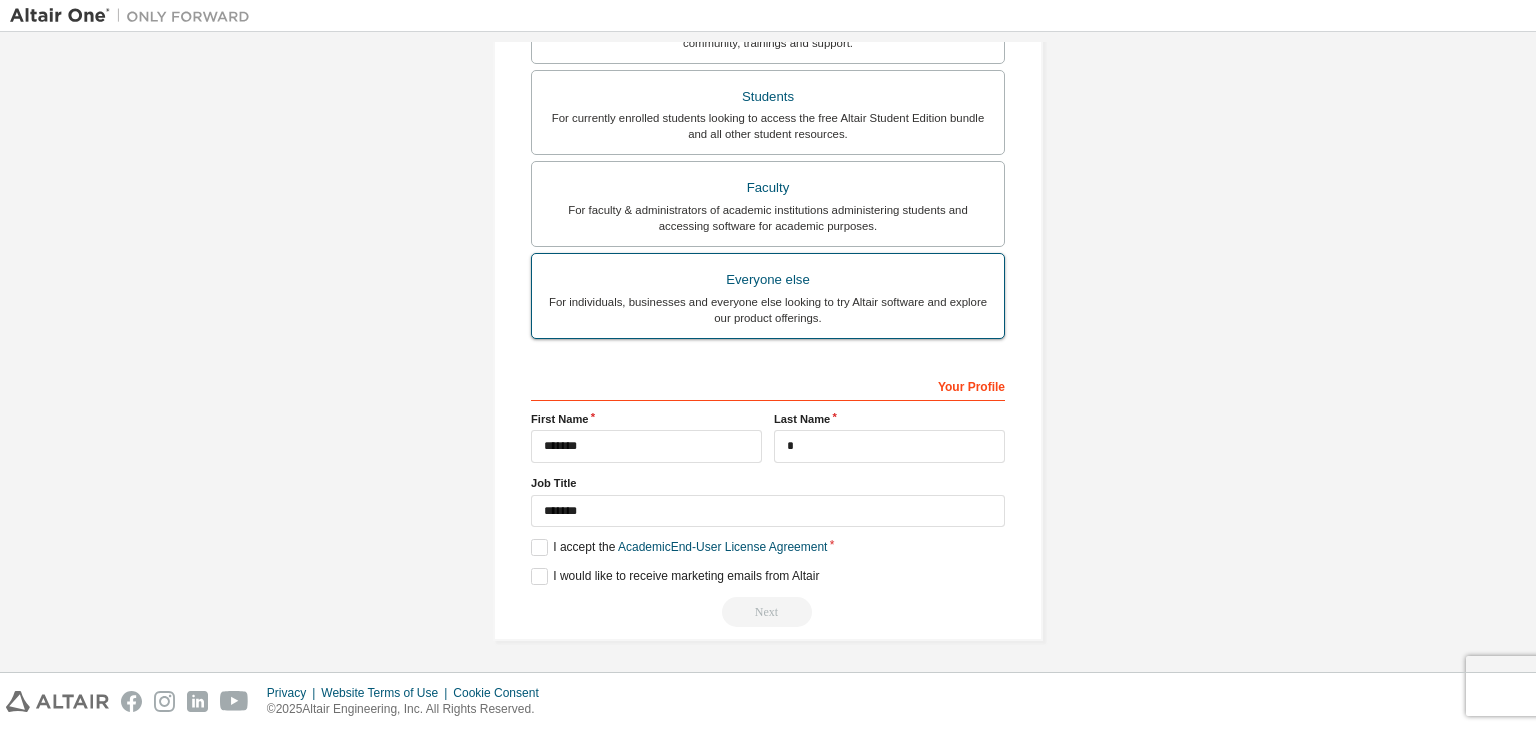 click on "For individuals, businesses and everyone else looking to try Altair software and explore our product offerings." at bounding box center [768, 310] 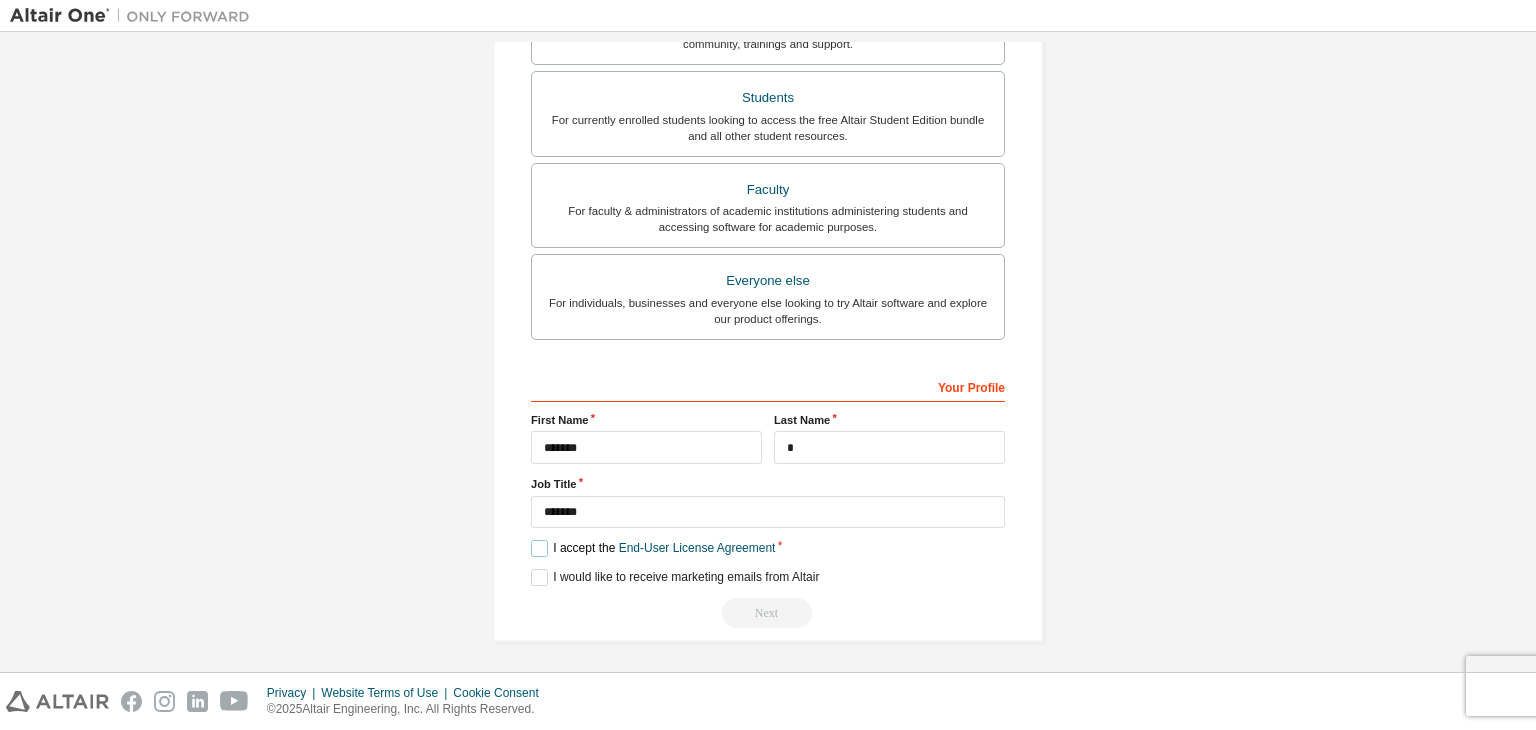 click on "I accept the    End-User License Agreement" at bounding box center [653, 548] 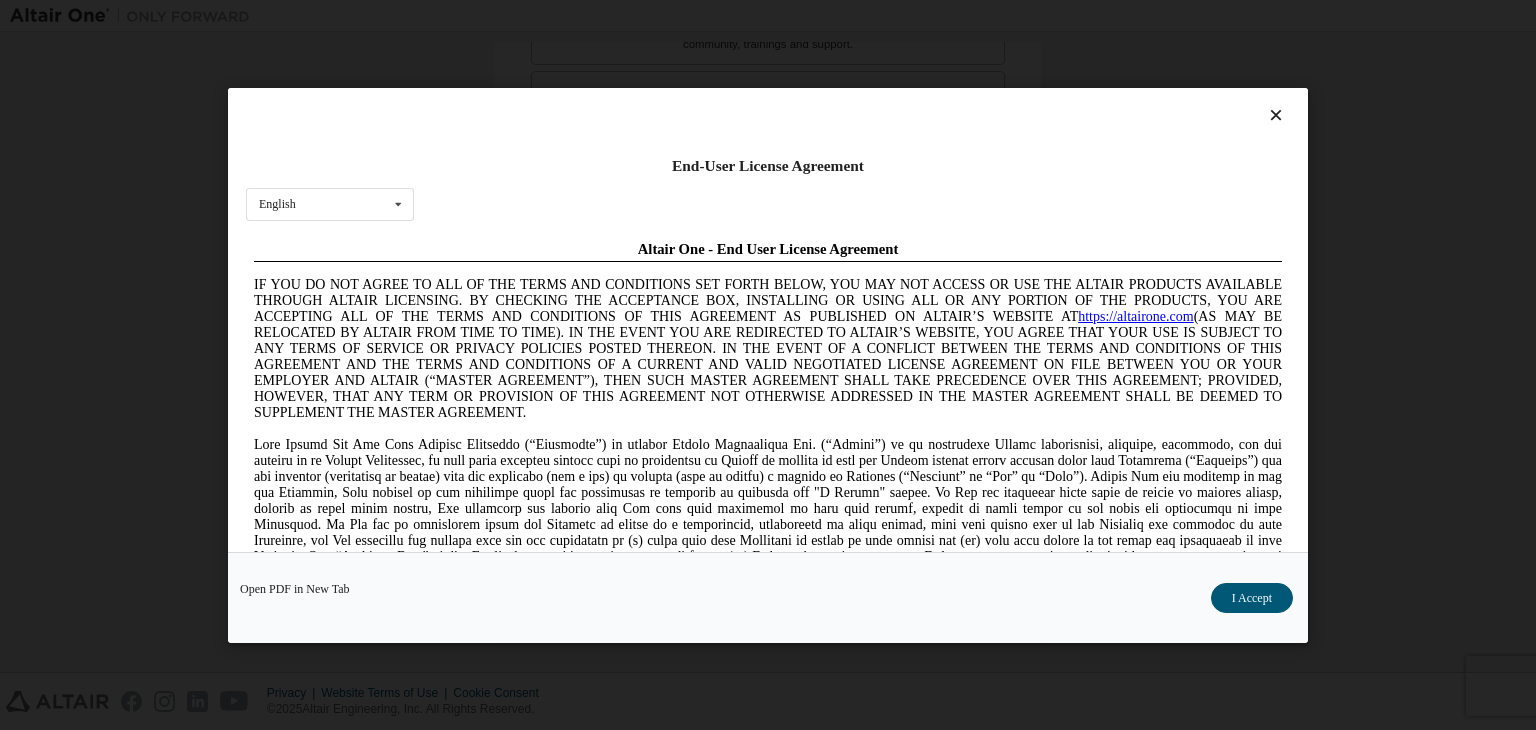 scroll, scrollTop: 0, scrollLeft: 0, axis: both 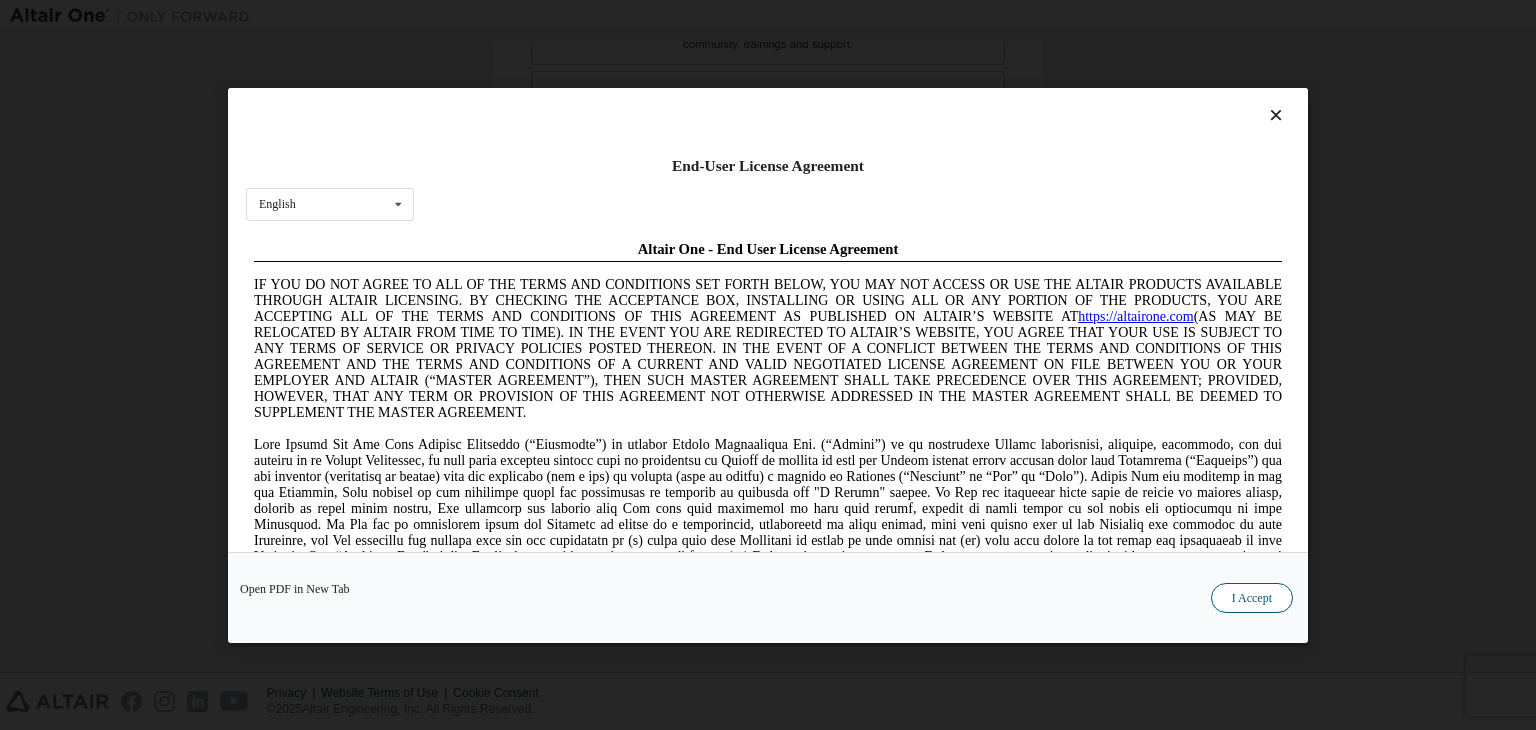click on "I Accept" at bounding box center (1252, 598) 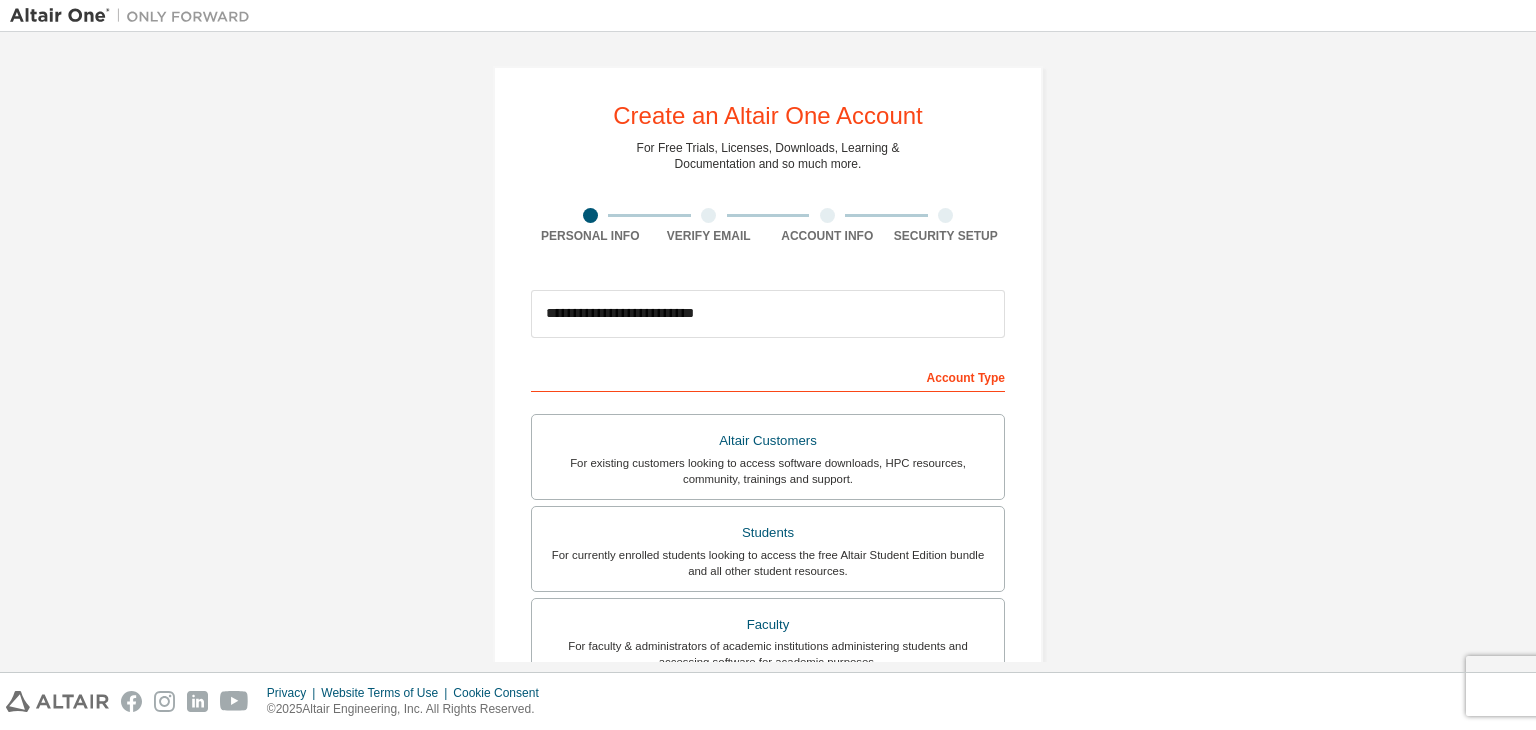 scroll, scrollTop: 435, scrollLeft: 0, axis: vertical 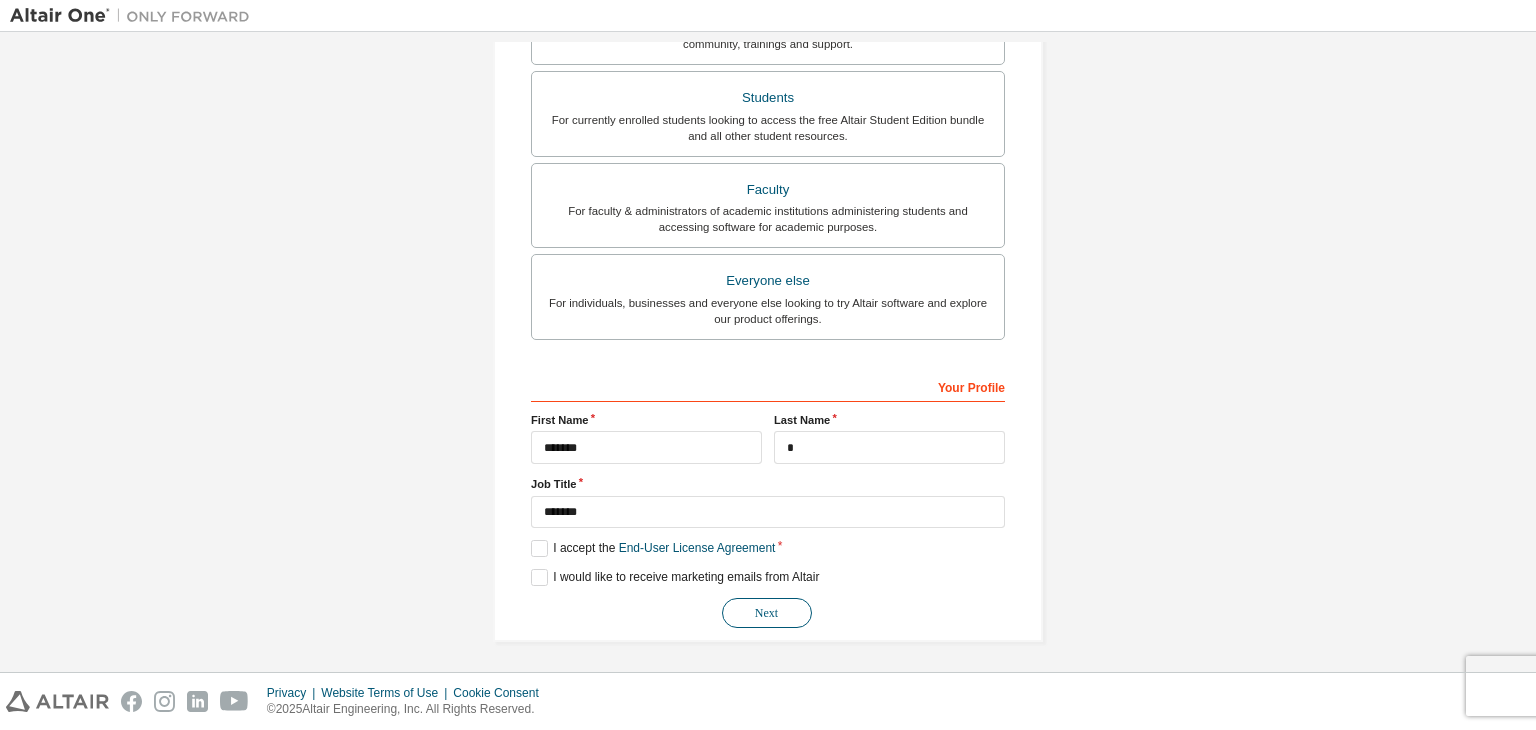 click on "Next" at bounding box center [767, 613] 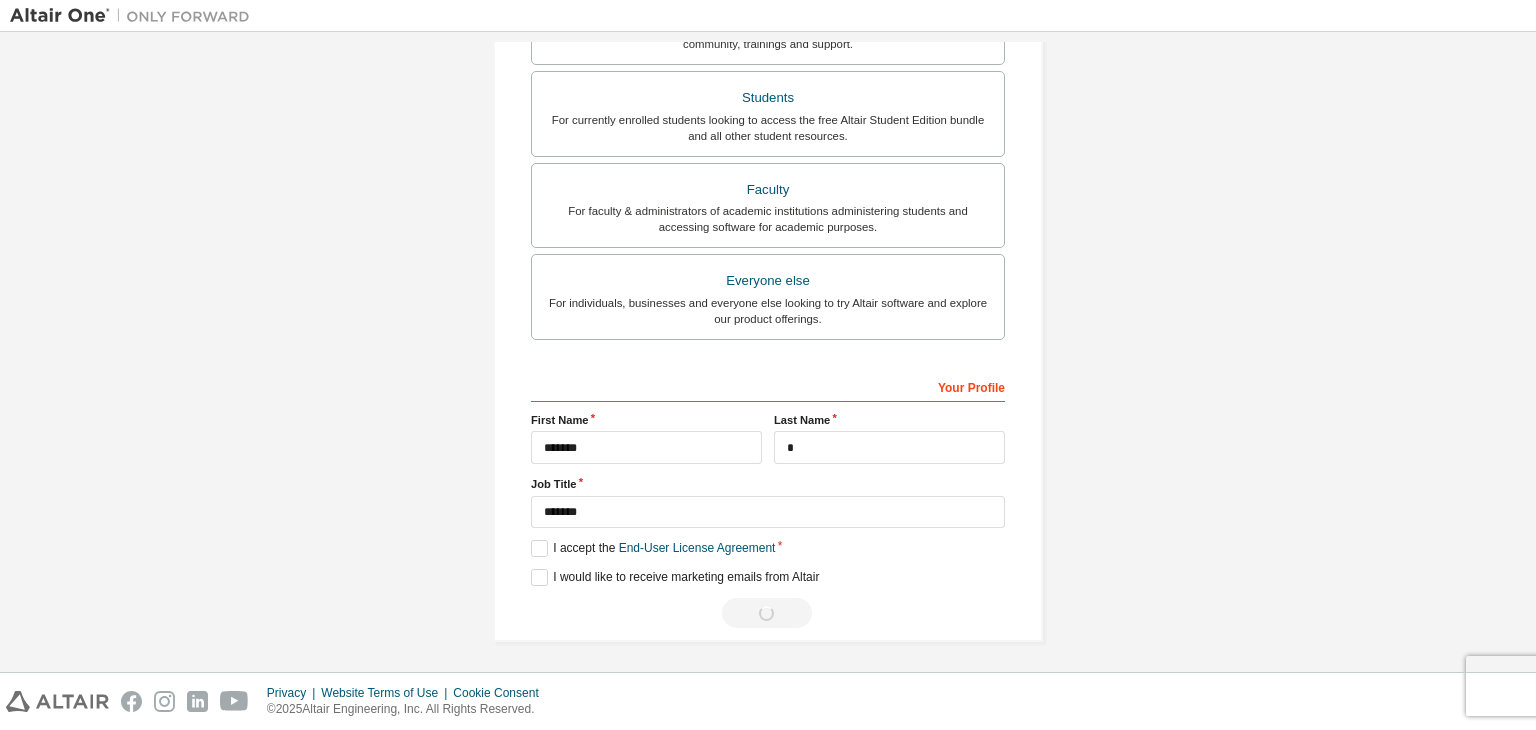 scroll, scrollTop: 0, scrollLeft: 0, axis: both 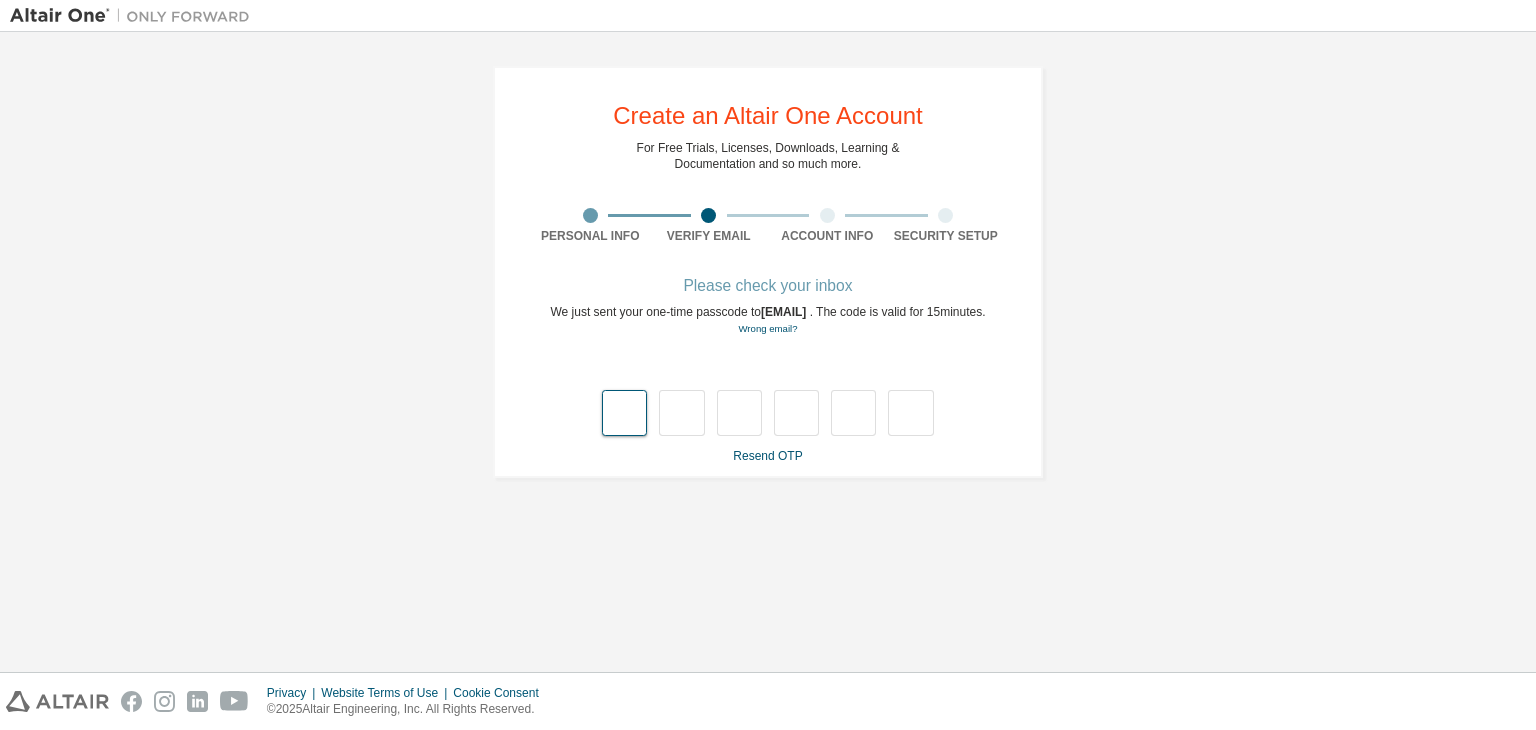 type on "*" 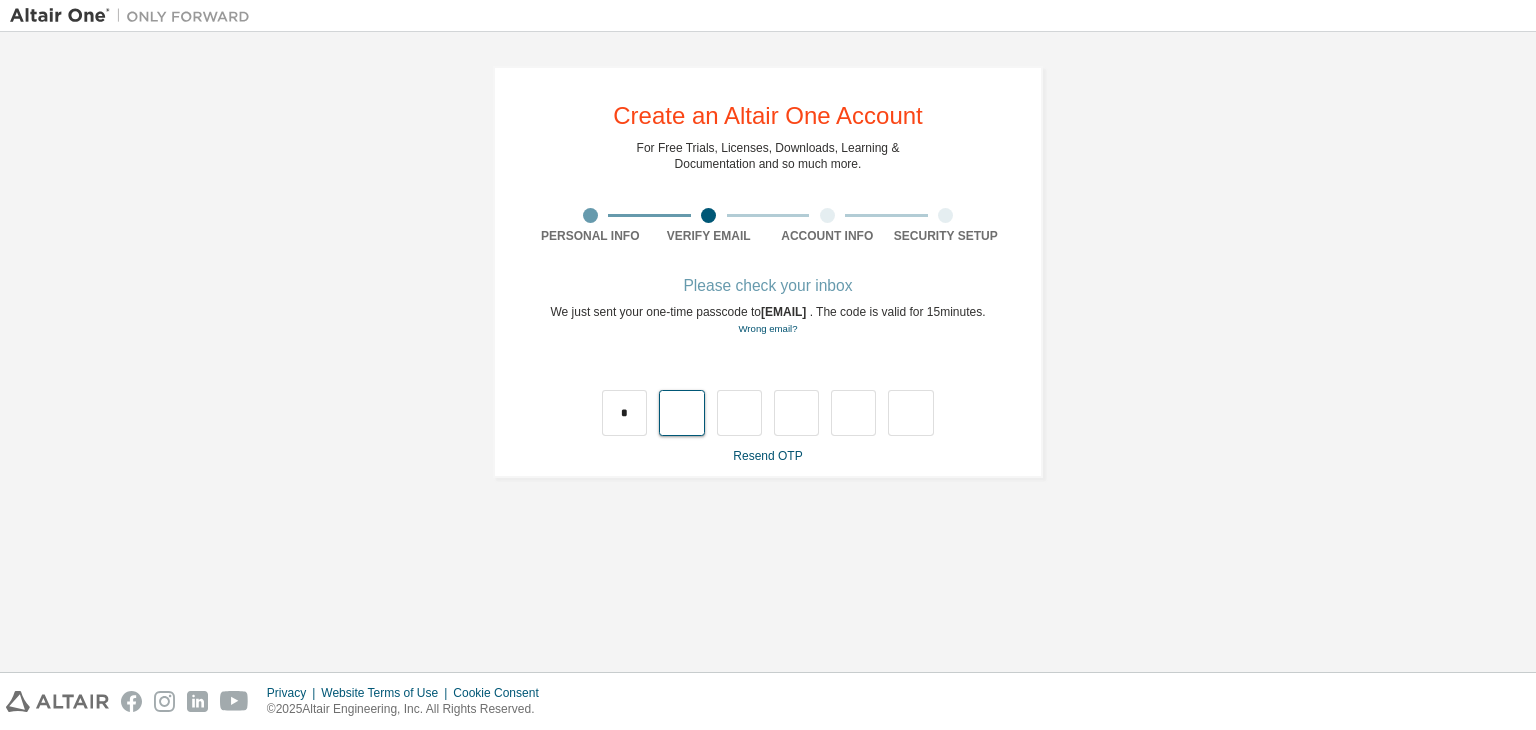 type on "*" 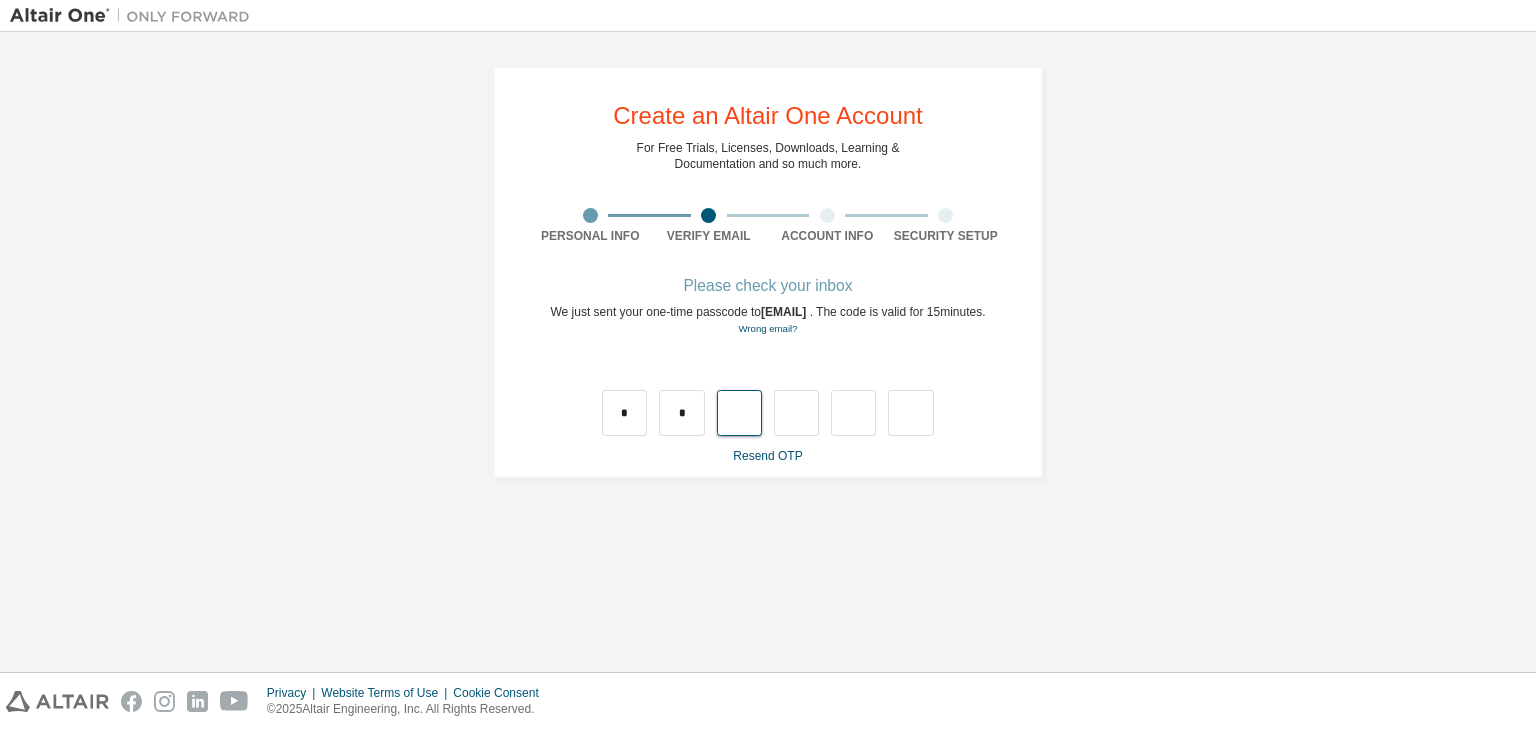 type on "*" 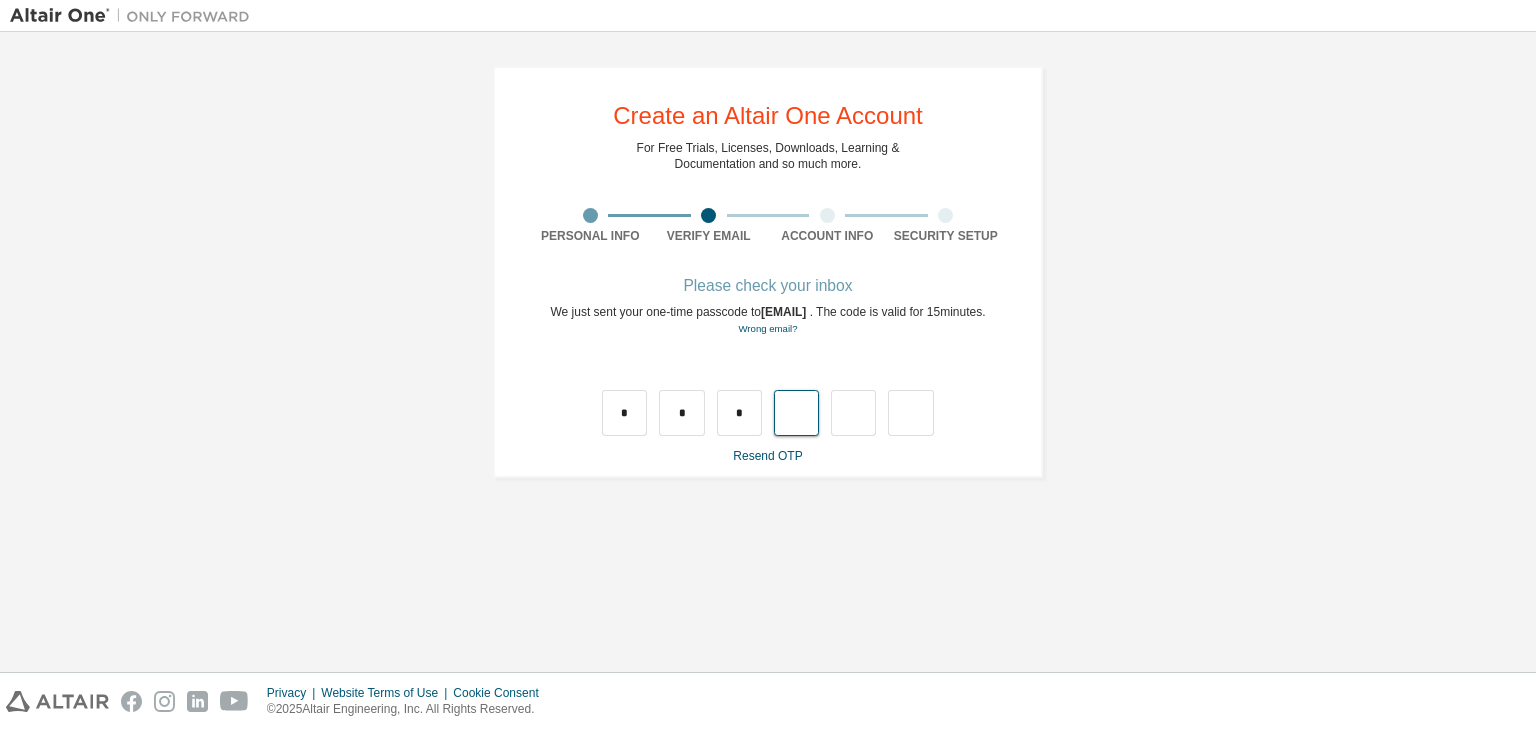 type on "*" 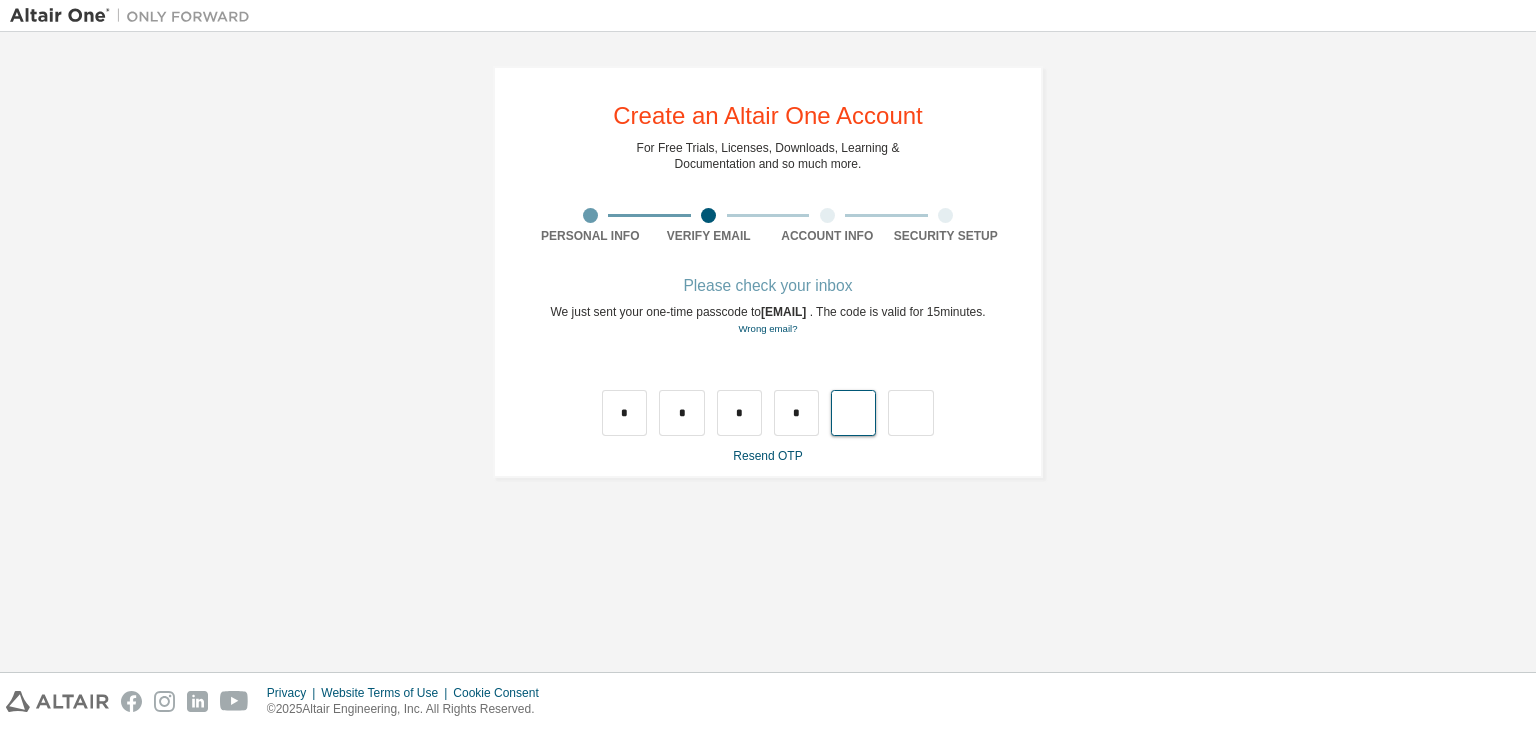 type on "*" 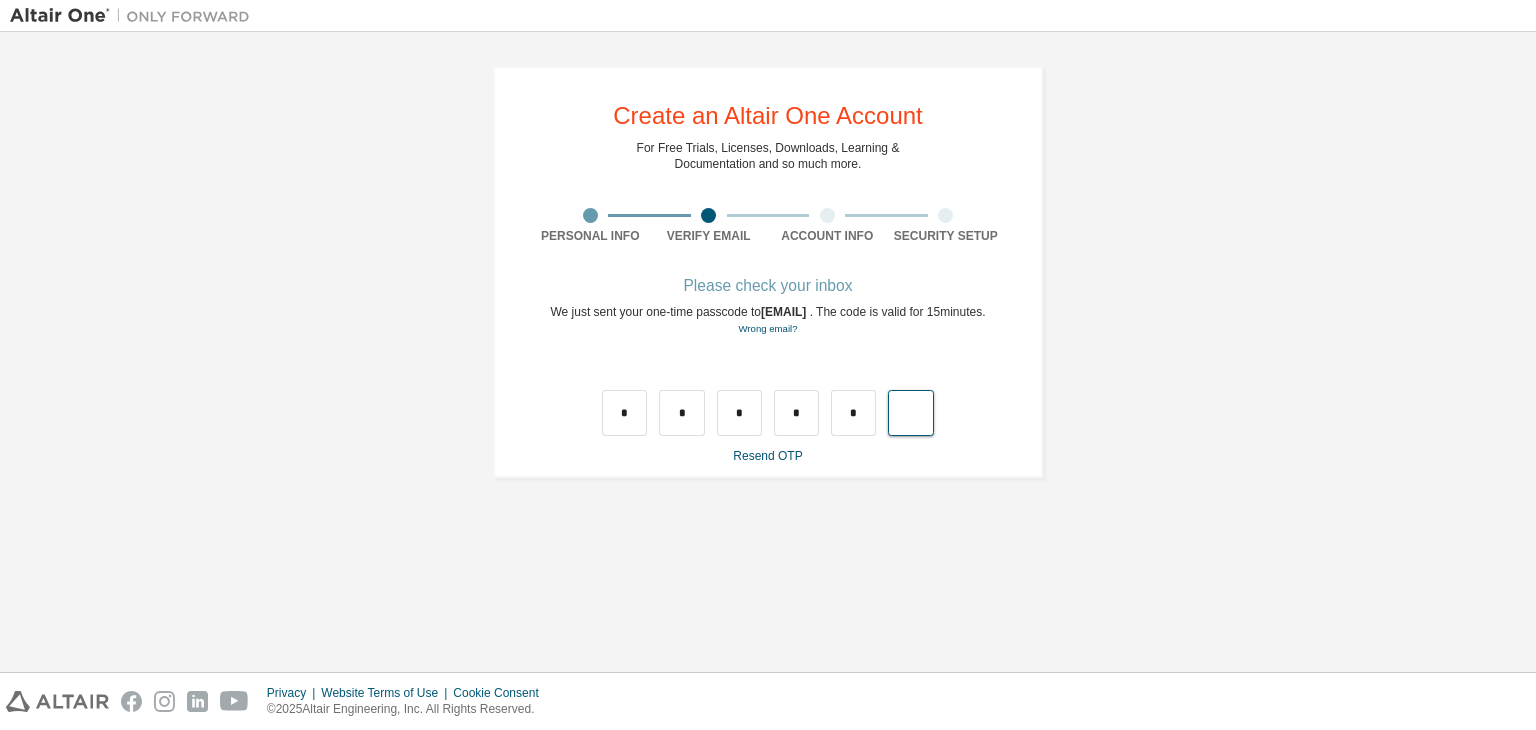type on "*" 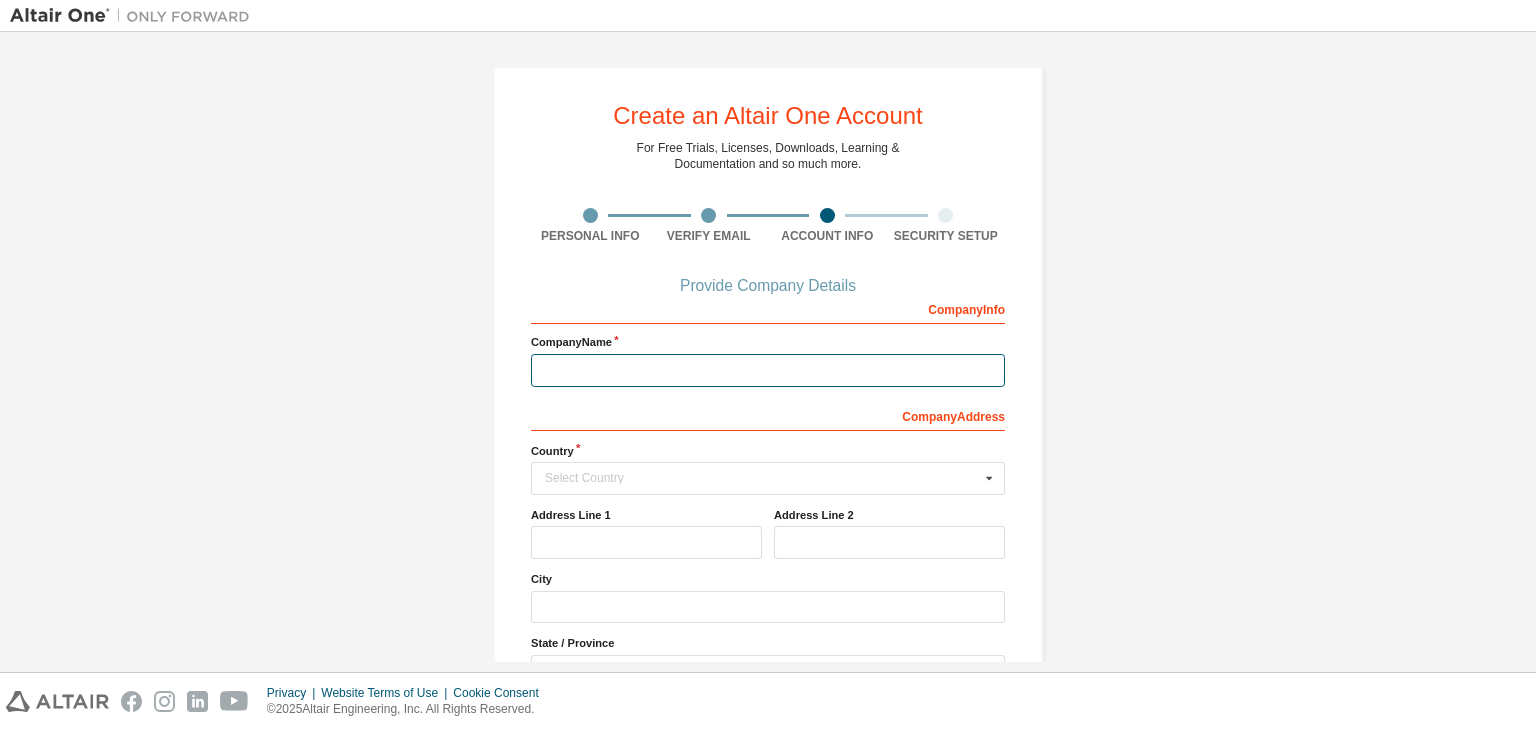 click at bounding box center [768, 370] 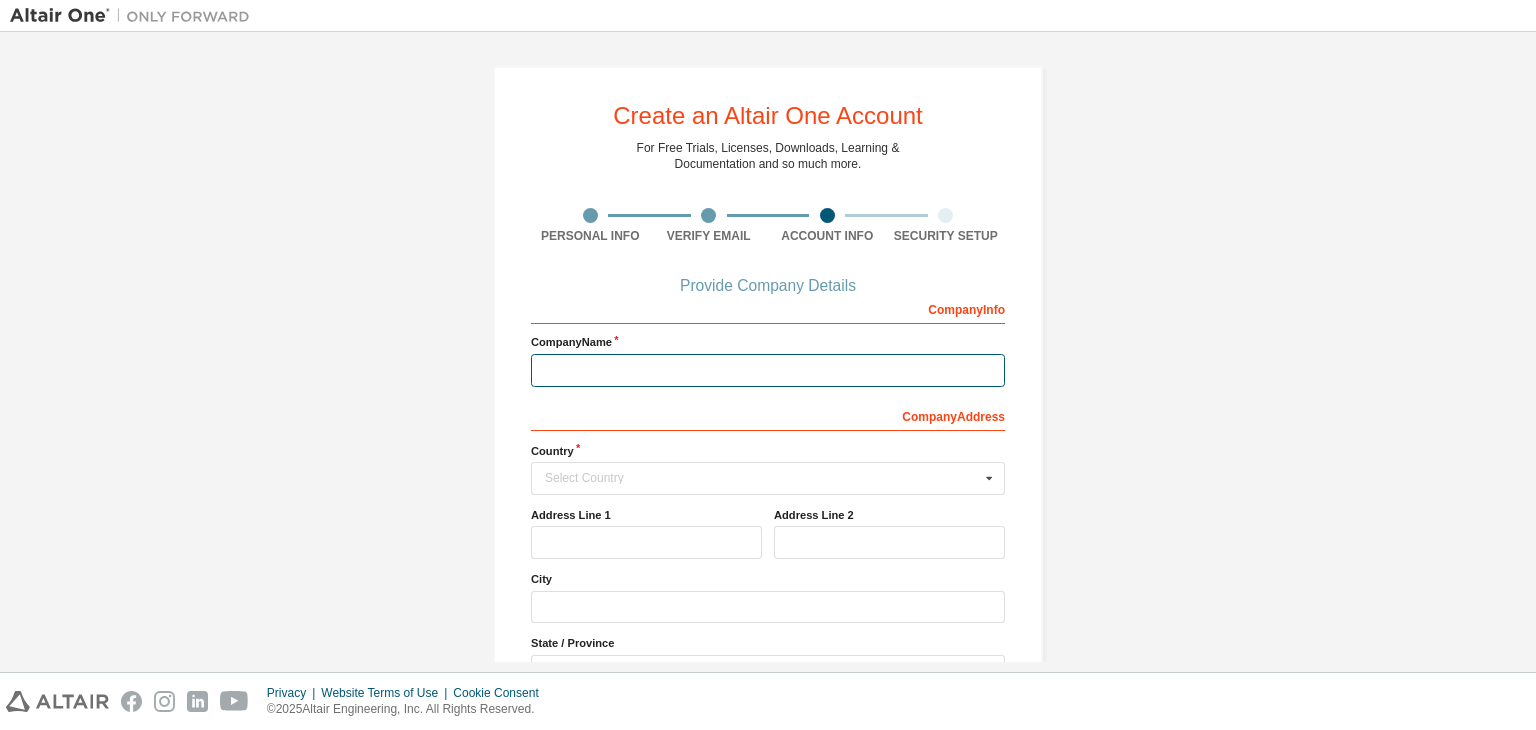 type on "**********" 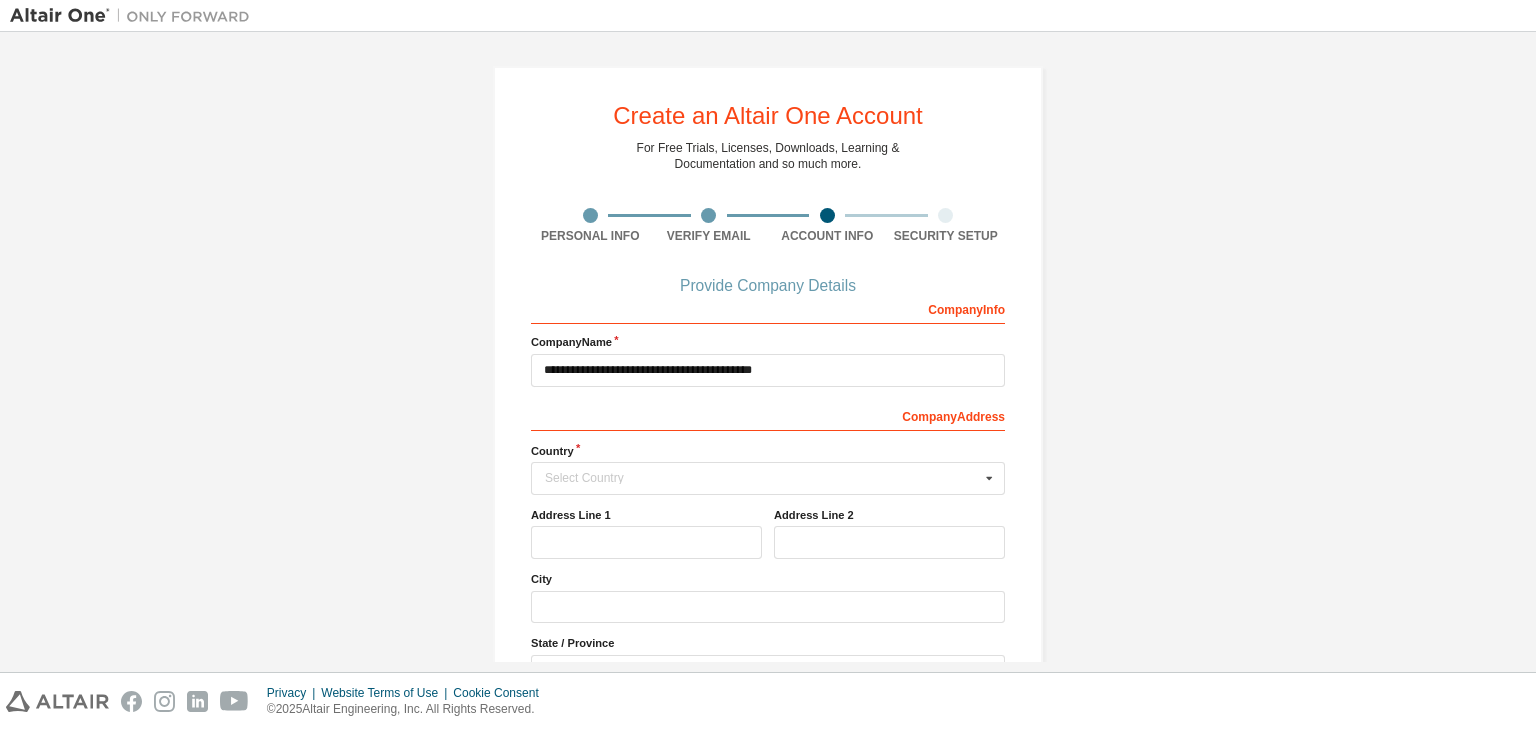 type 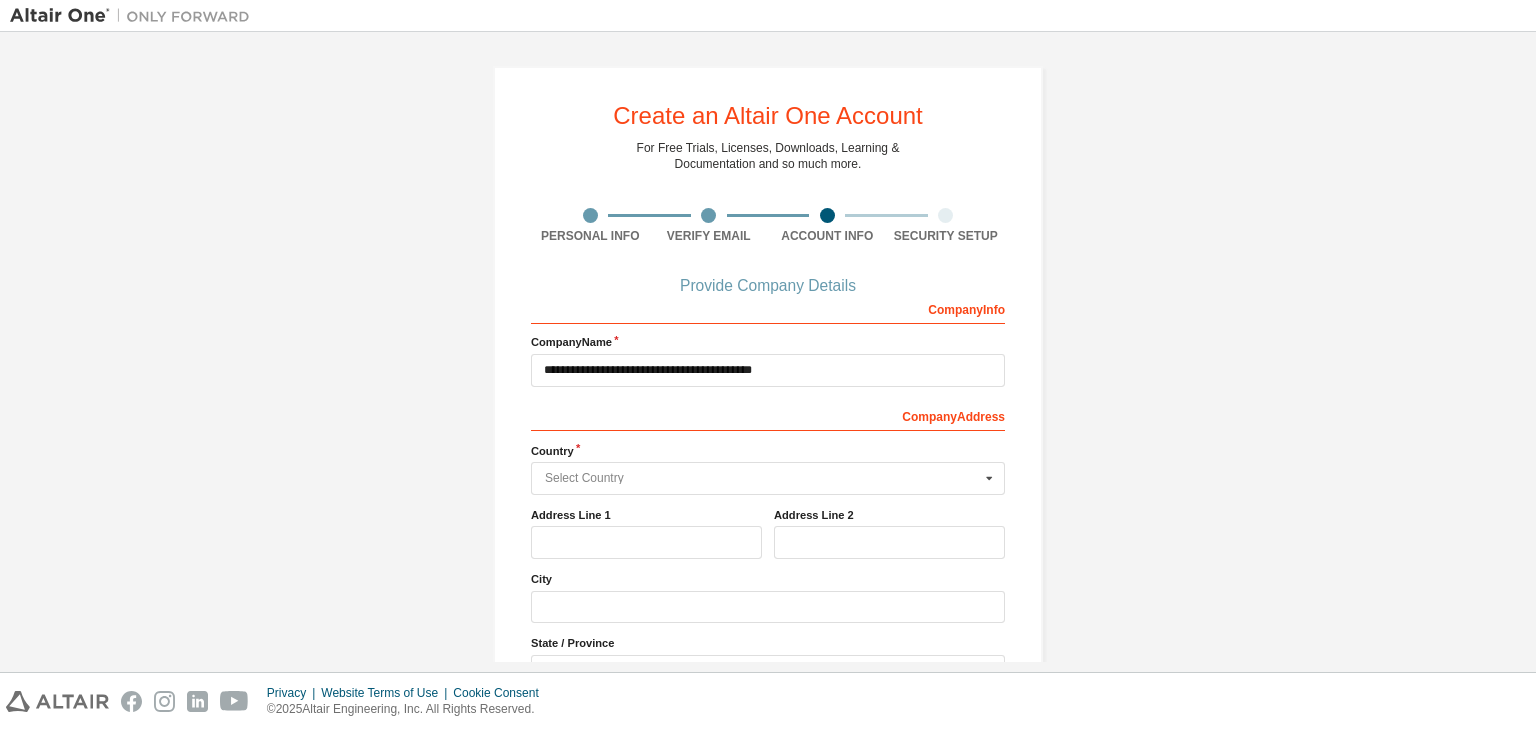 type on "*****" 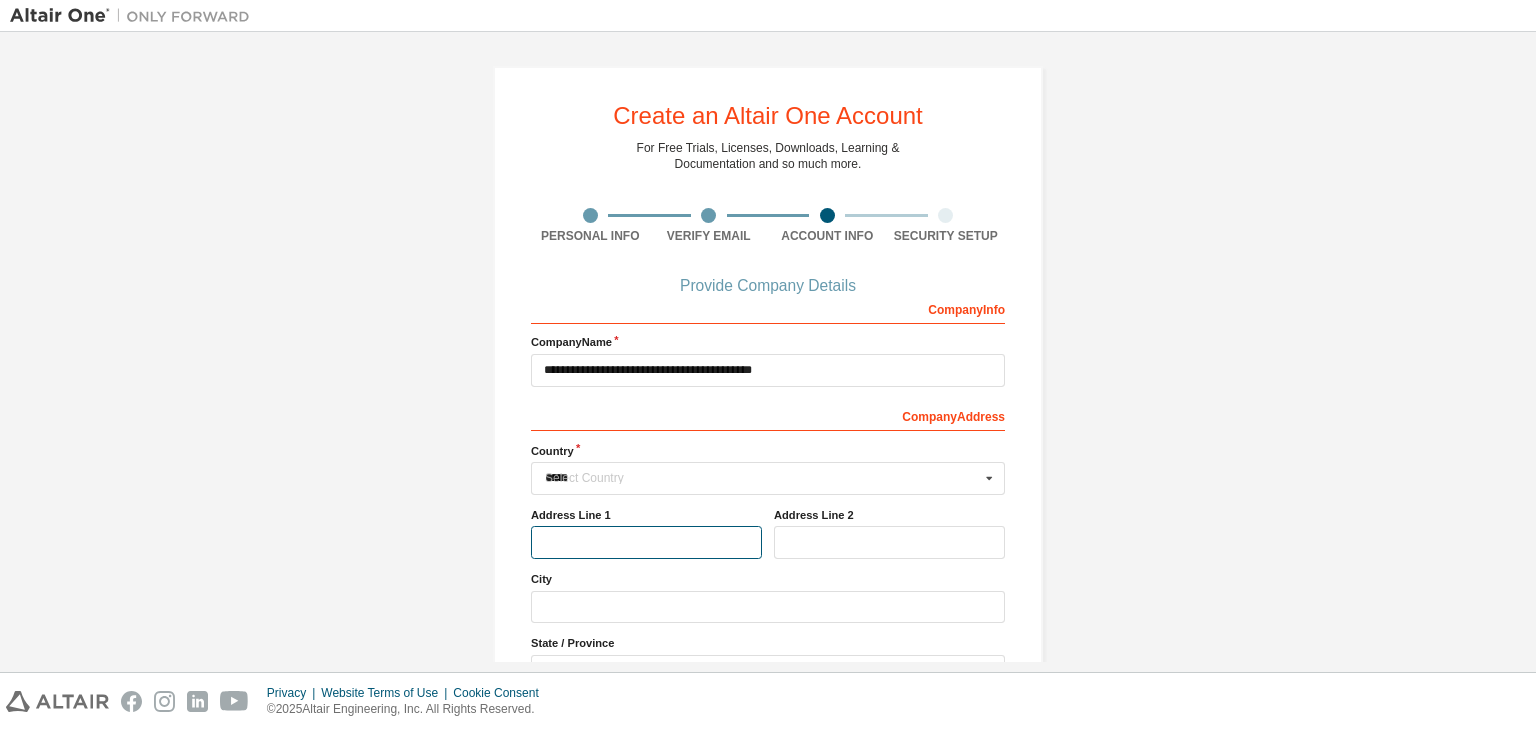 type on "**********" 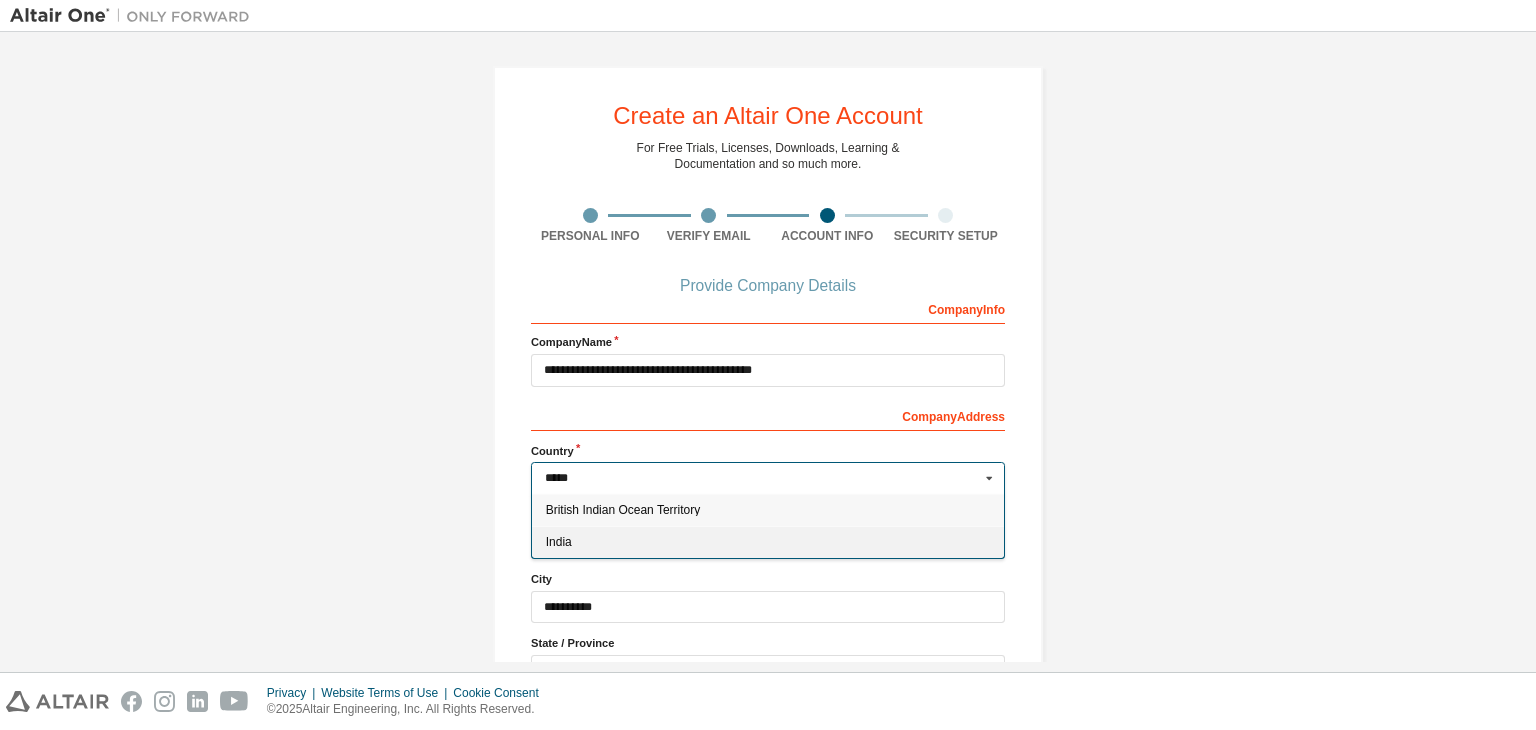 click on "India" at bounding box center [768, 542] 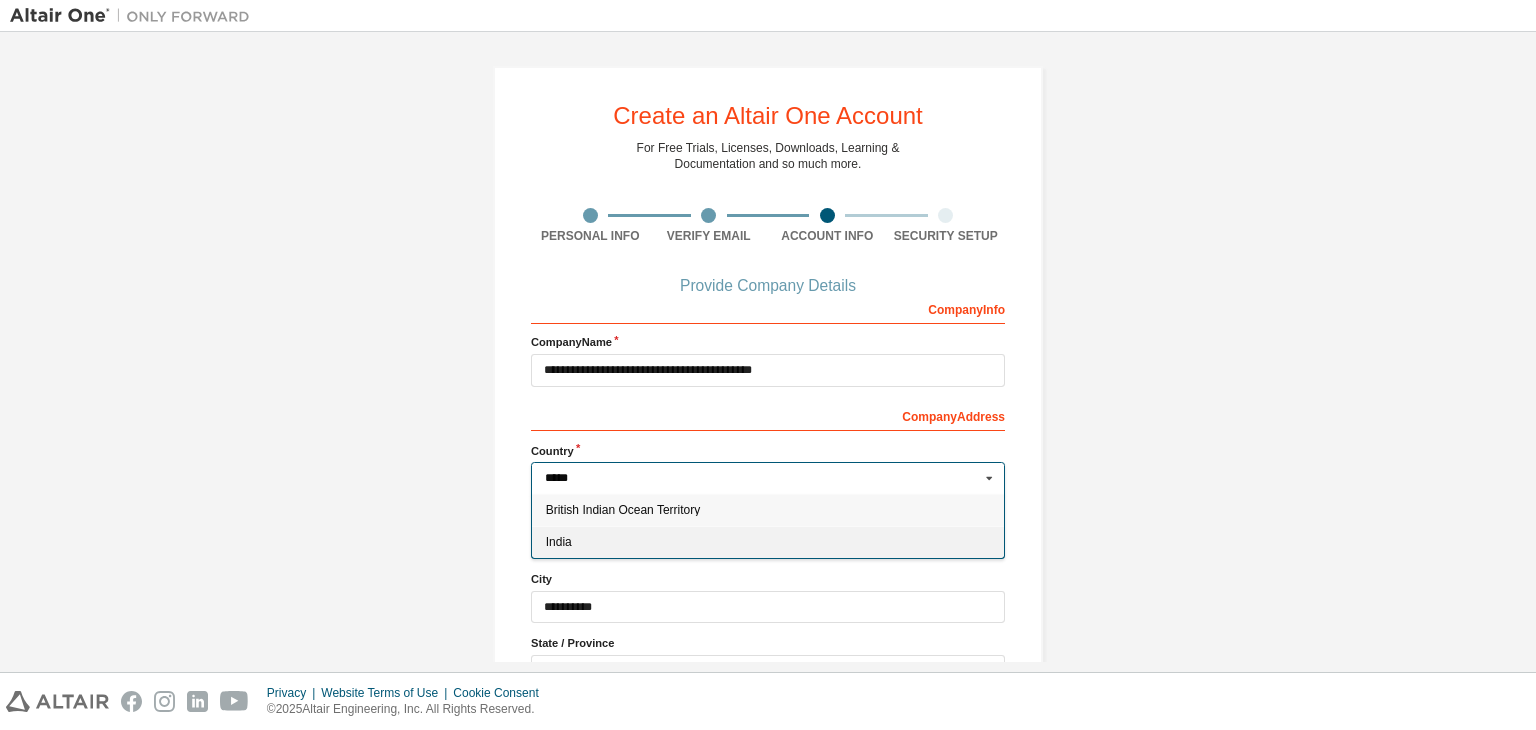 type on "***" 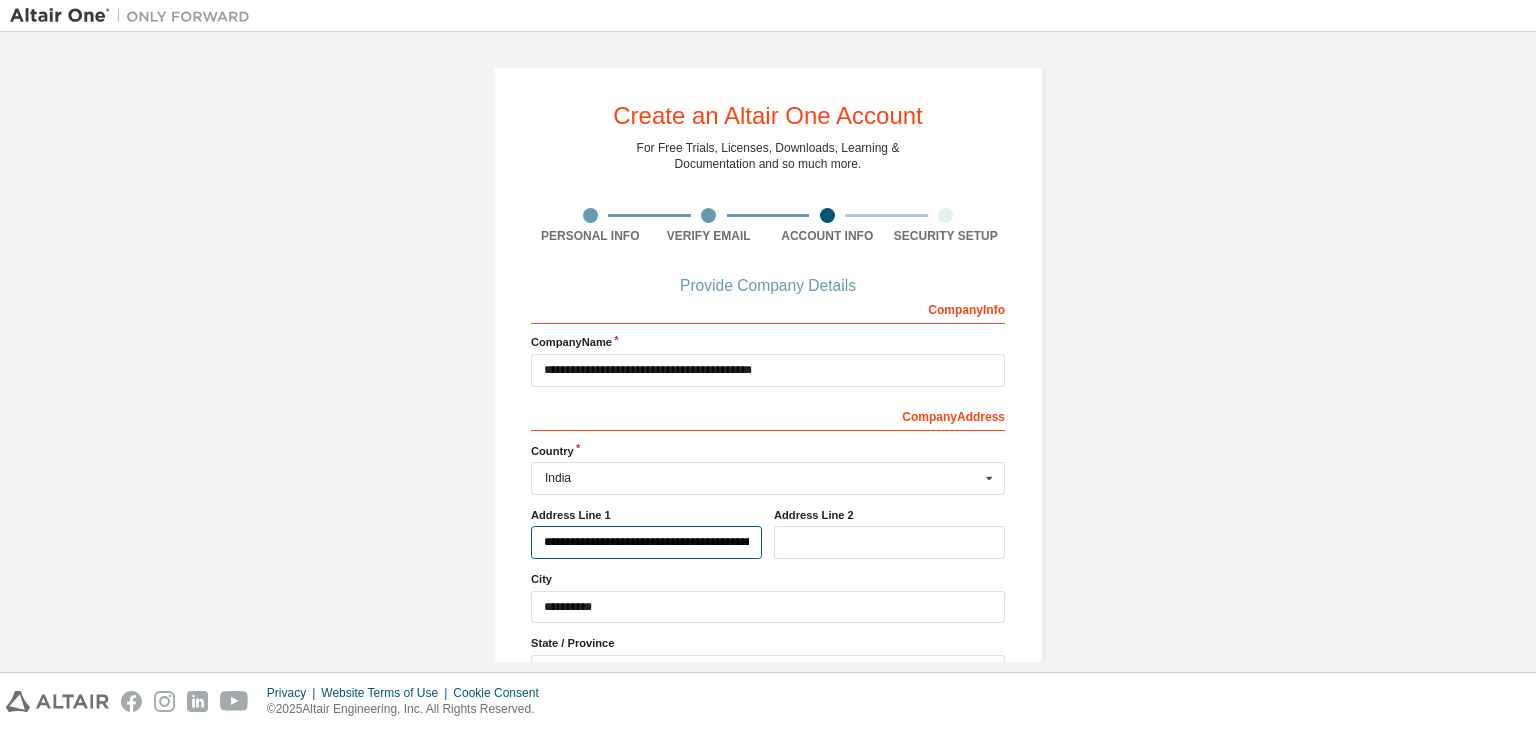 click on "**********" at bounding box center [646, 542] 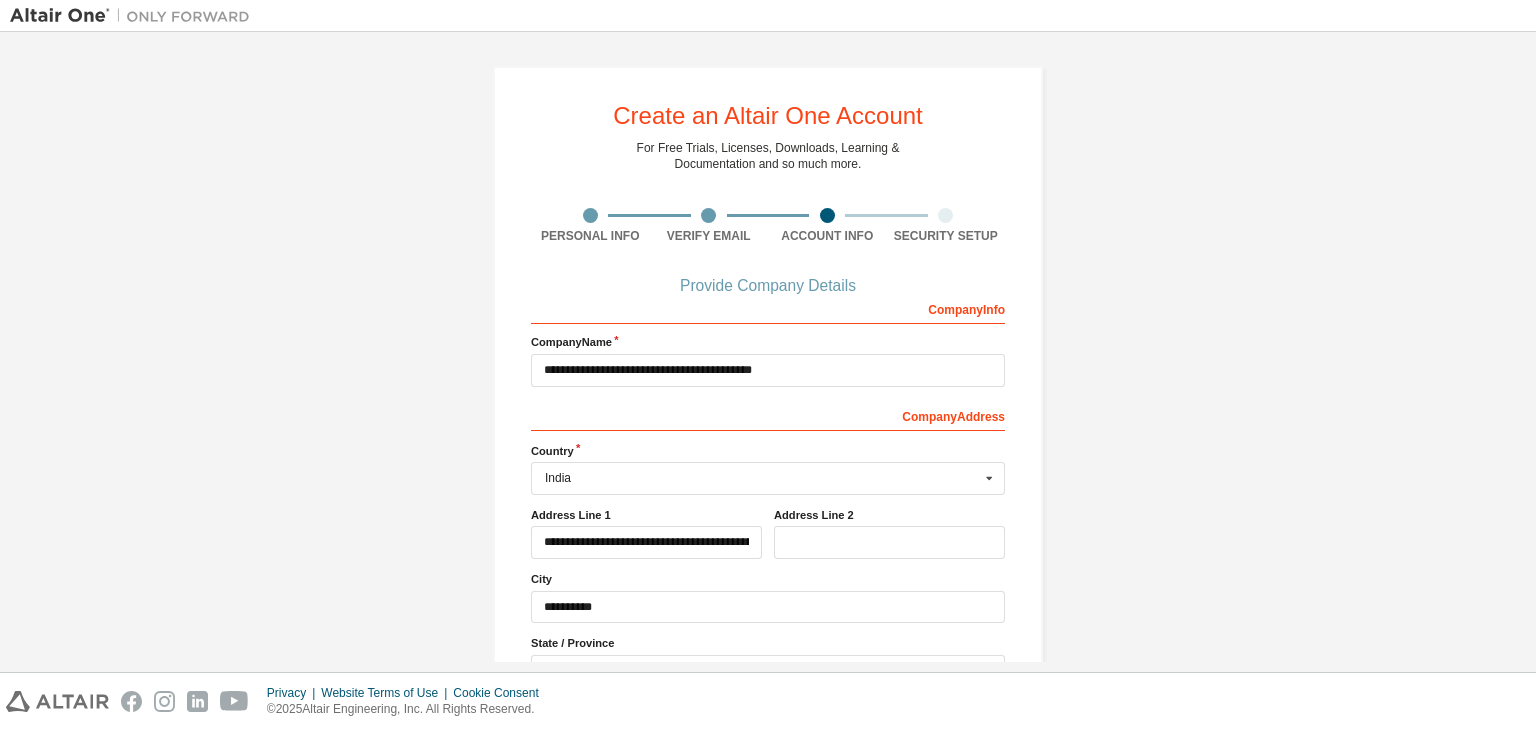 click on "**********" at bounding box center (768, 444) 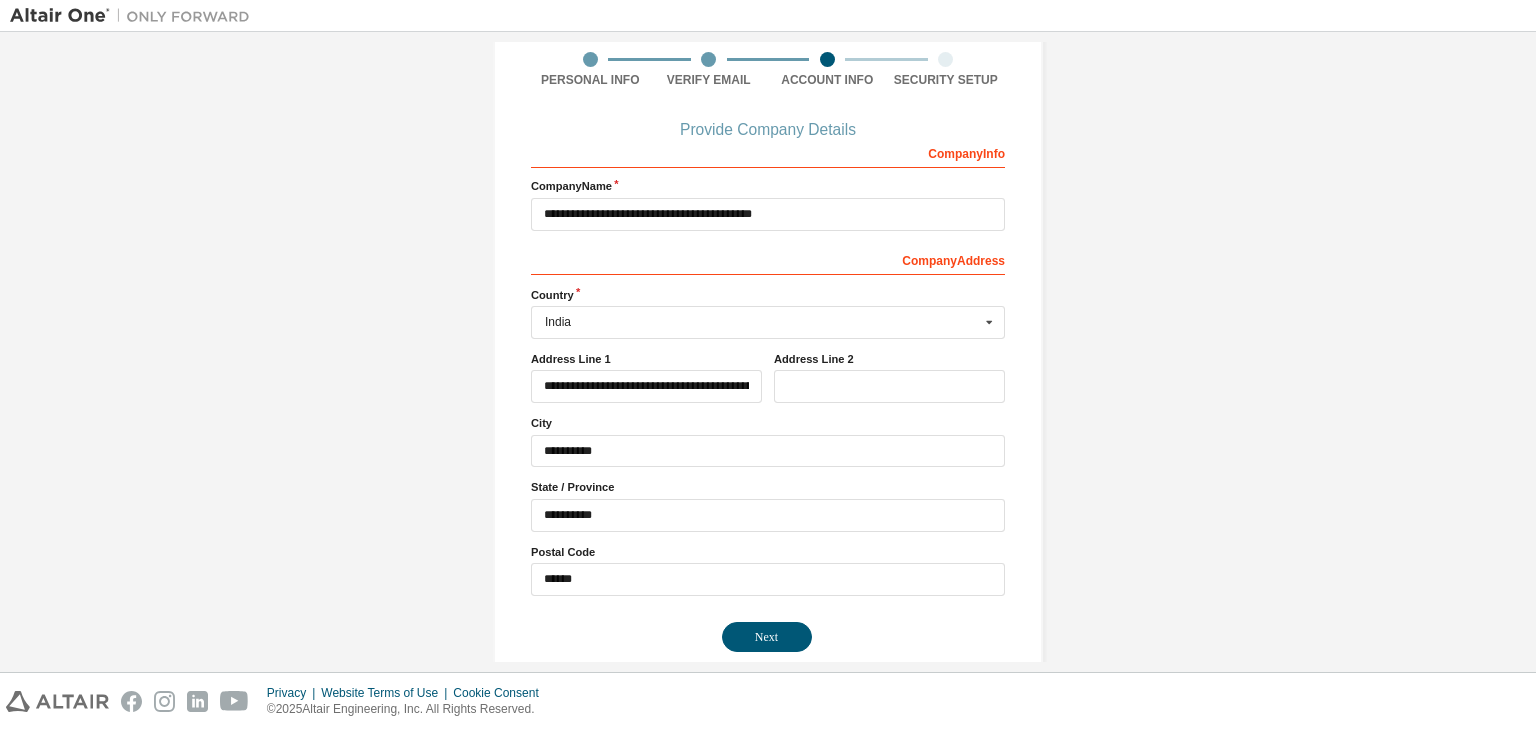 scroll, scrollTop: 180, scrollLeft: 0, axis: vertical 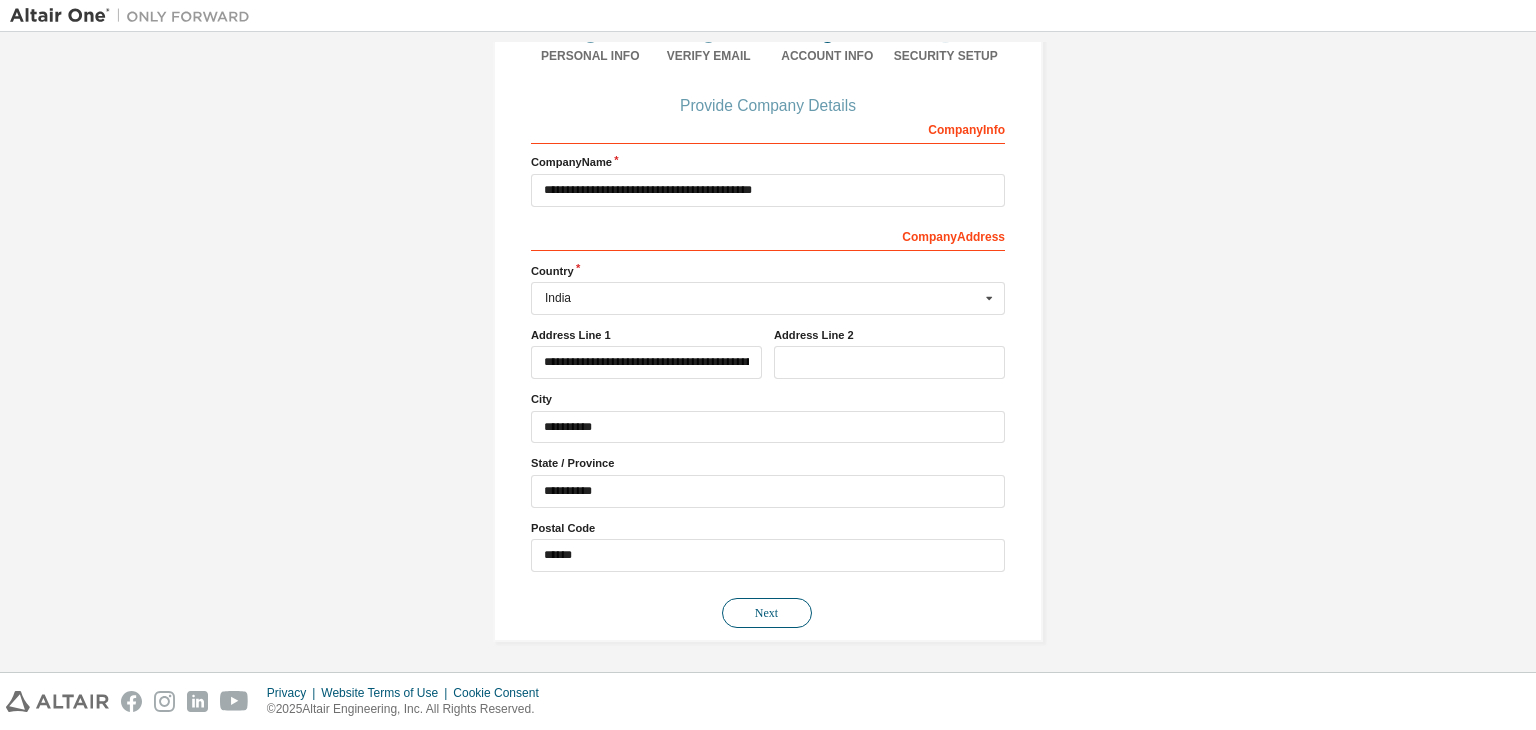 click on "Next" at bounding box center [767, 613] 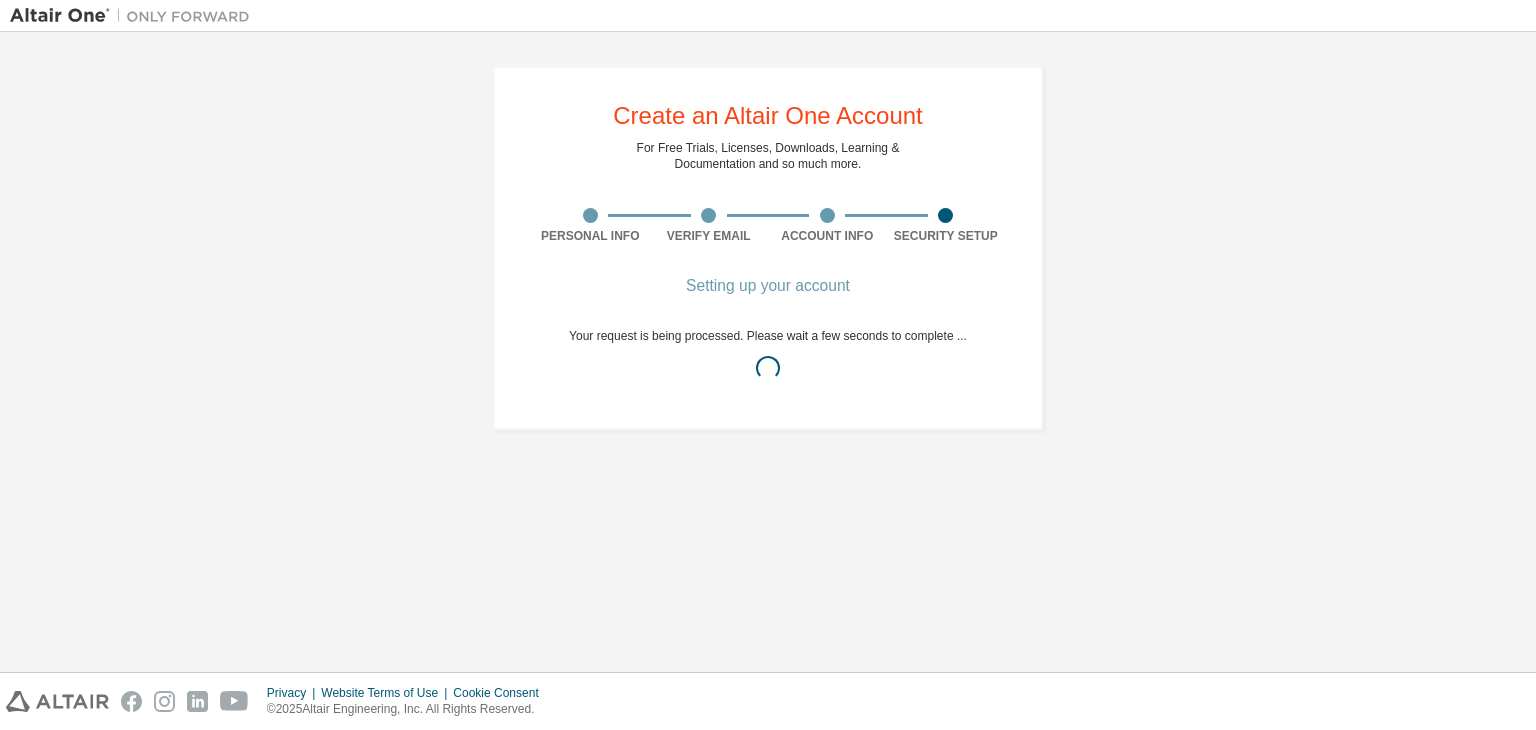 scroll, scrollTop: 0, scrollLeft: 0, axis: both 